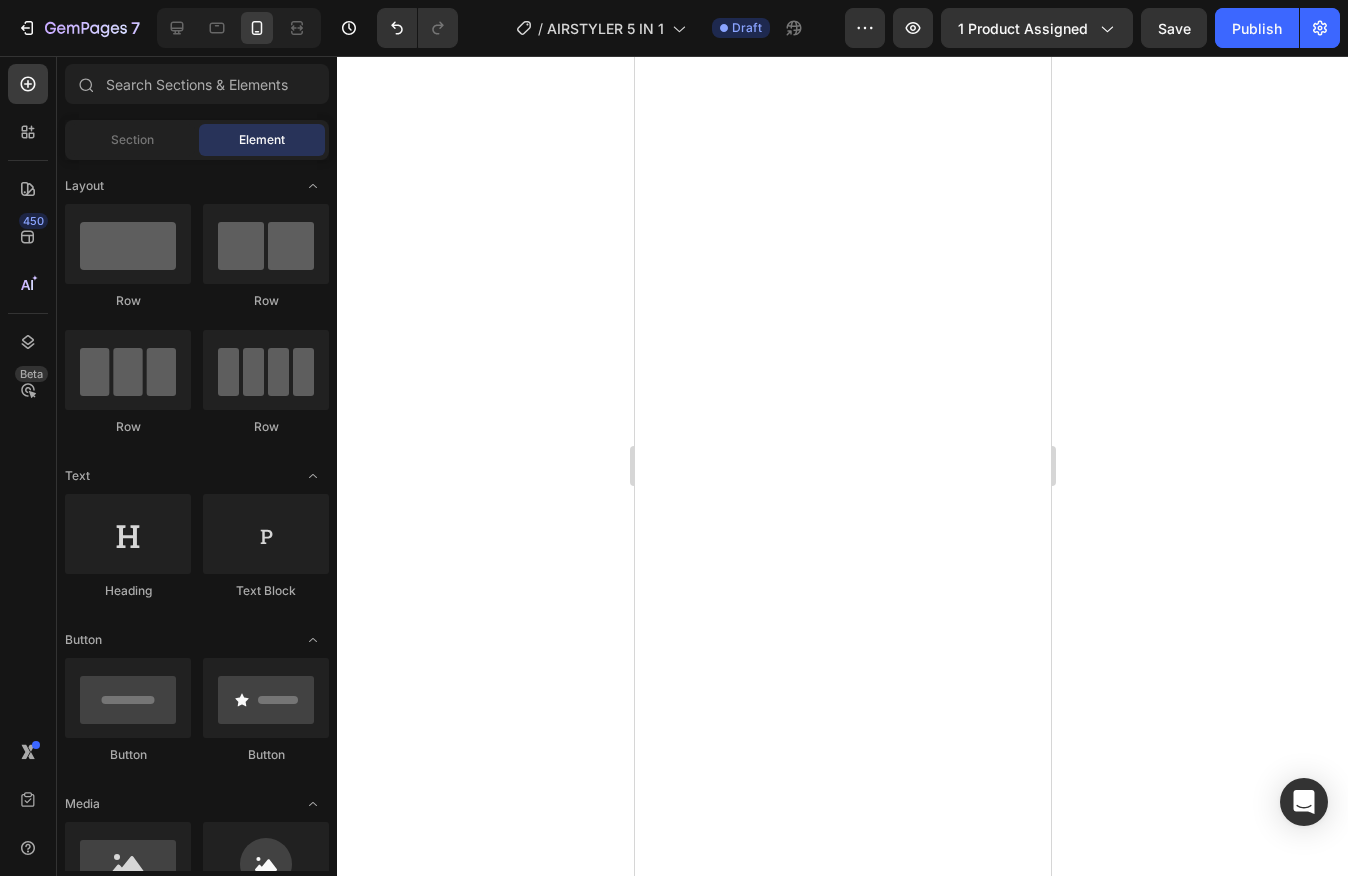 scroll, scrollTop: 0, scrollLeft: 0, axis: both 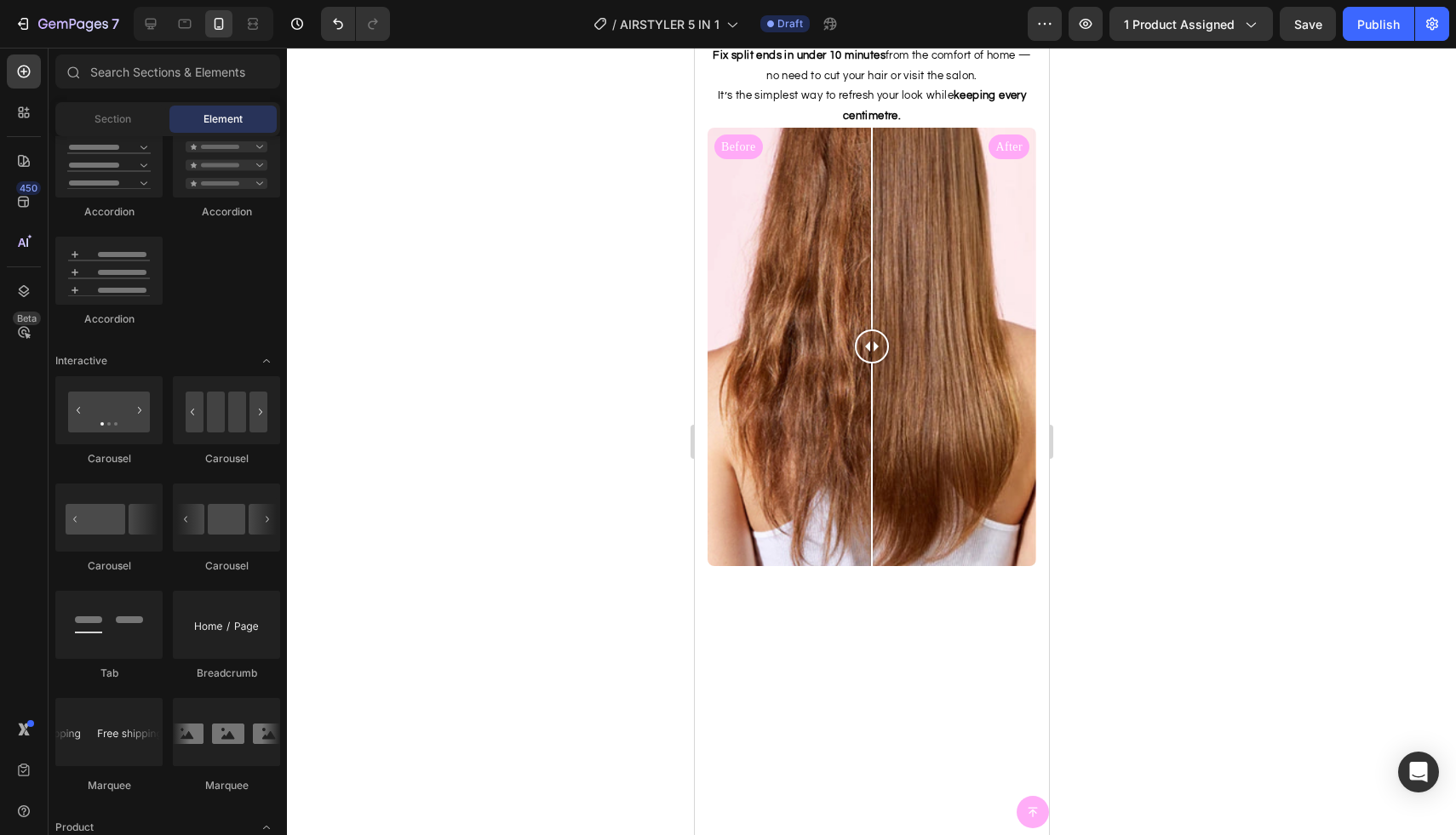click at bounding box center (766, -442) 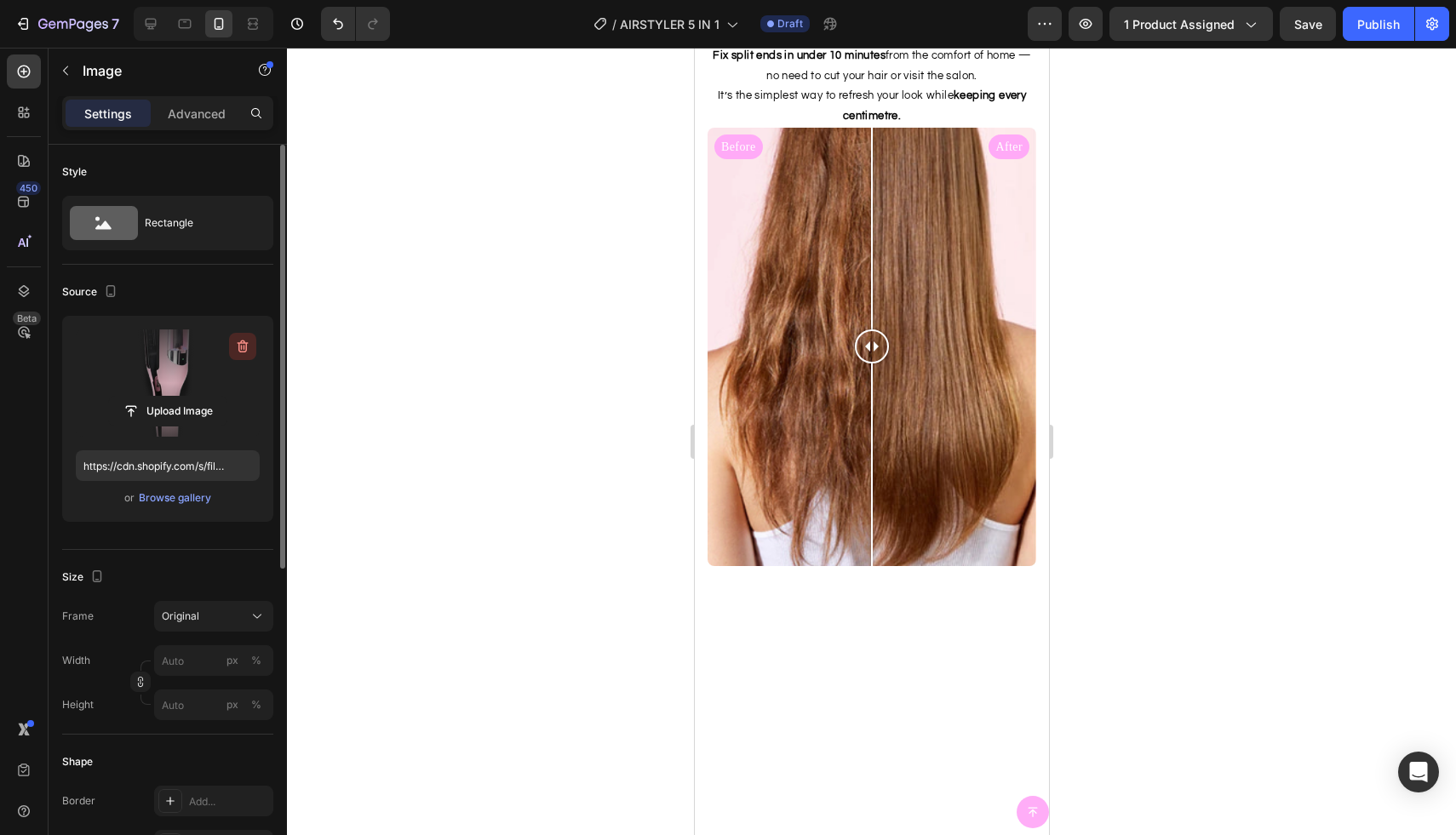 click 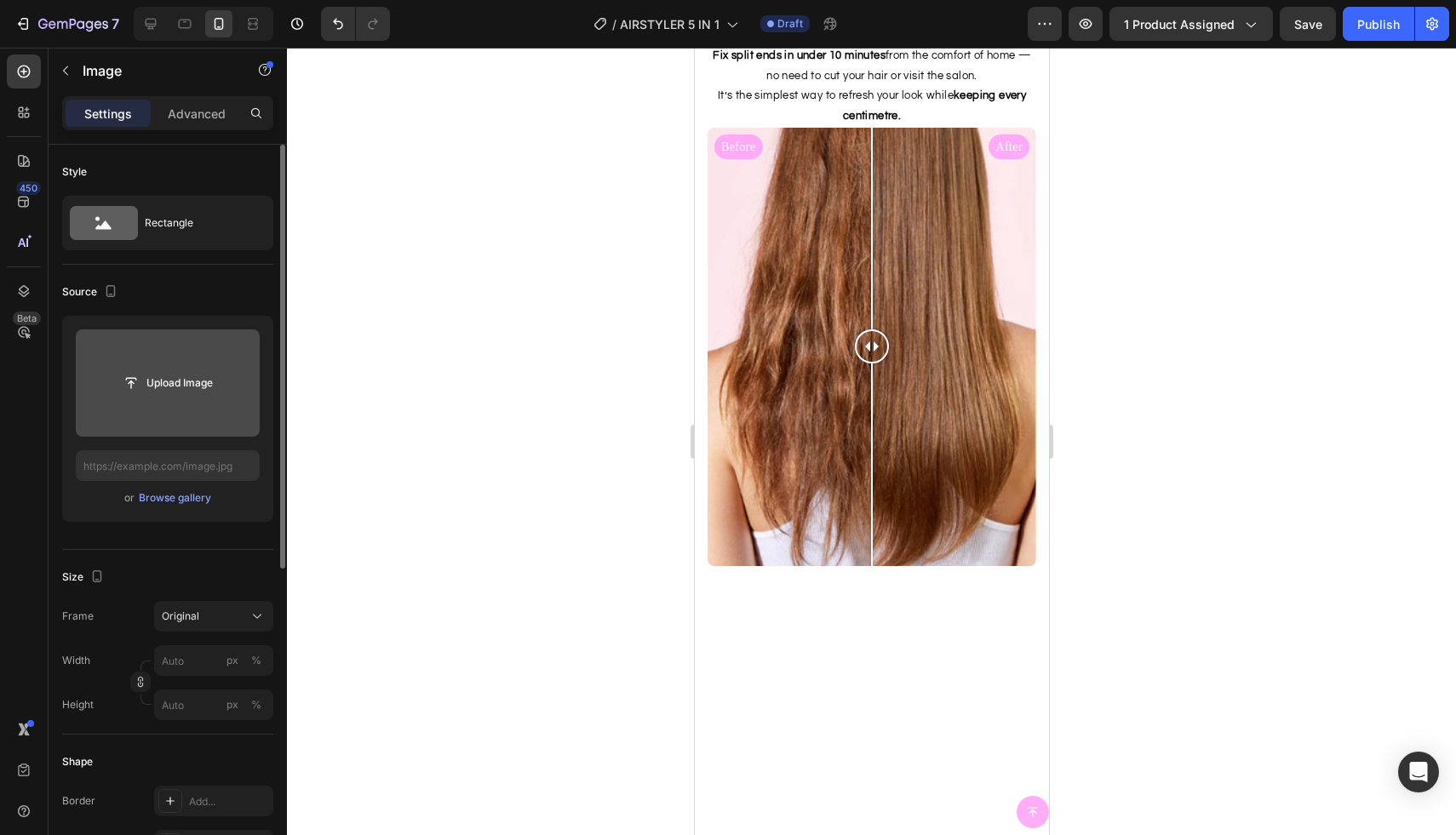 click 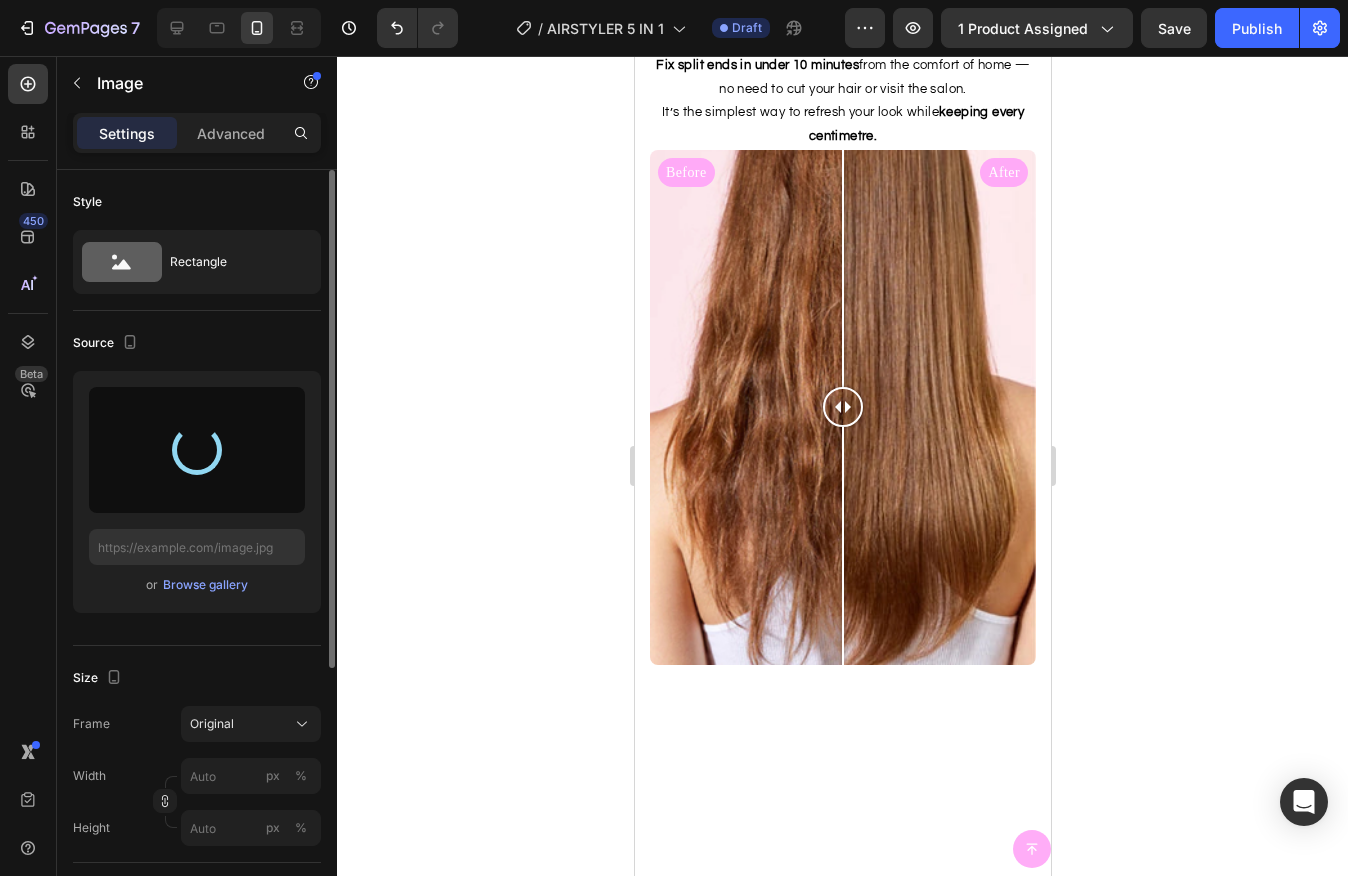 type on "https://cdn.shopify.com/s/files/1/0794/0777/6093/files/gempages_512080177342186632-4bf01b74-2864-4e6f-9705-8c5dda2c9207.png" 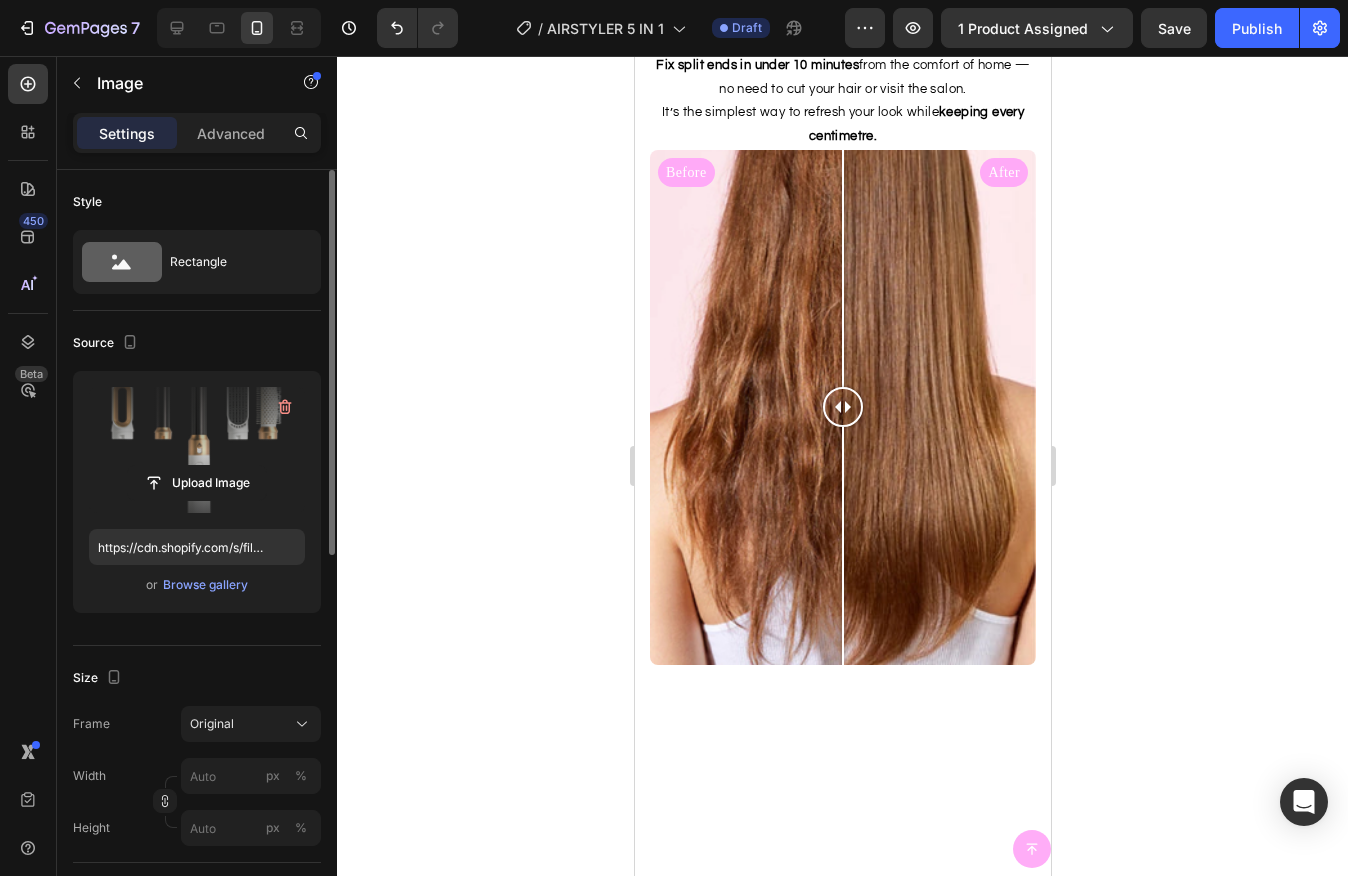 click at bounding box center (964, -526) 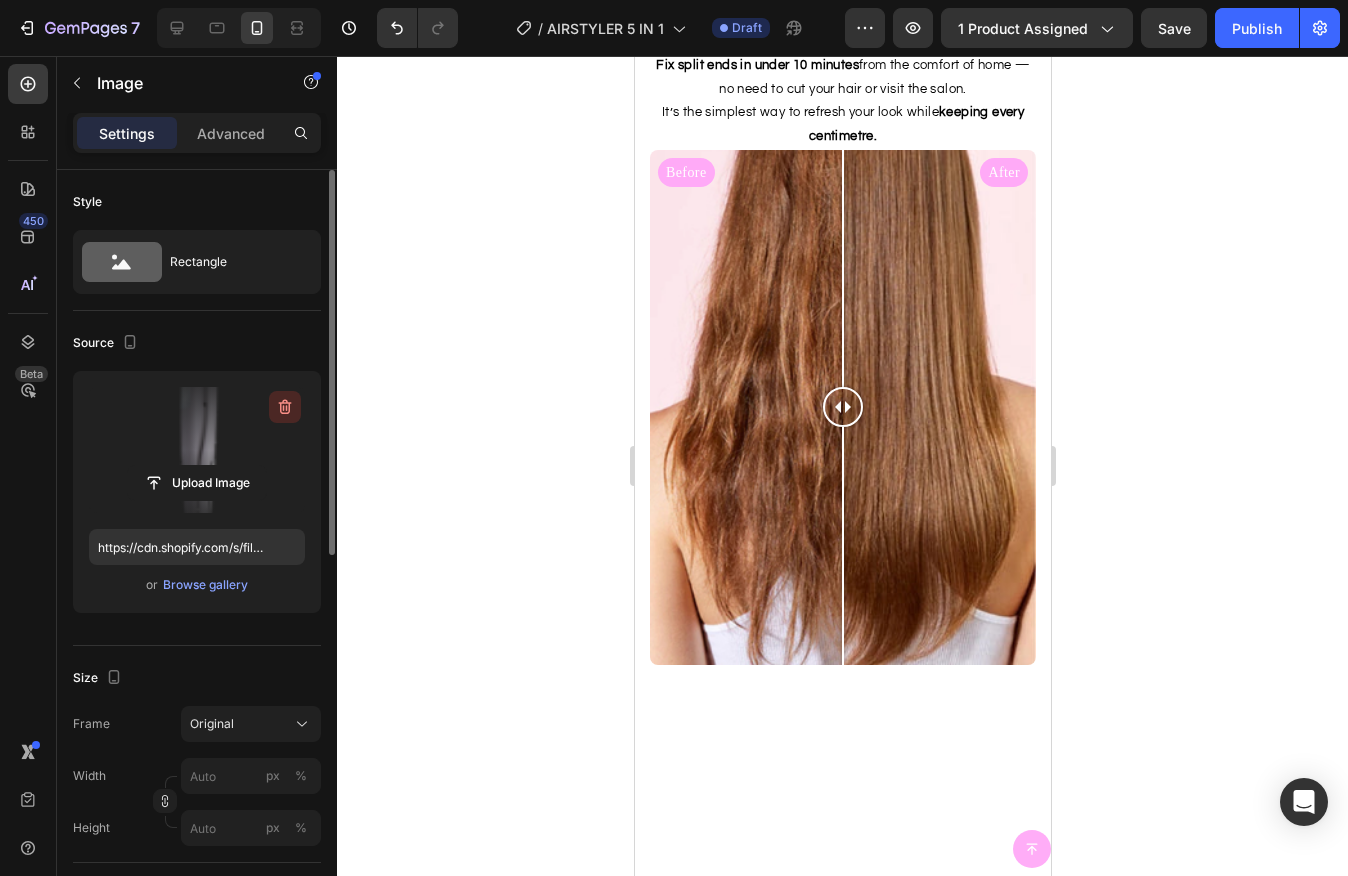 click 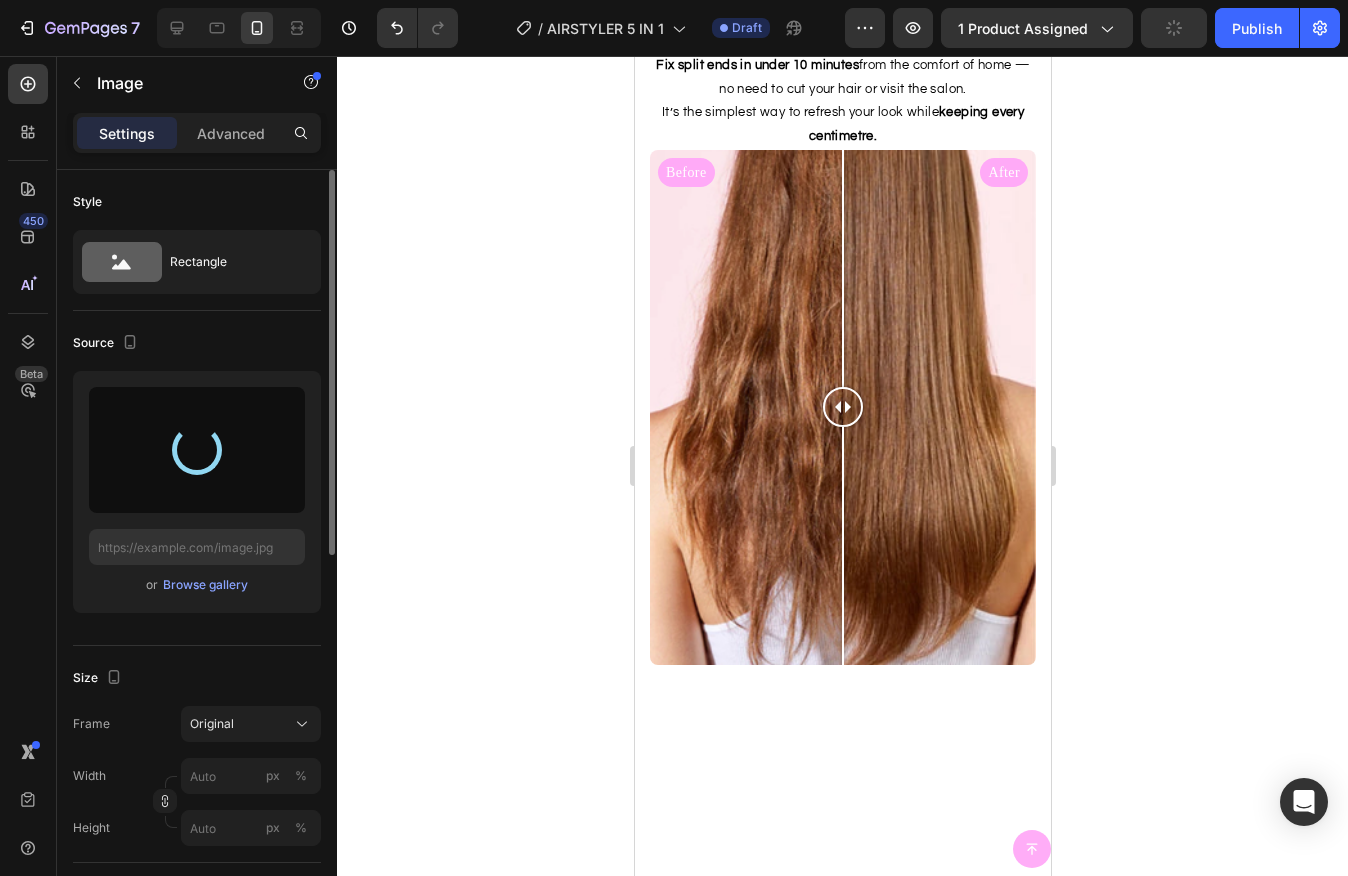 type on "https://cdn.shopify.com/s/files/1/0794/0777/6093/files/gempages_512080177342186632-ae8673dc-e1d7-4d25-a95a-3533831ff615.png" 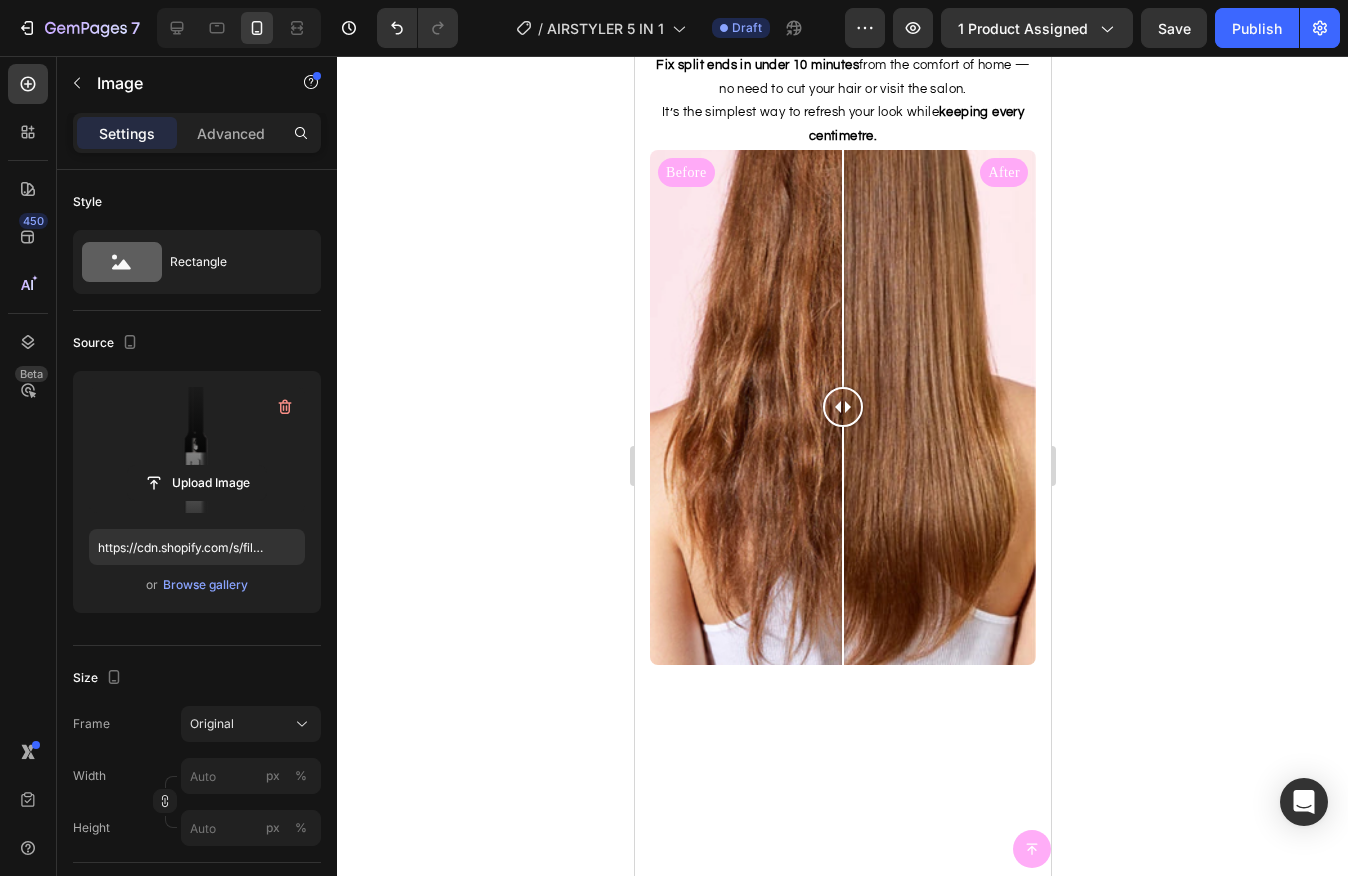 click 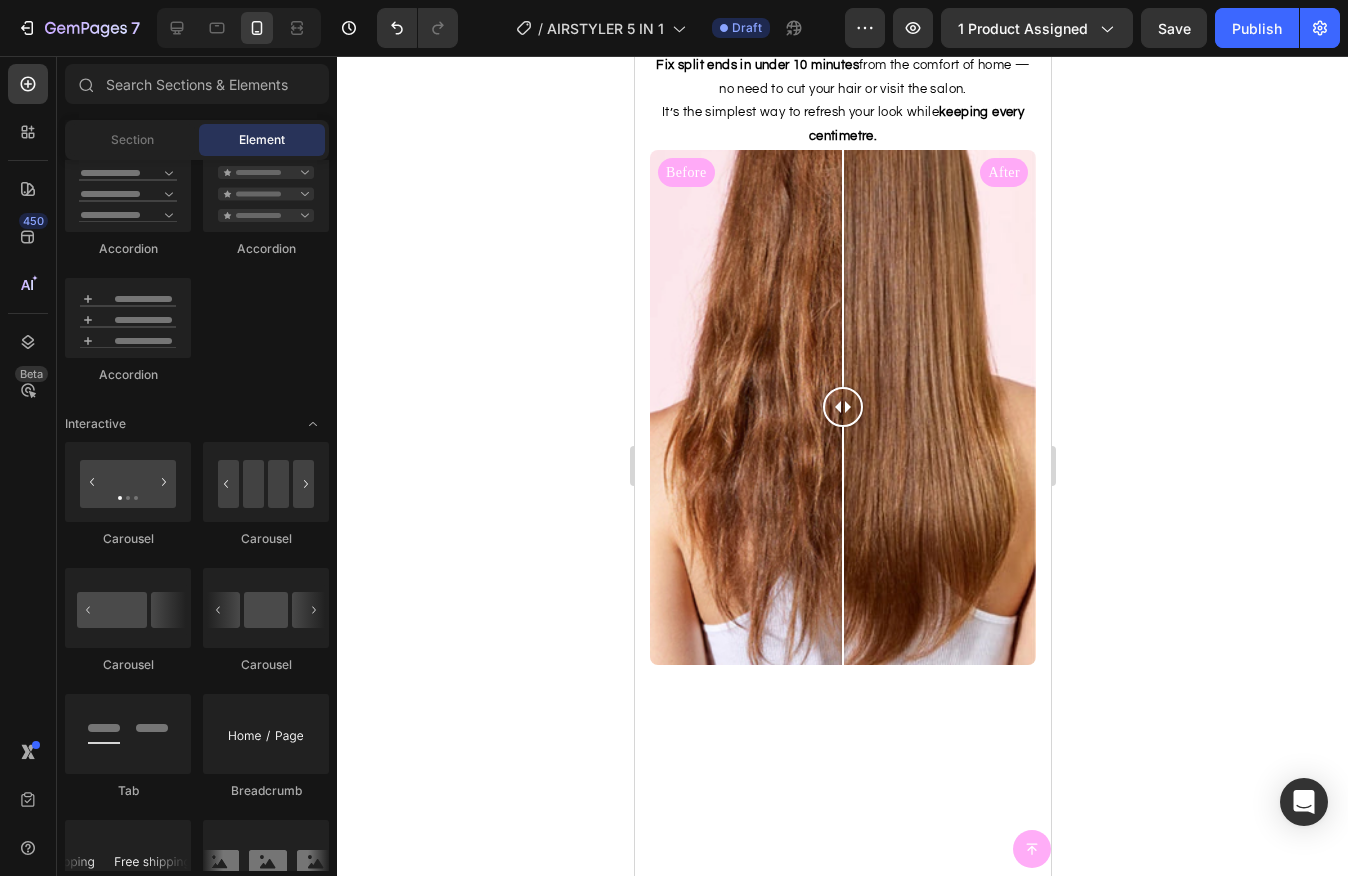 click on "Trims only damaged ends" at bounding box center [714, -471] 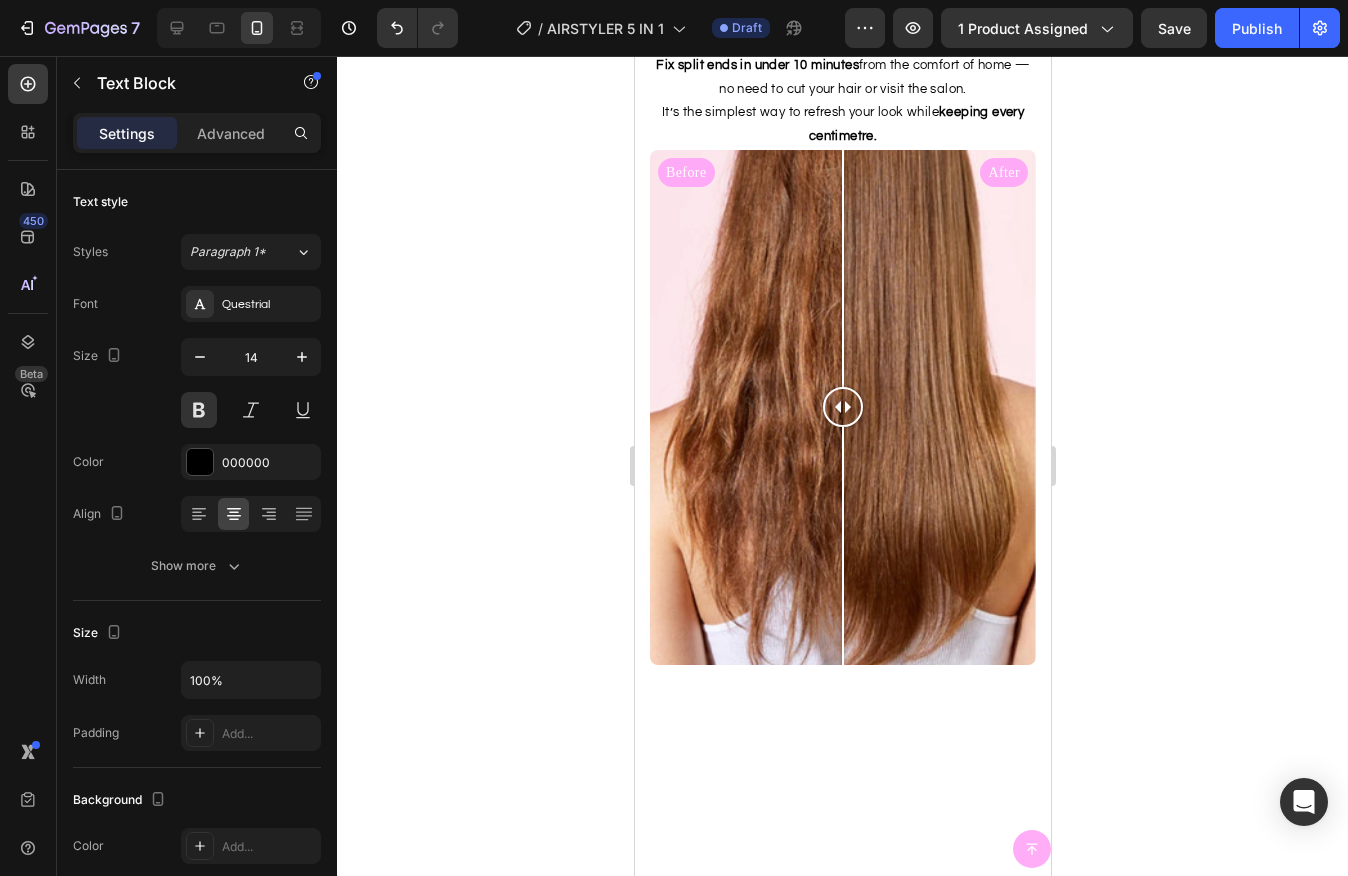click on "Trims only damaged ends" at bounding box center [714, -471] 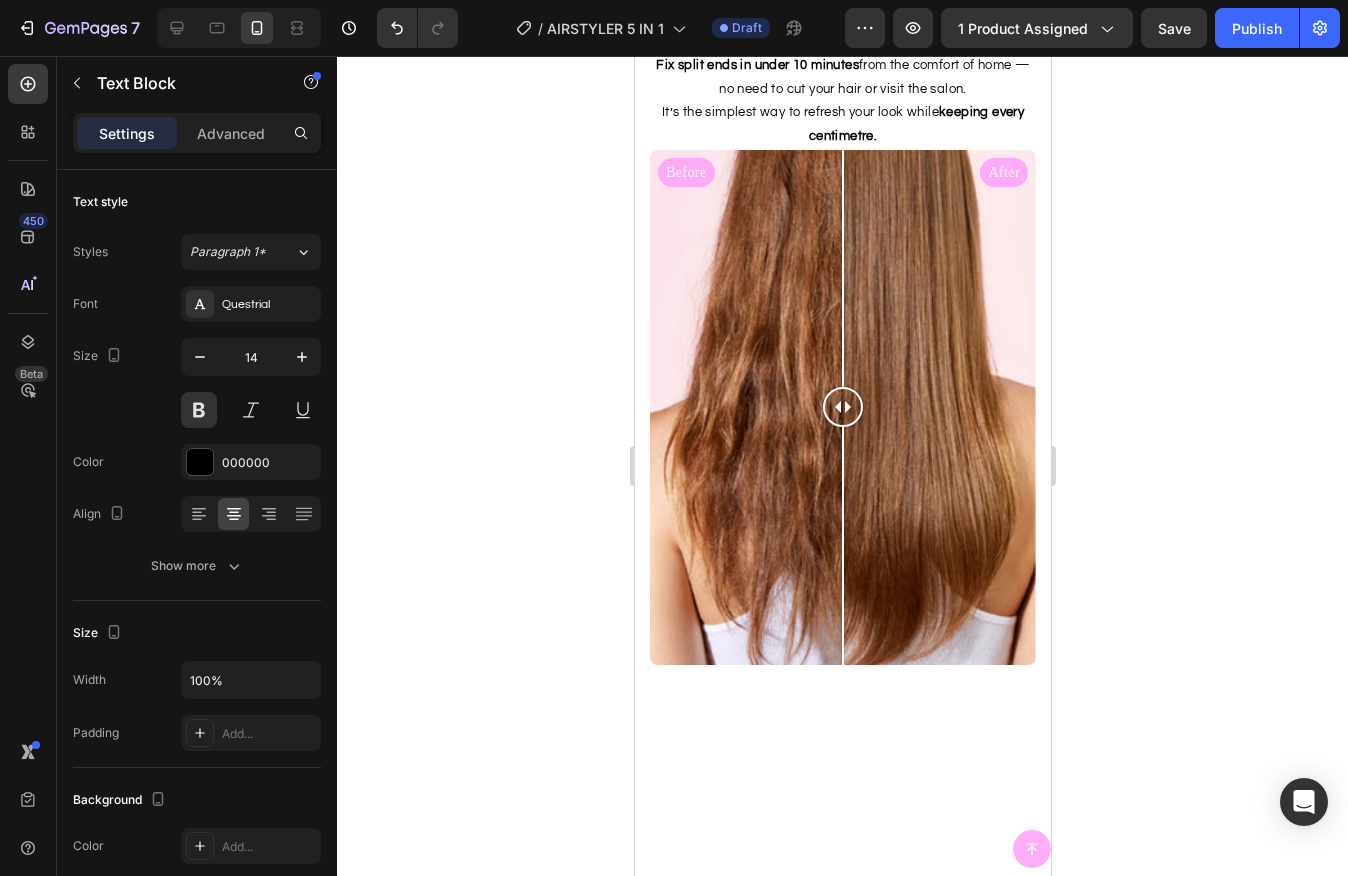 click 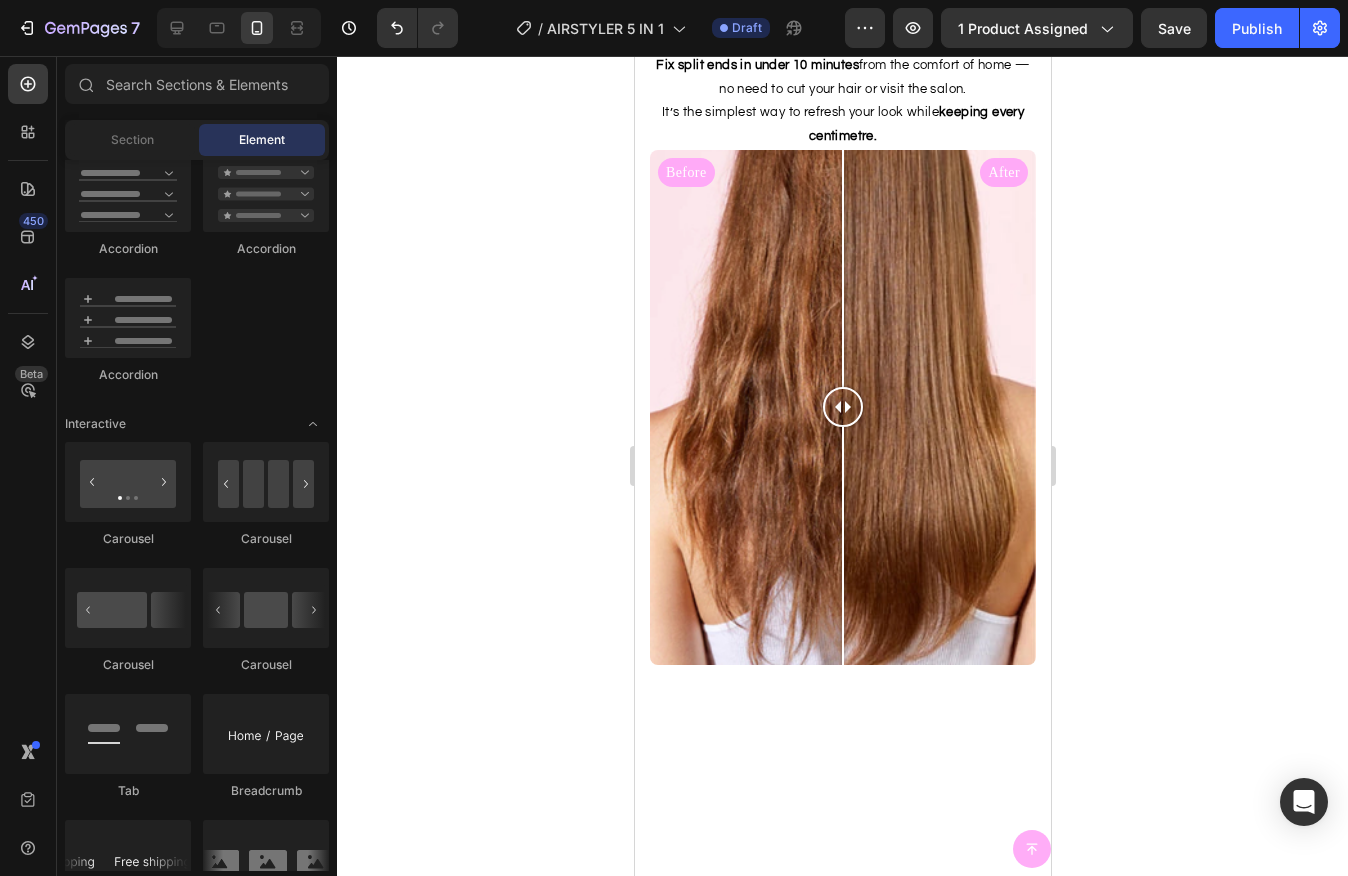 click on "Often cuts healthy hair" at bounding box center [970, -471] 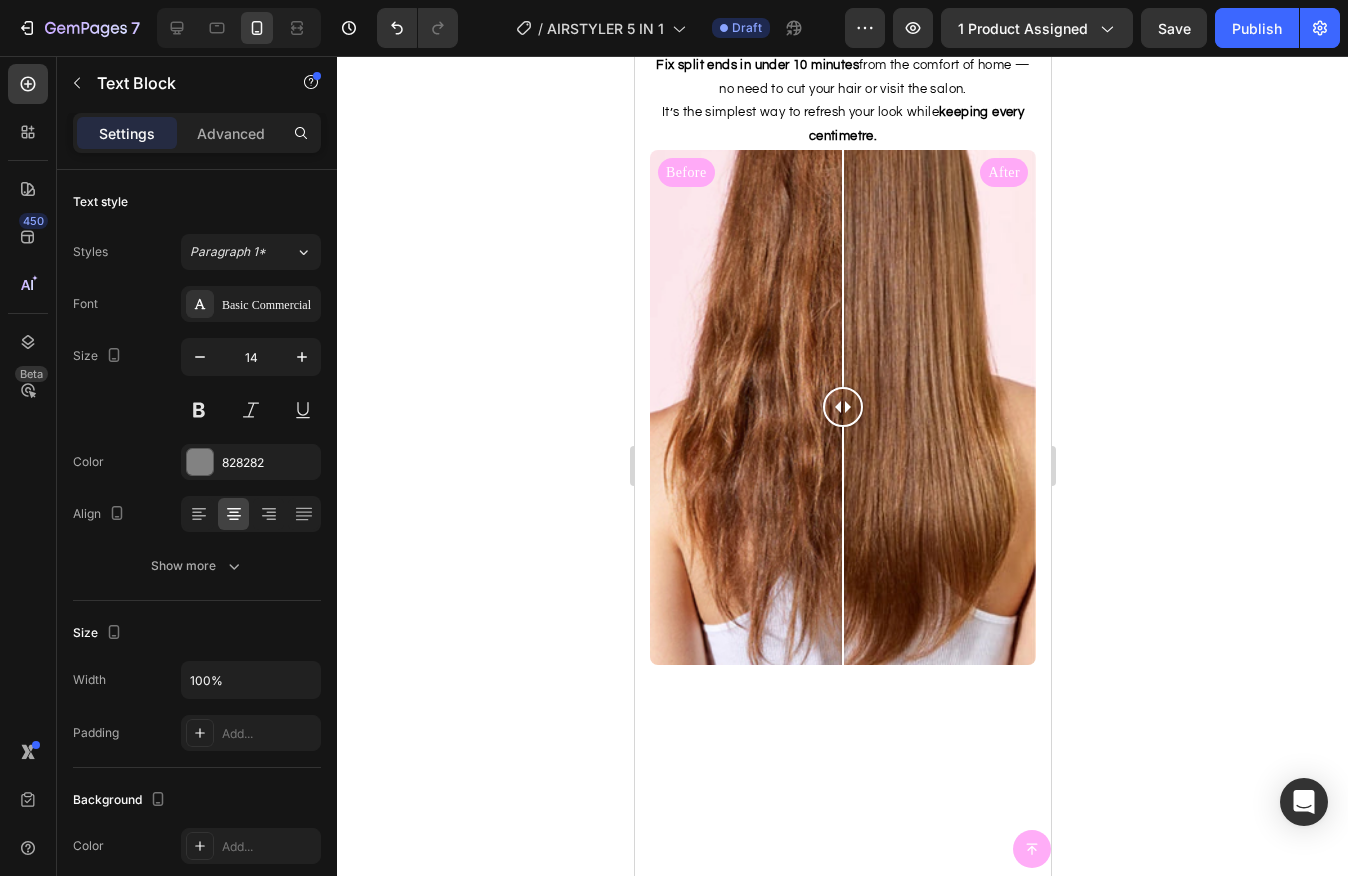 click on "Often cuts healthy hair" at bounding box center [970, -471] 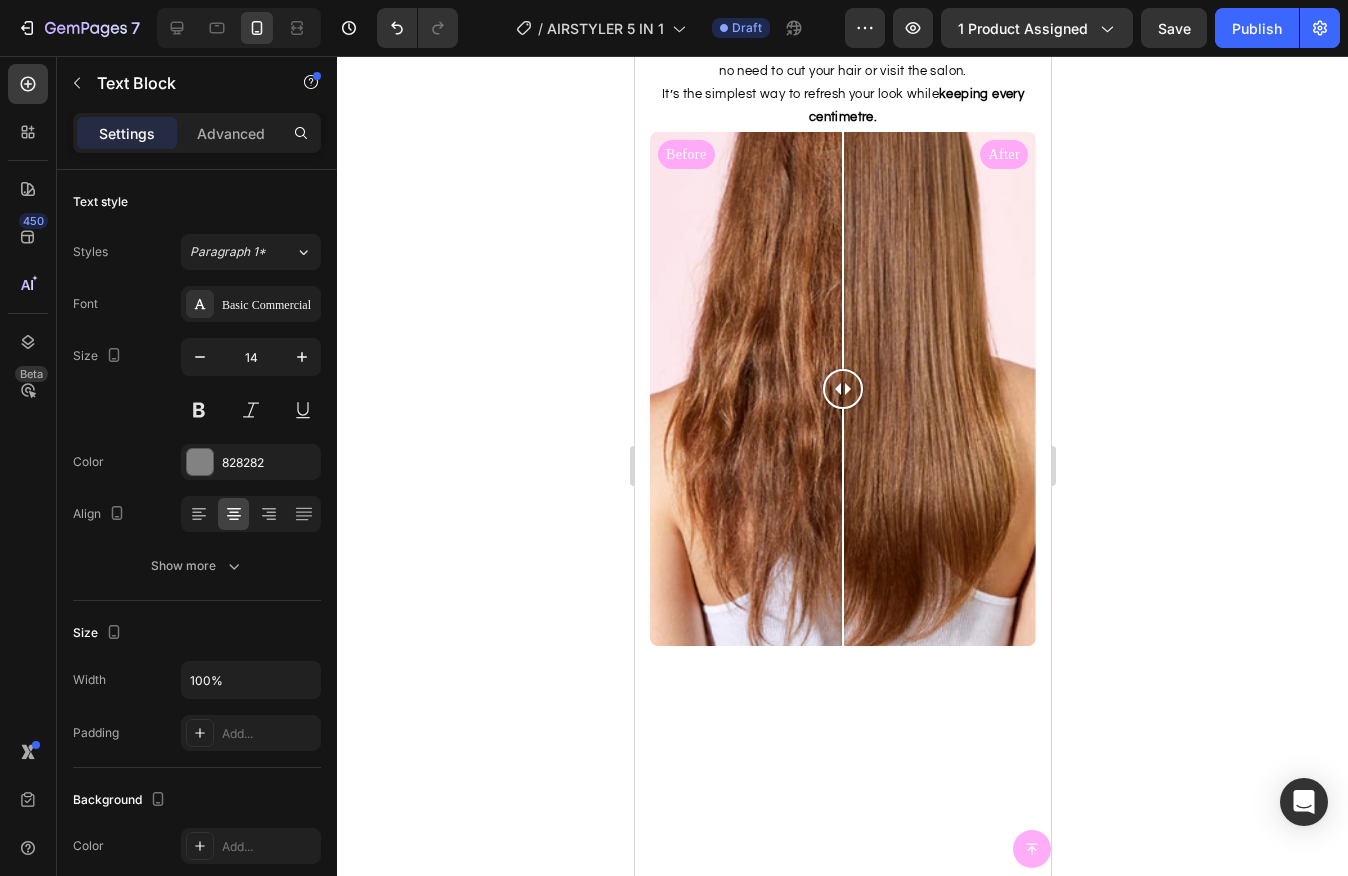 click 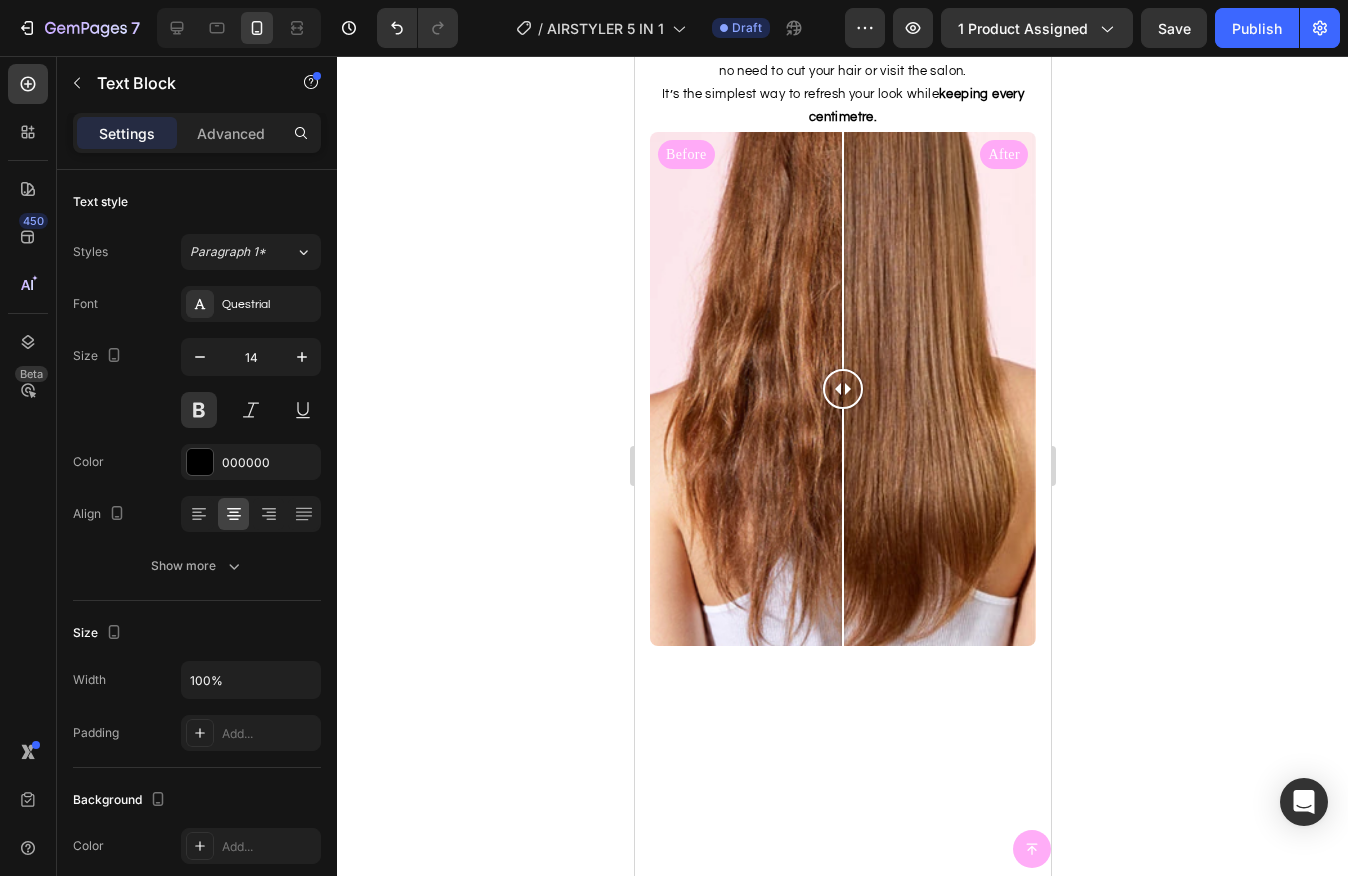 click on "Keeps your full length" at bounding box center (714, -398) 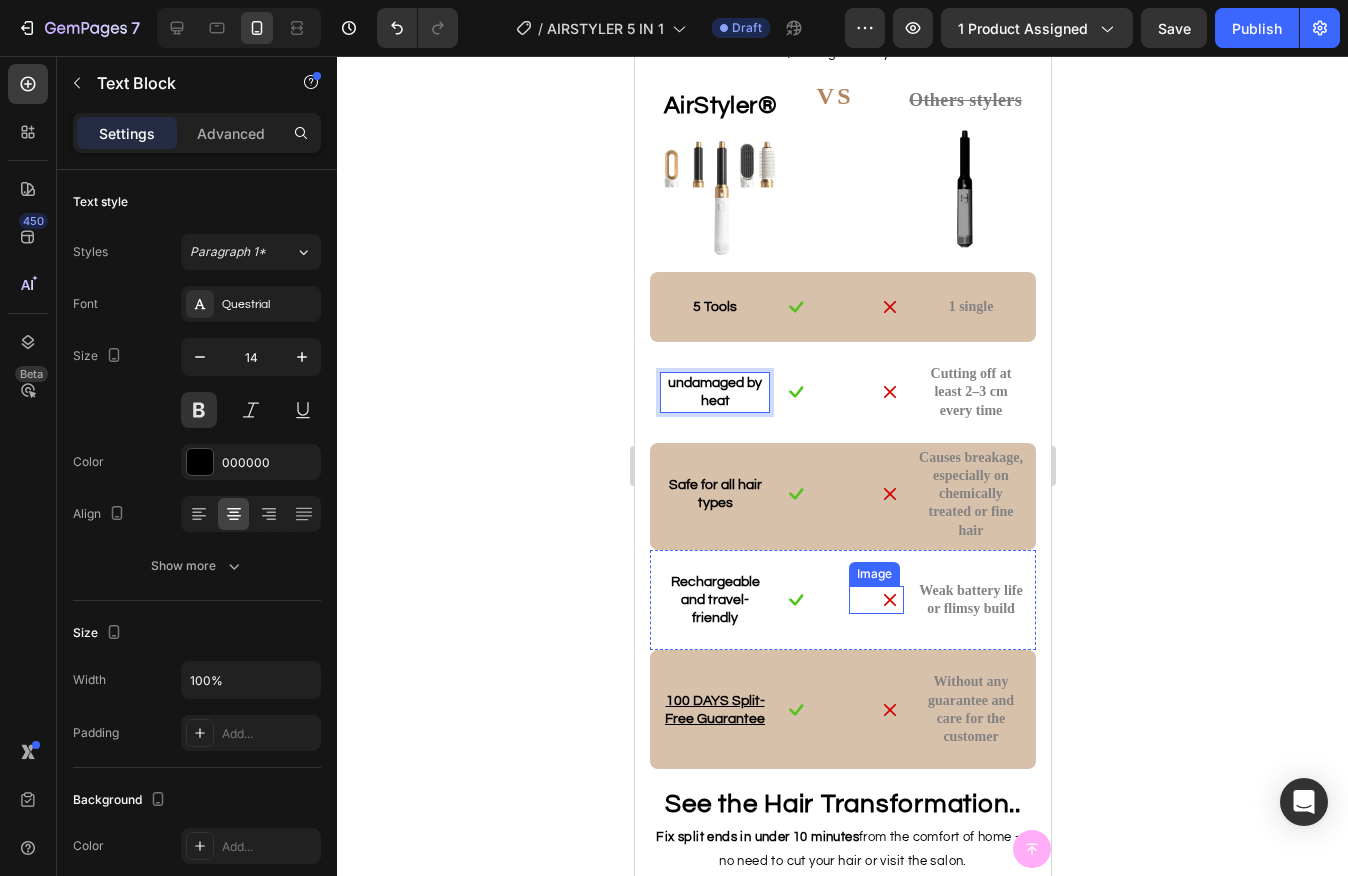 scroll, scrollTop: 3676, scrollLeft: 0, axis: vertical 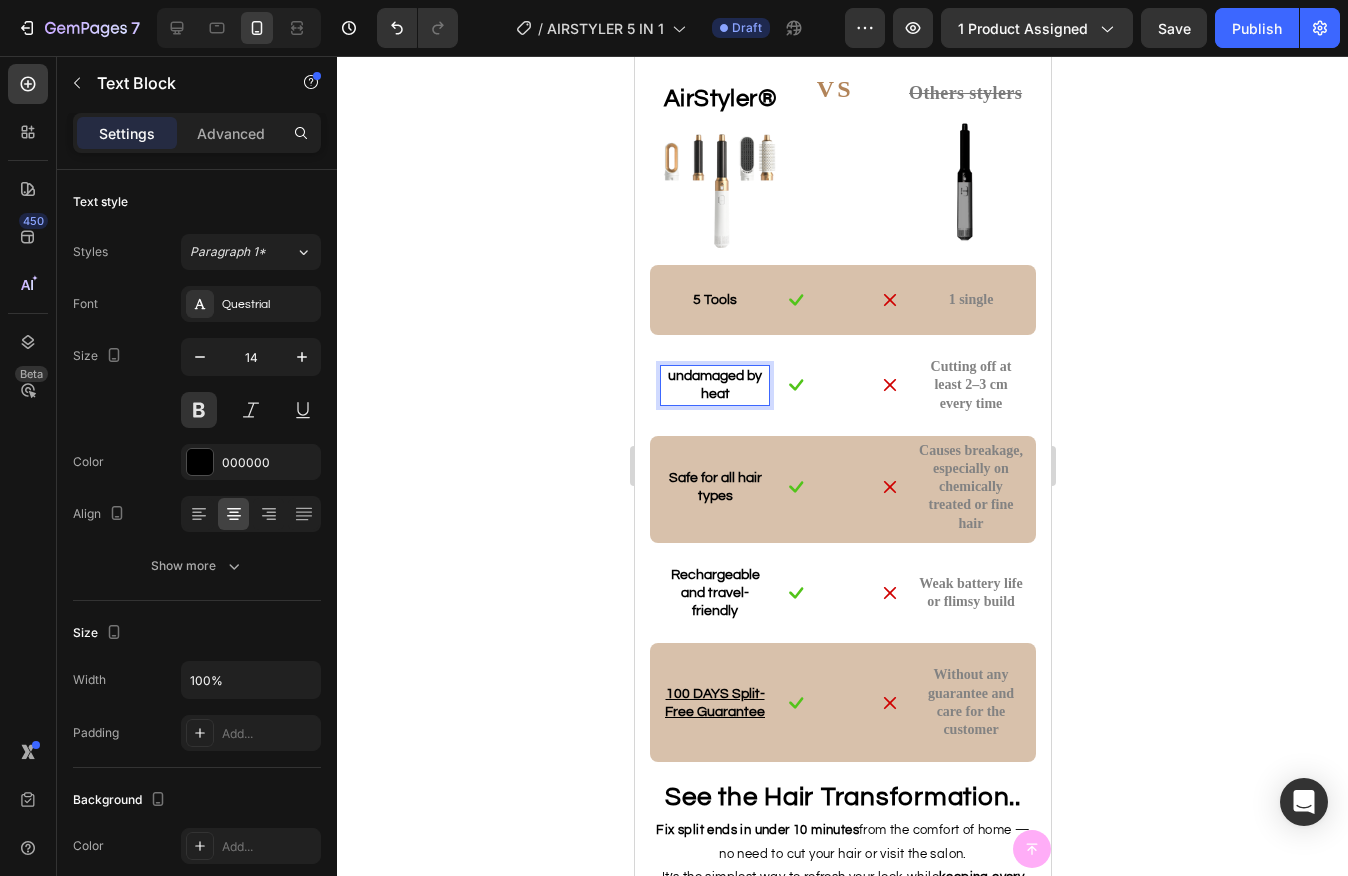click on "undamaged by heat" at bounding box center (714, 385) 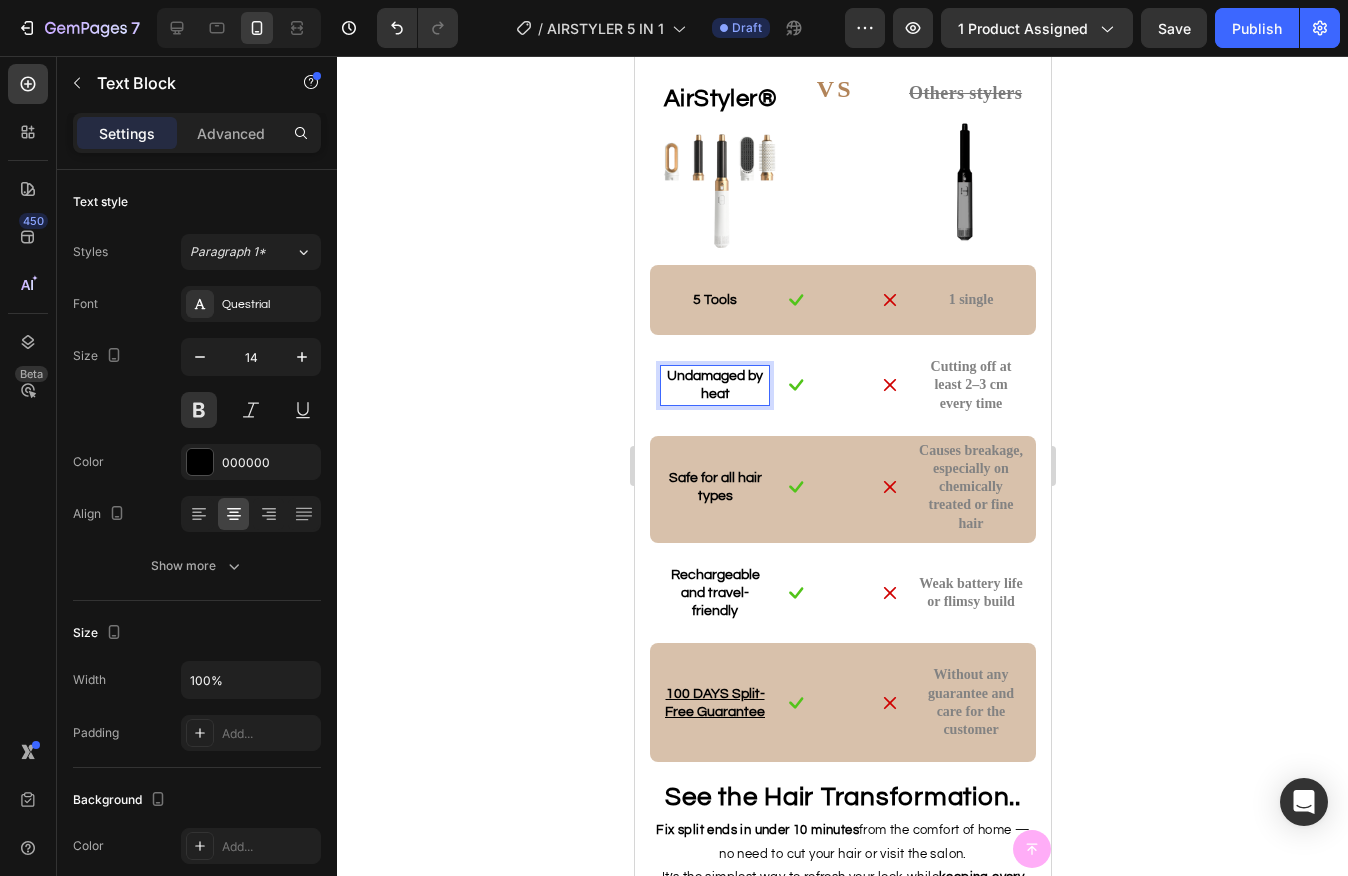 click on "Undamaged by heat" at bounding box center [714, 385] 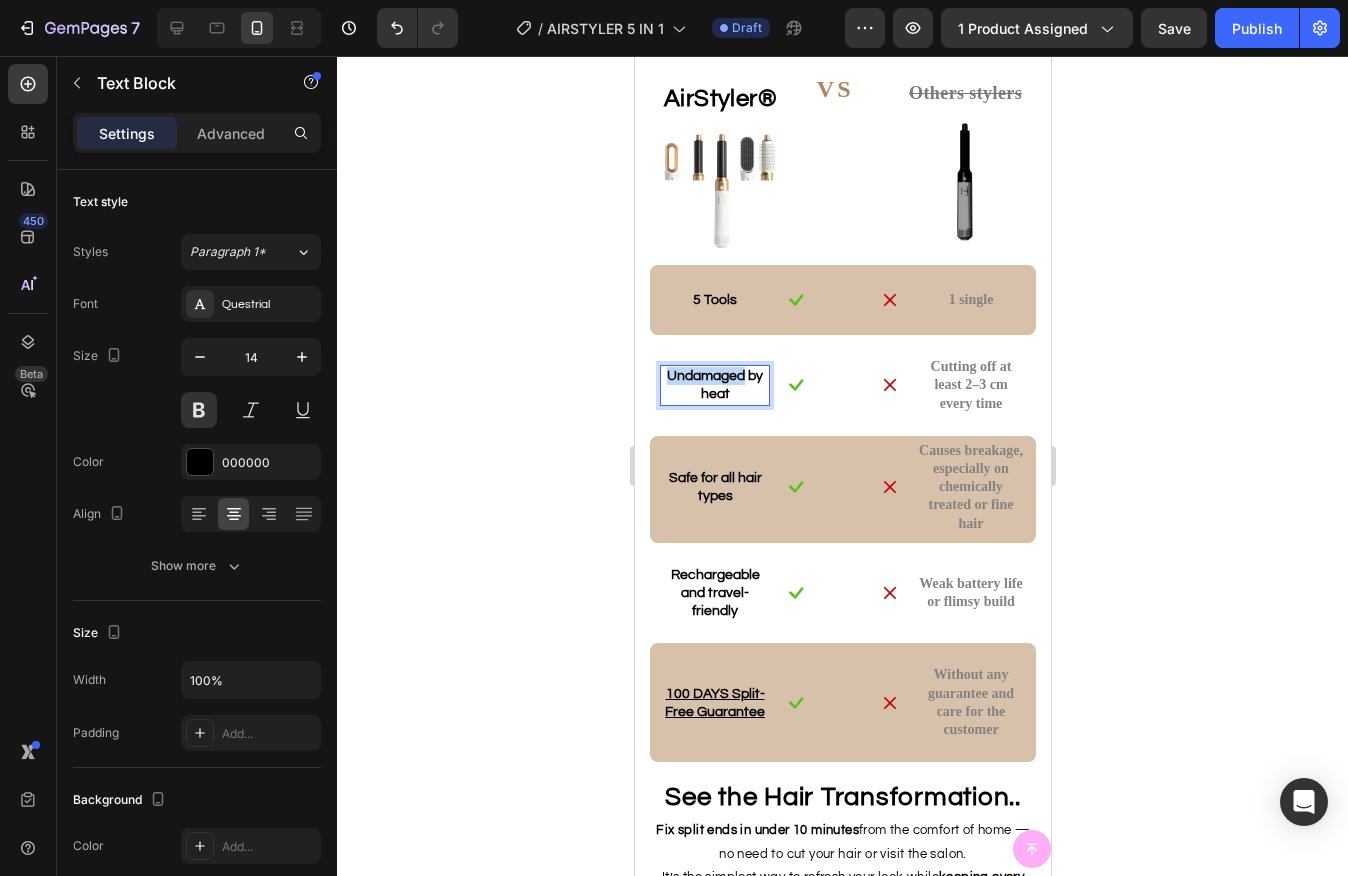 click on "Undamaged by heat" at bounding box center [714, 385] 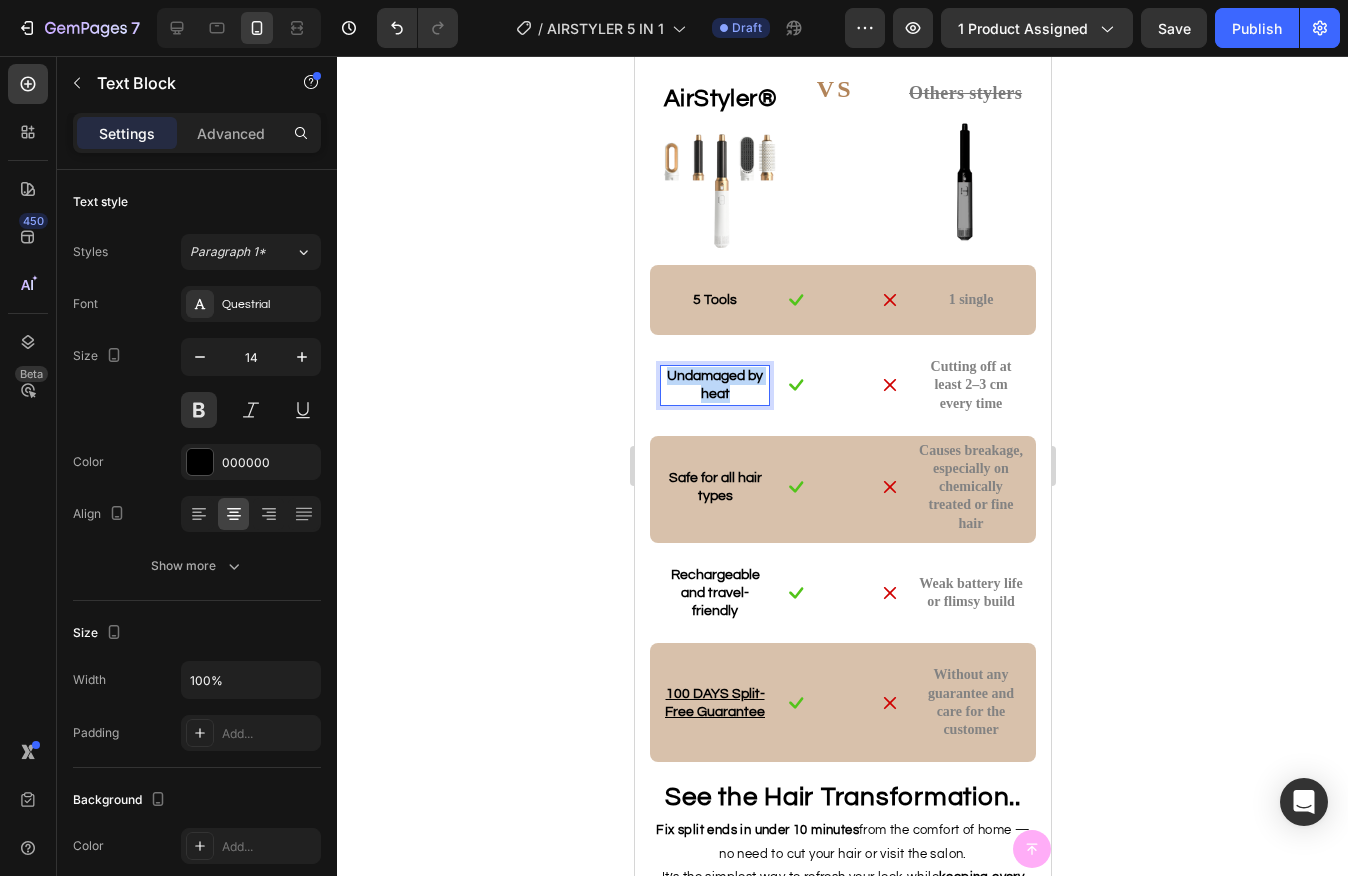 click on "Undamaged by heat" at bounding box center [714, 385] 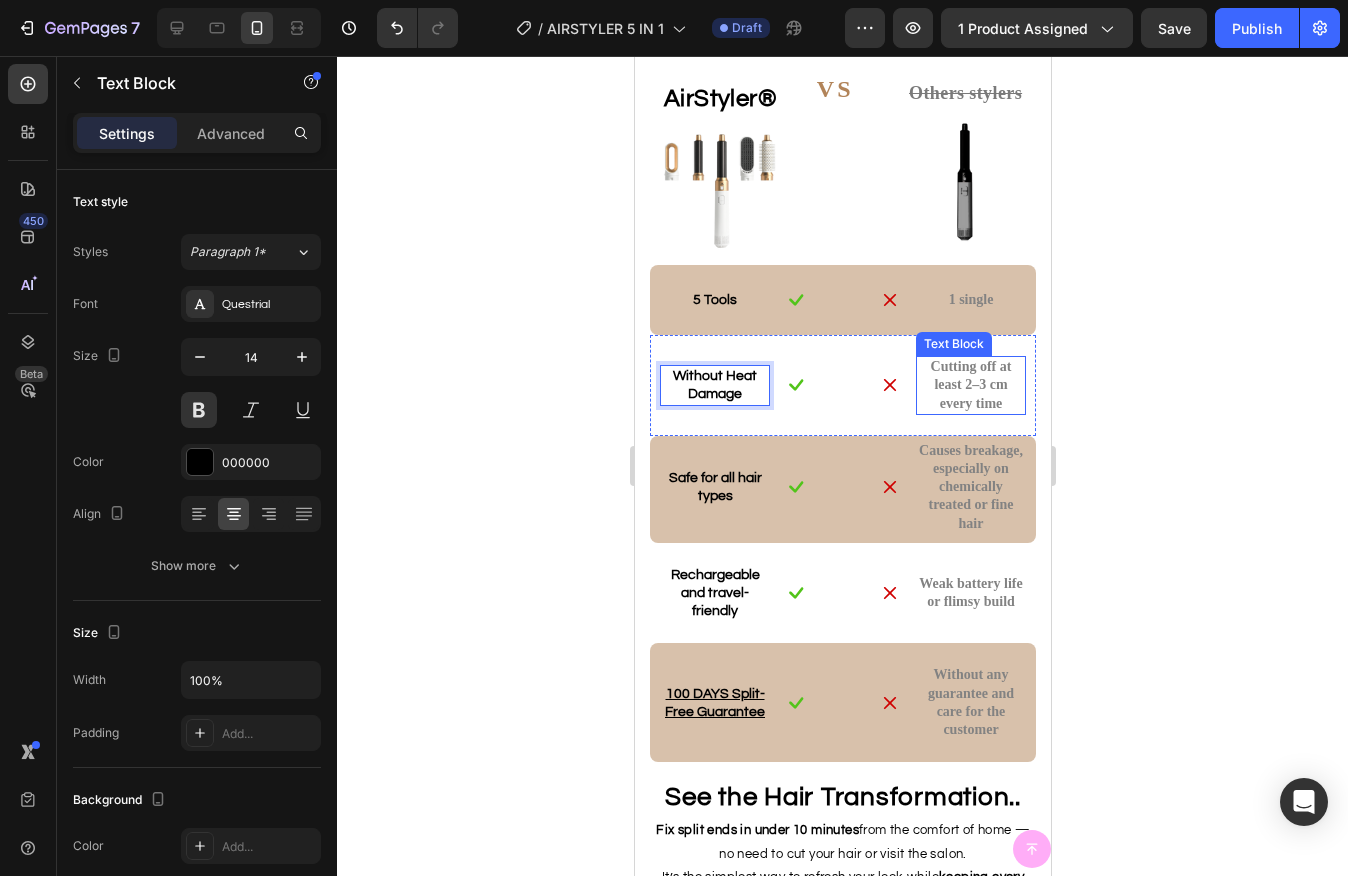 click on "Cutting off at least 2–3 cm every time" at bounding box center (970, 385) 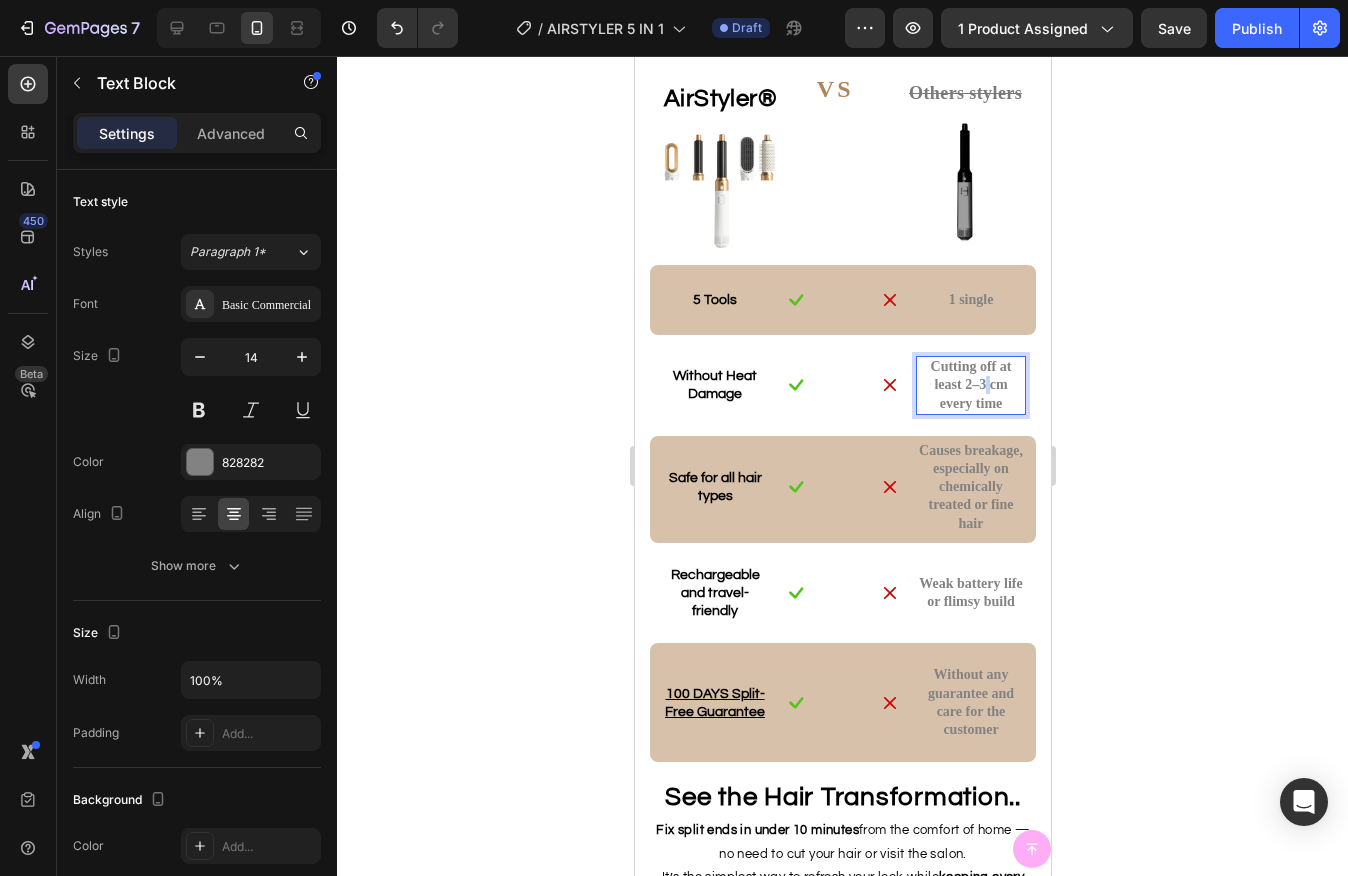 click on "Cutting off at least 2–3 cm every time" at bounding box center [970, 385] 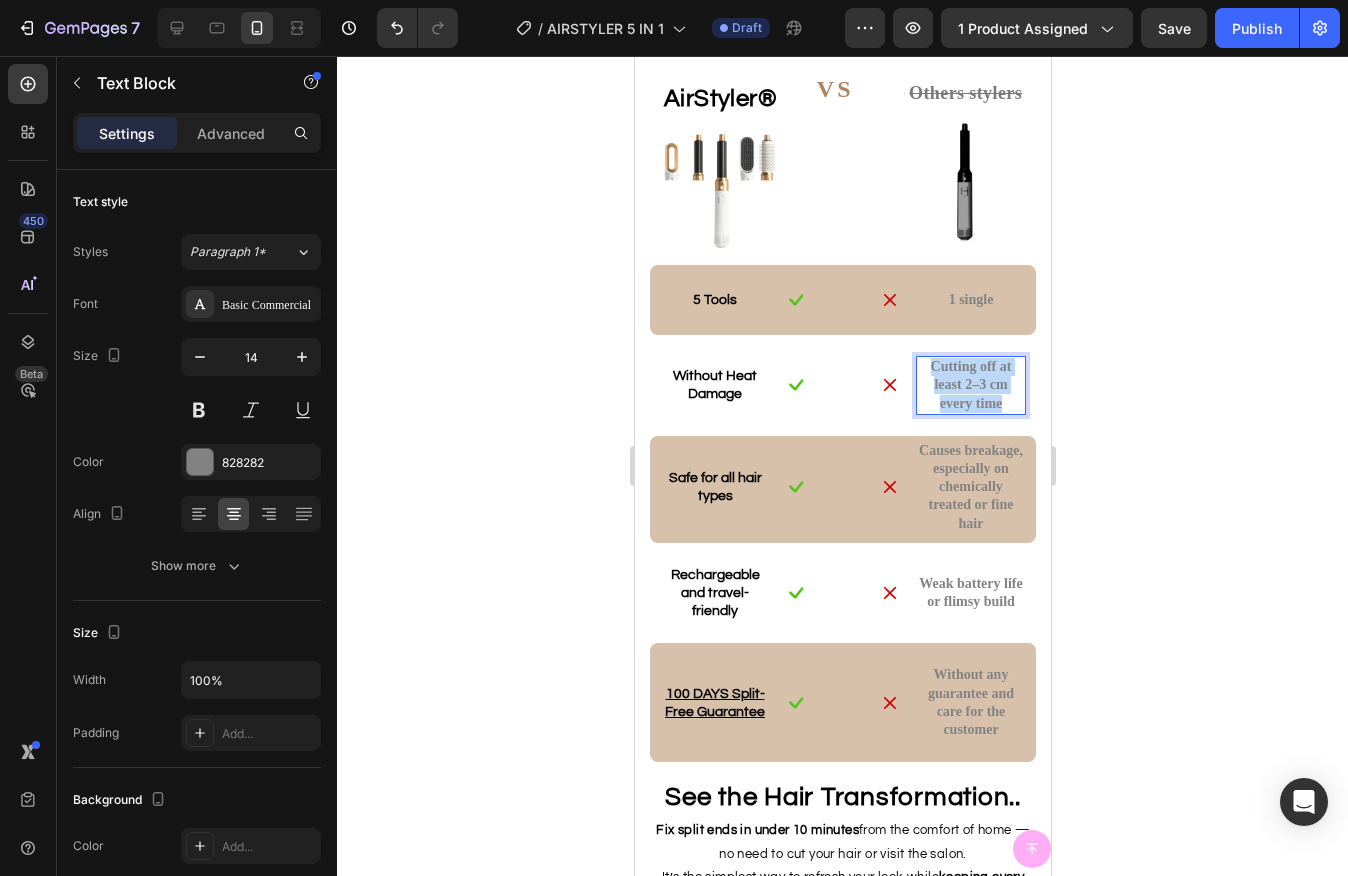 click on "Cutting off at least 2–3 cm every time" at bounding box center [970, 385] 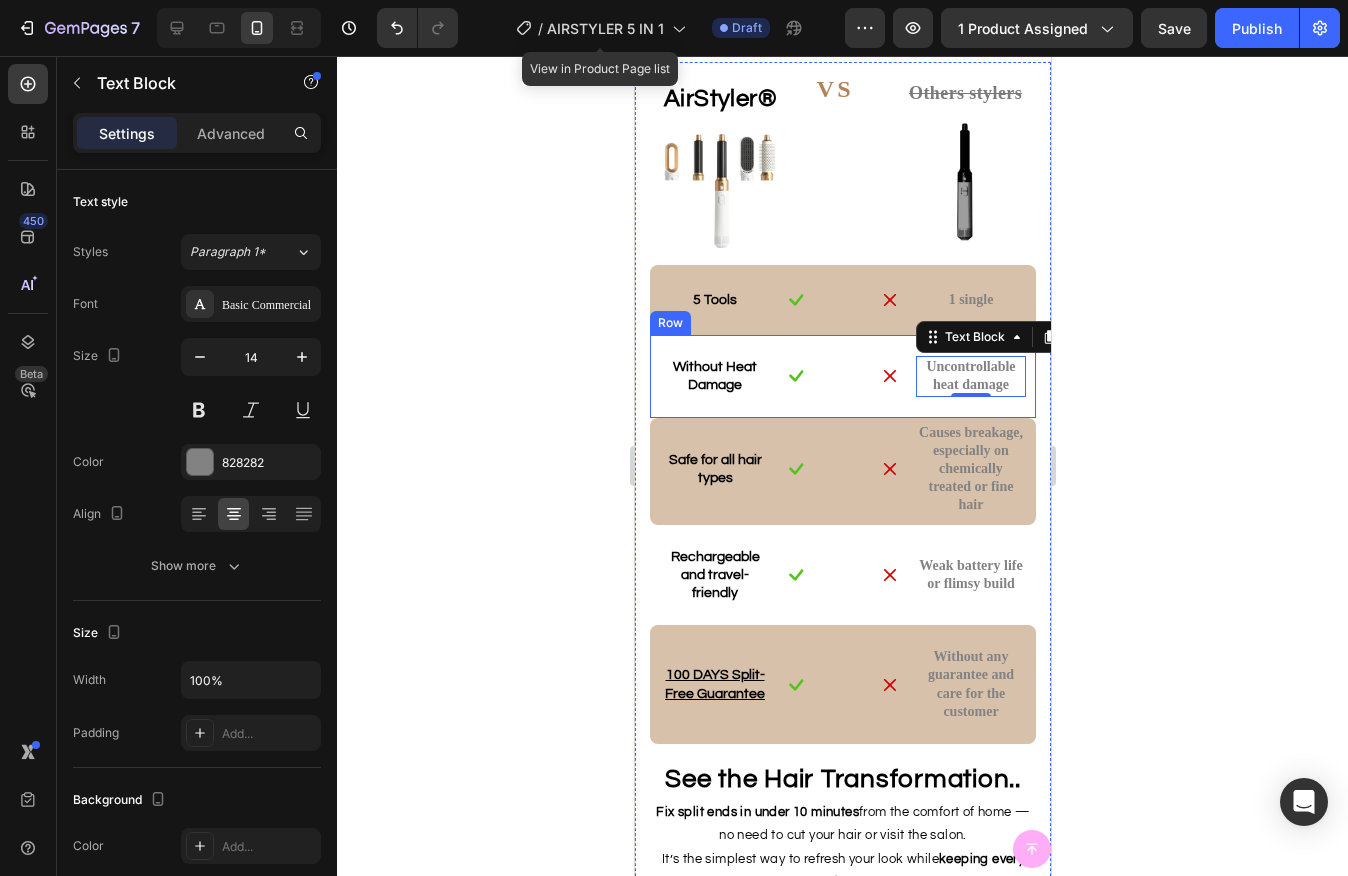click 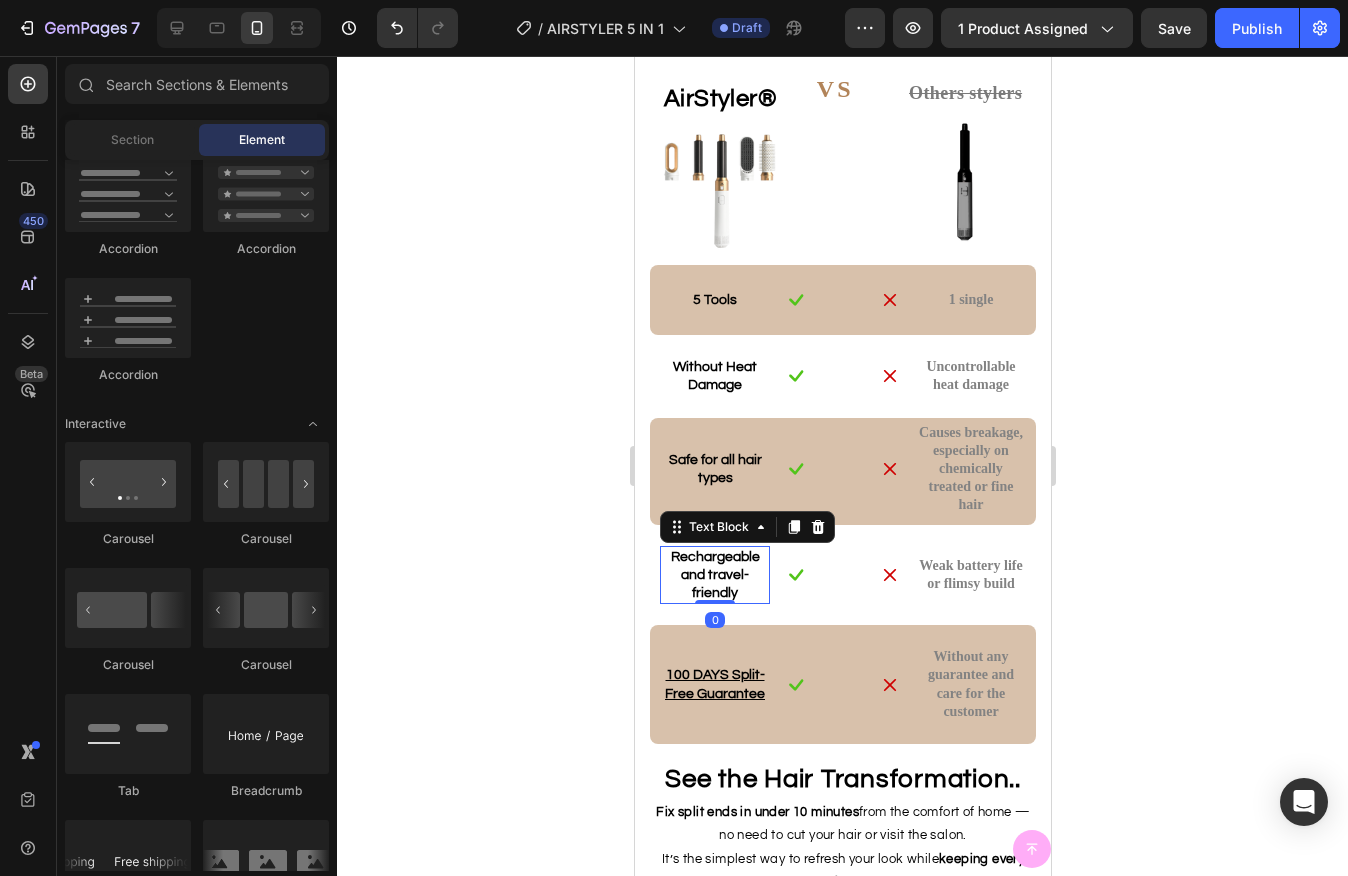 click on "Rechargeable and travel-friendly" at bounding box center [714, 575] 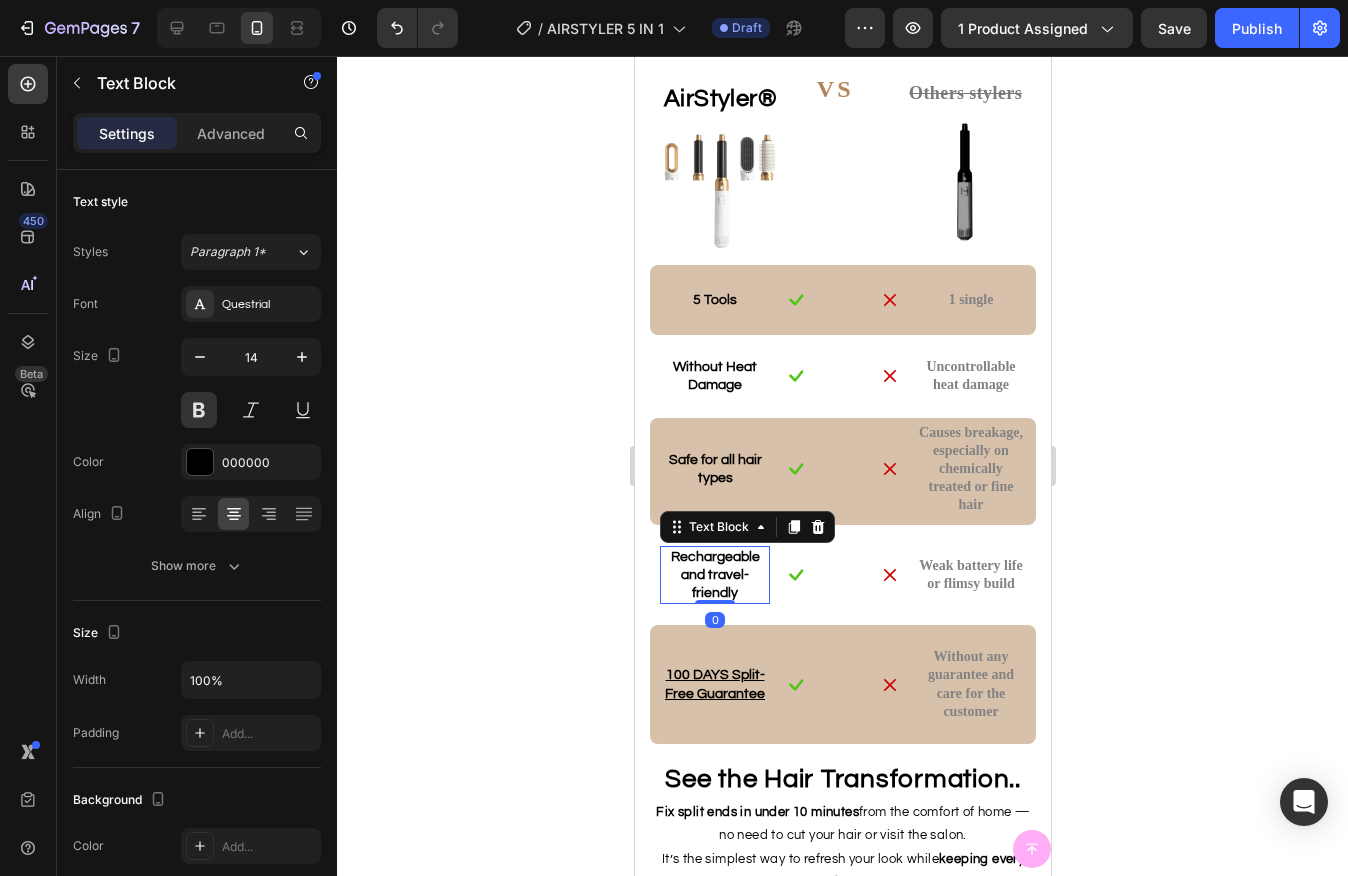 click on "Rechargeable and travel-friendly" at bounding box center [714, 575] 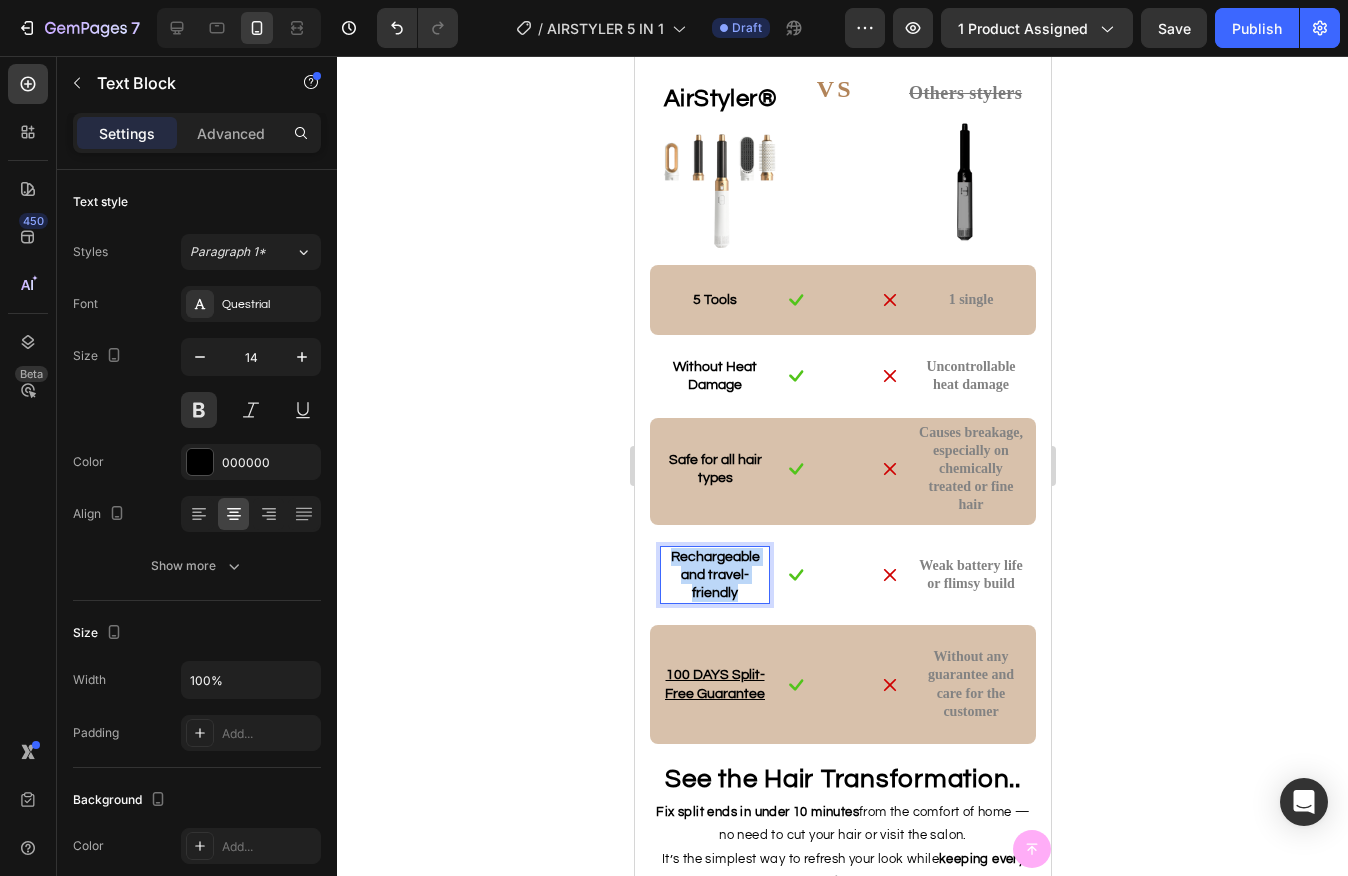 click on "Rechargeable and travel-friendly" at bounding box center [714, 575] 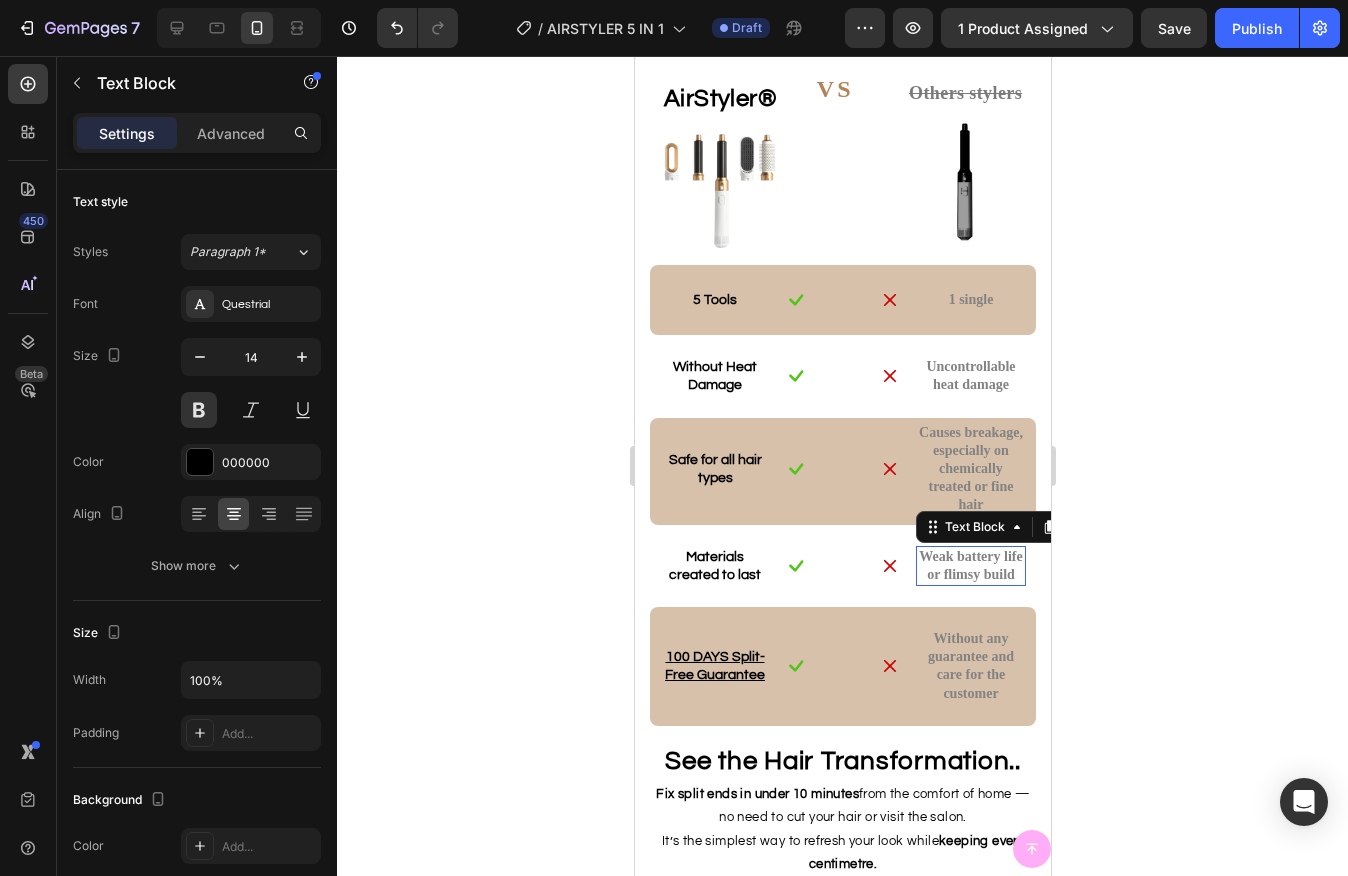 click on "Weak battery life or flimsy build" at bounding box center [970, 566] 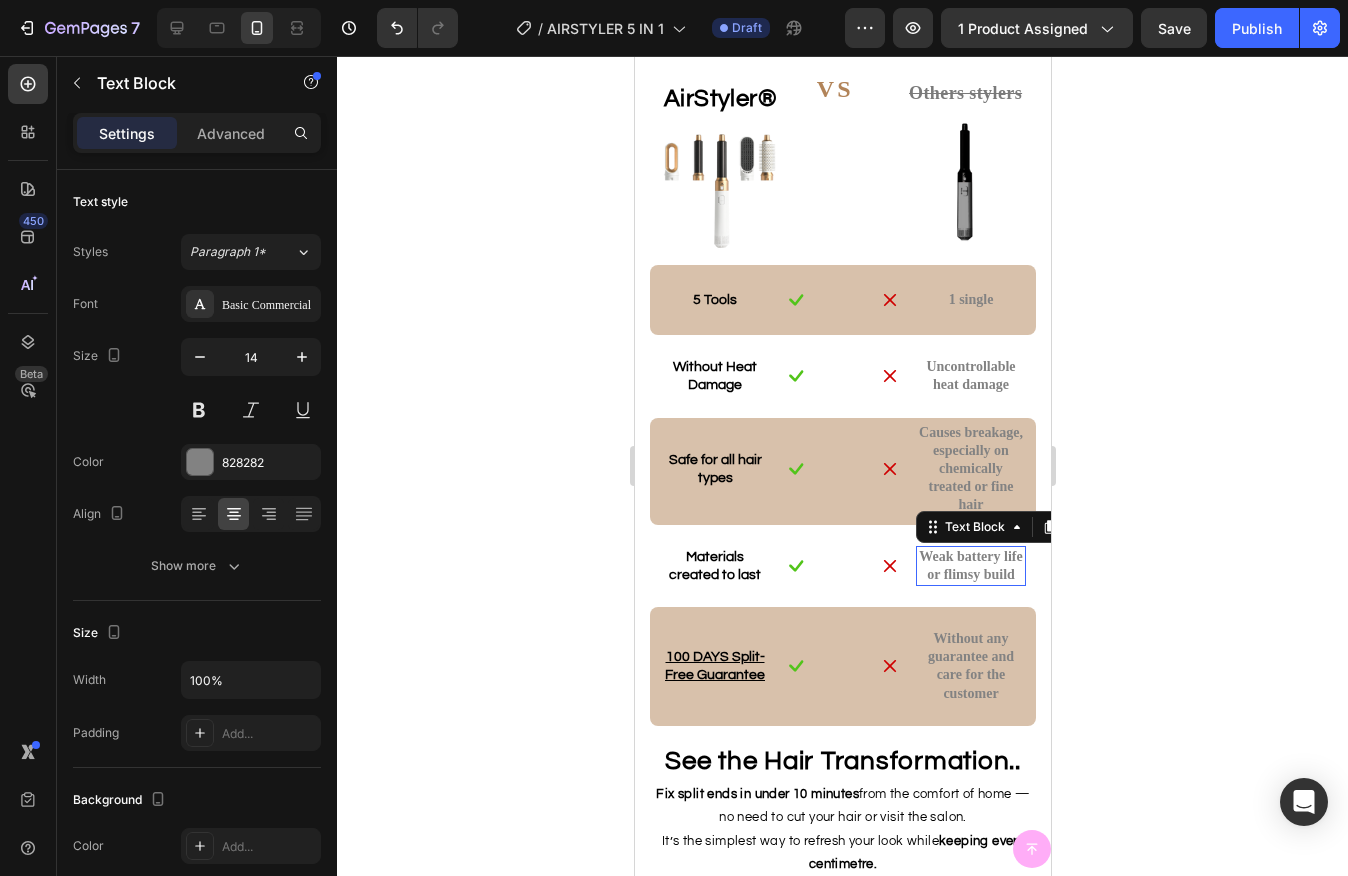 click on "Weak battery life or flimsy build" at bounding box center [970, 566] 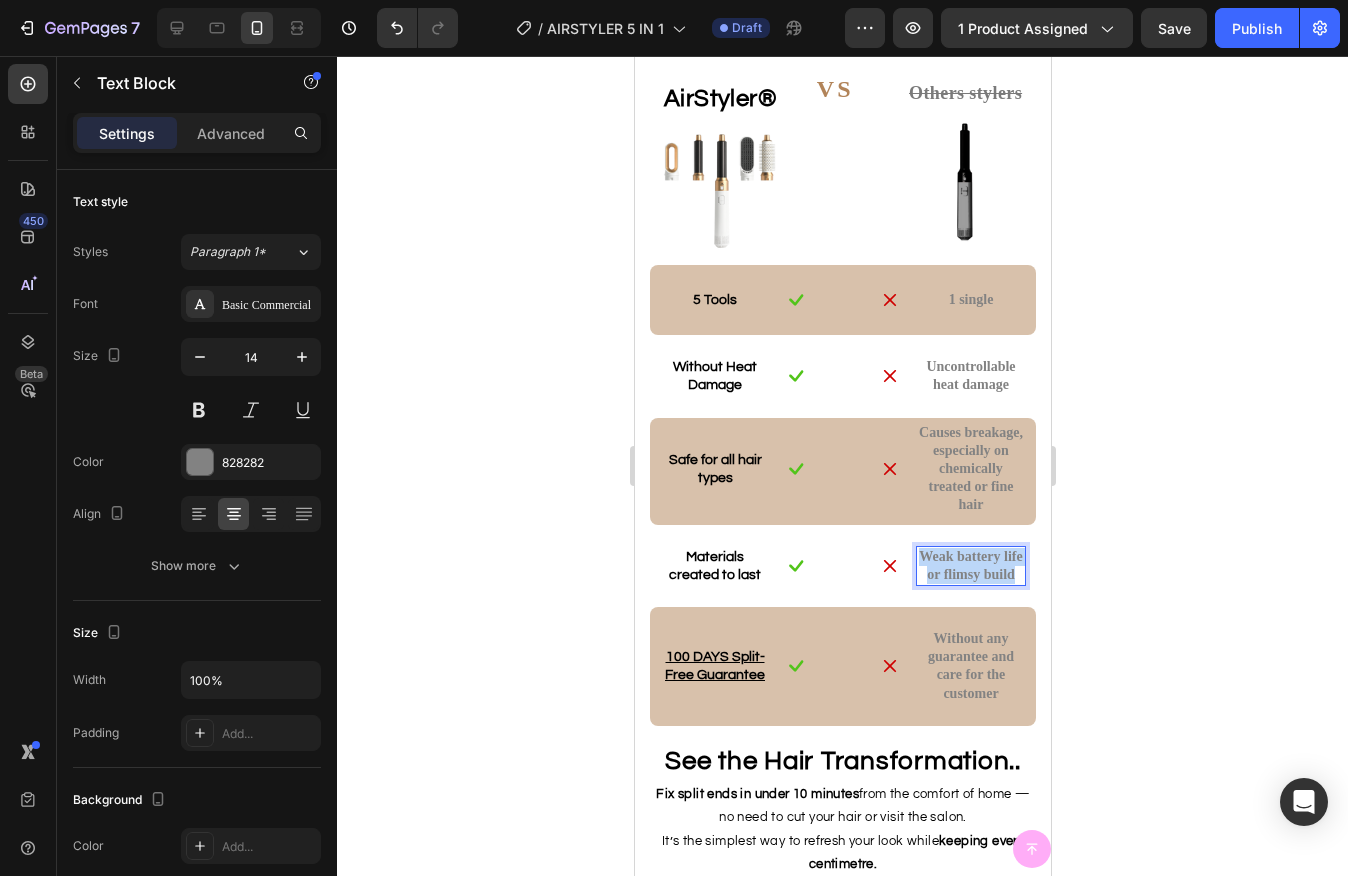 click on "Weak battery life or flimsy build" at bounding box center (970, 566) 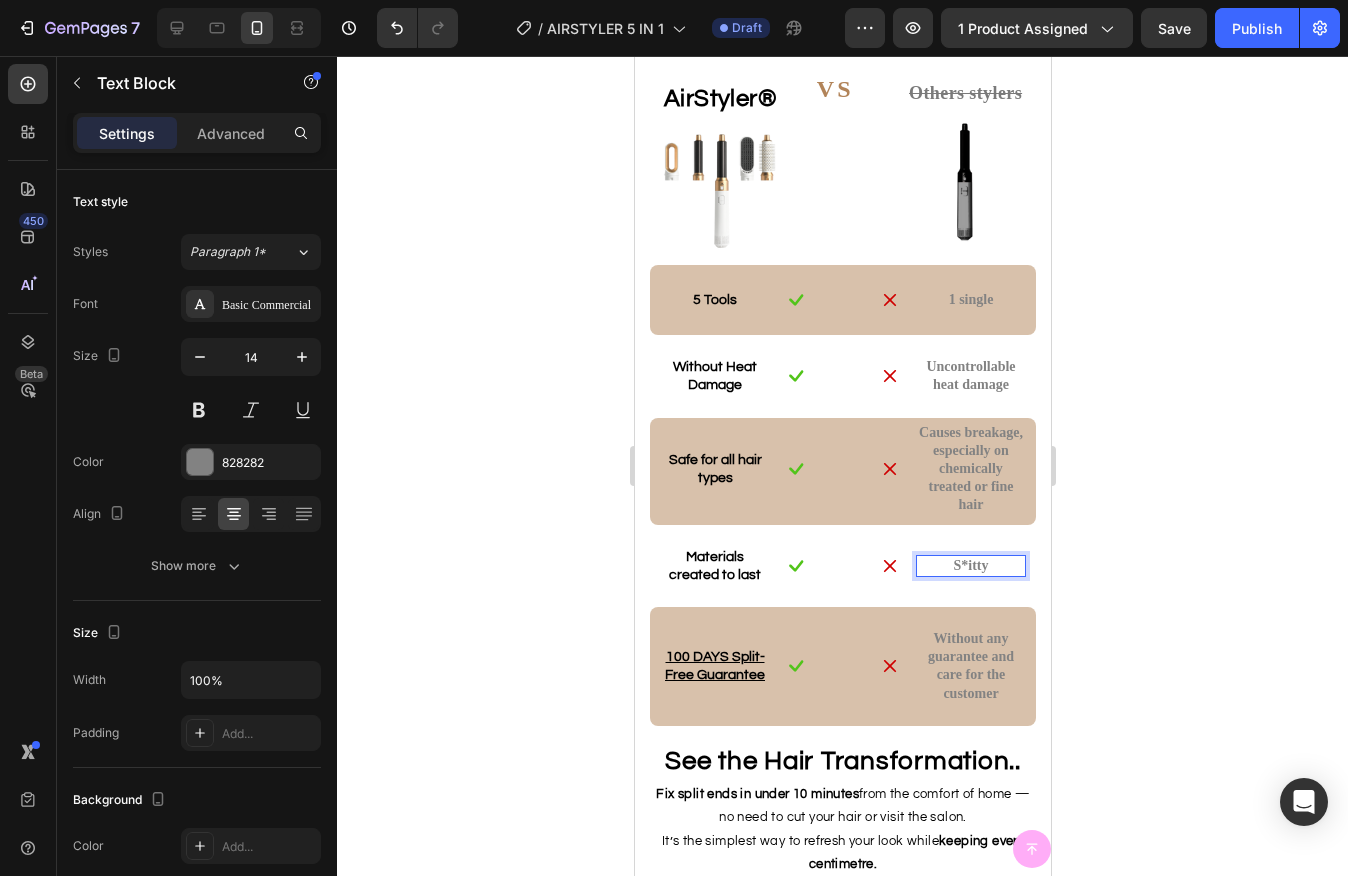 click on "S*itty" at bounding box center [970, 566] 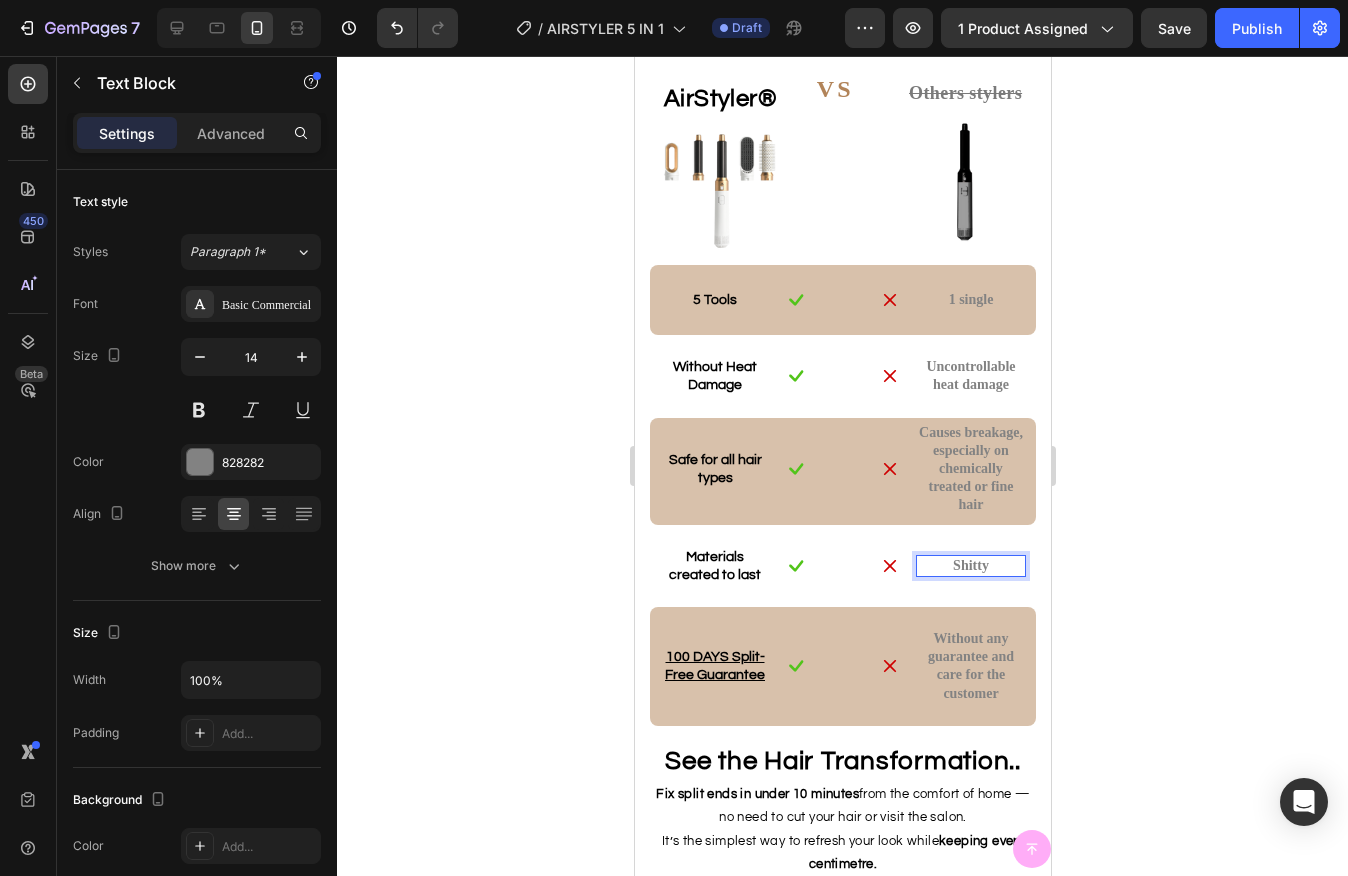click on "Shitty" at bounding box center (970, 566) 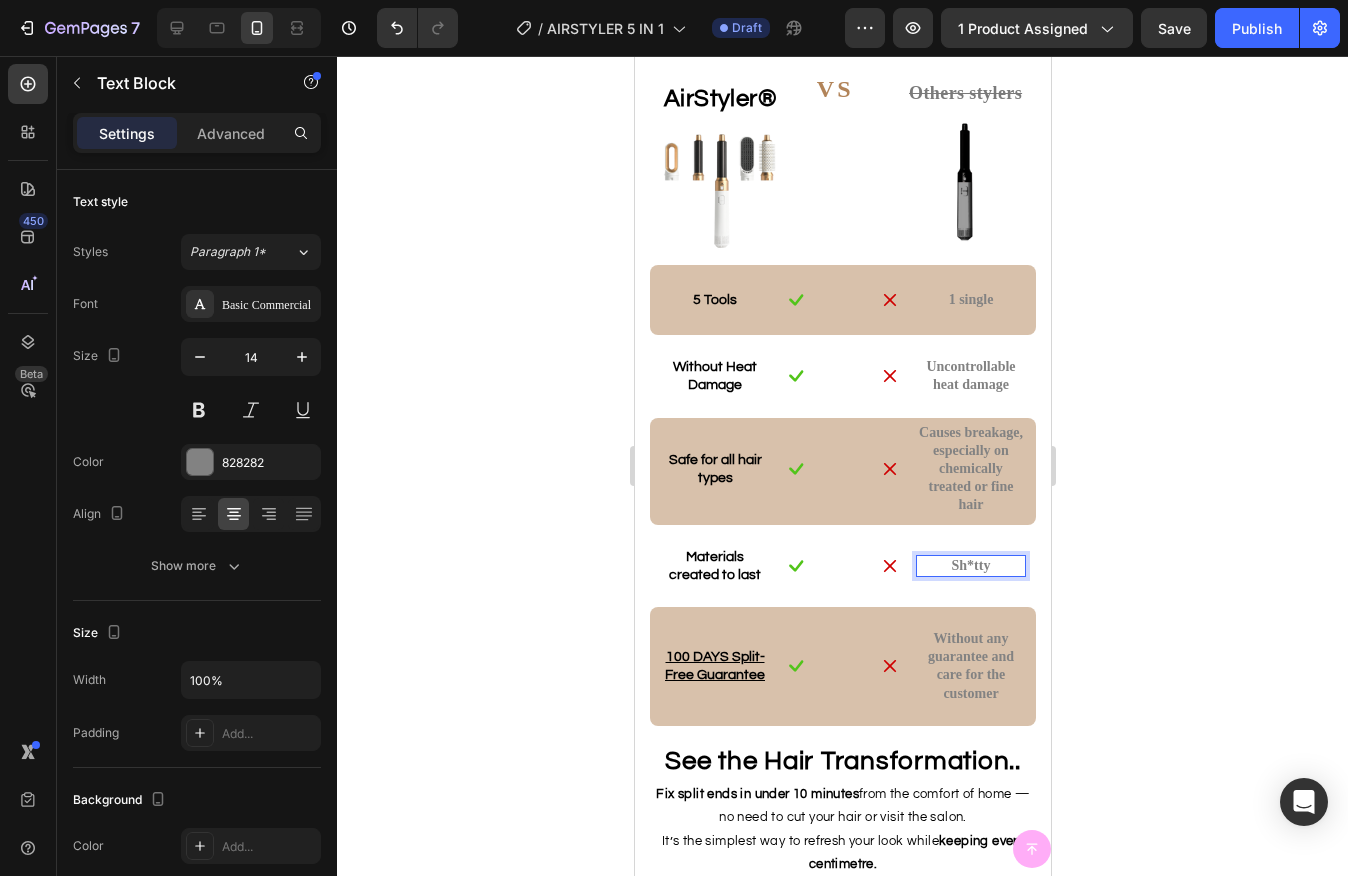 click on "Sh*tty" at bounding box center [970, 566] 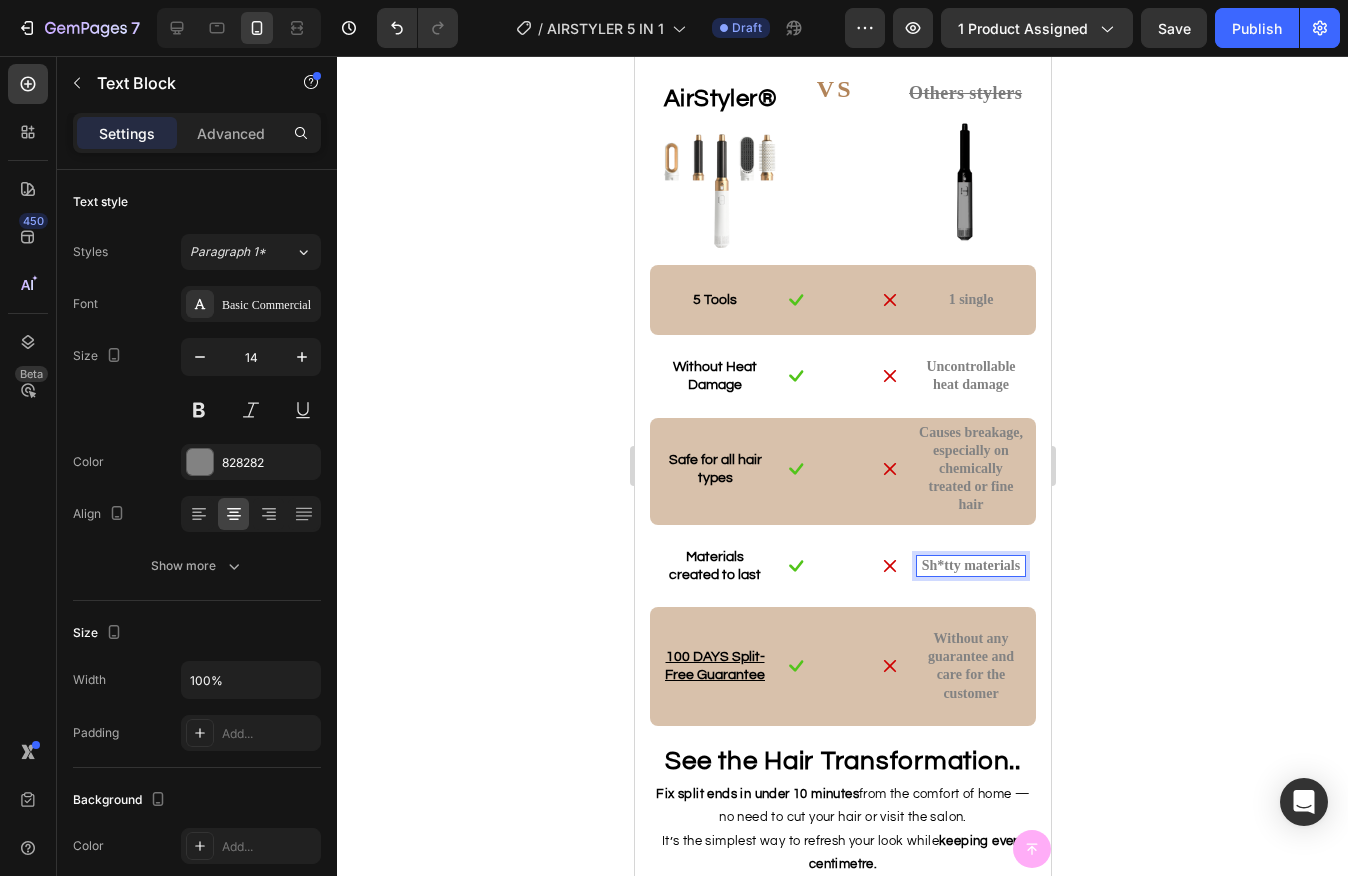 click on "Sh*tty materials" at bounding box center [970, 566] 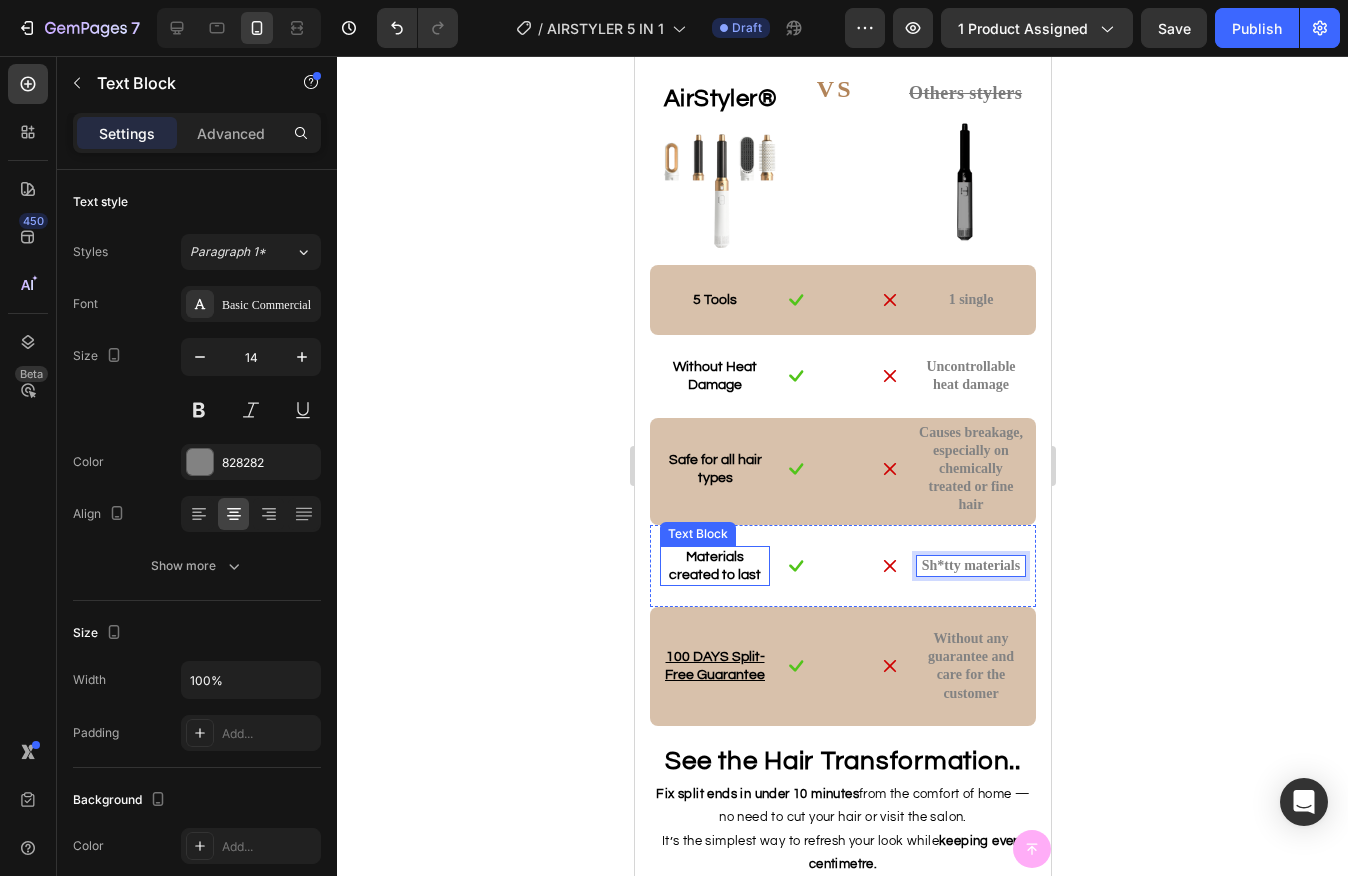 click on "Materials created to last" at bounding box center (714, 566) 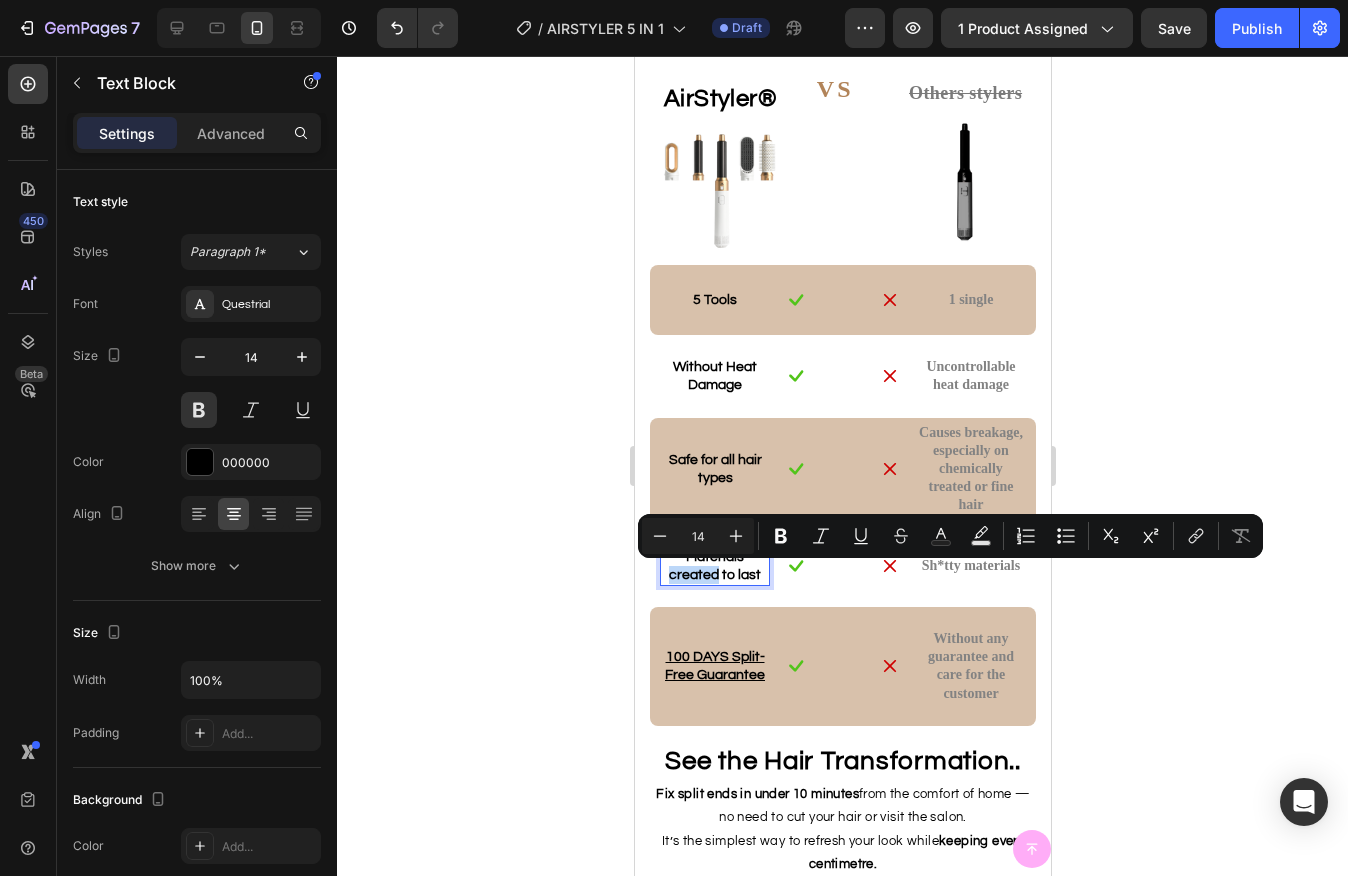 drag, startPoint x: 716, startPoint y: 576, endPoint x: 665, endPoint y: 582, distance: 51.351727 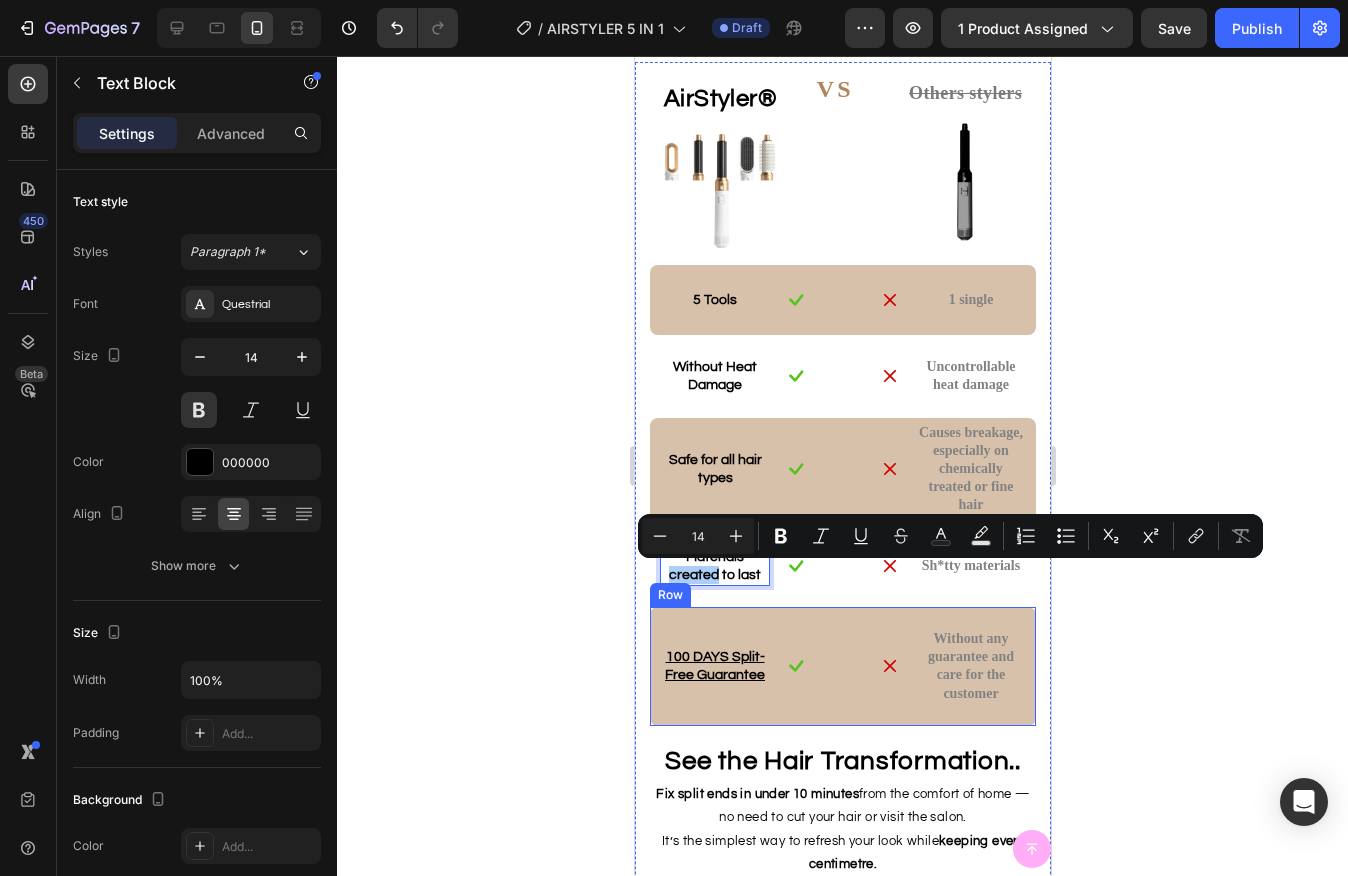 click 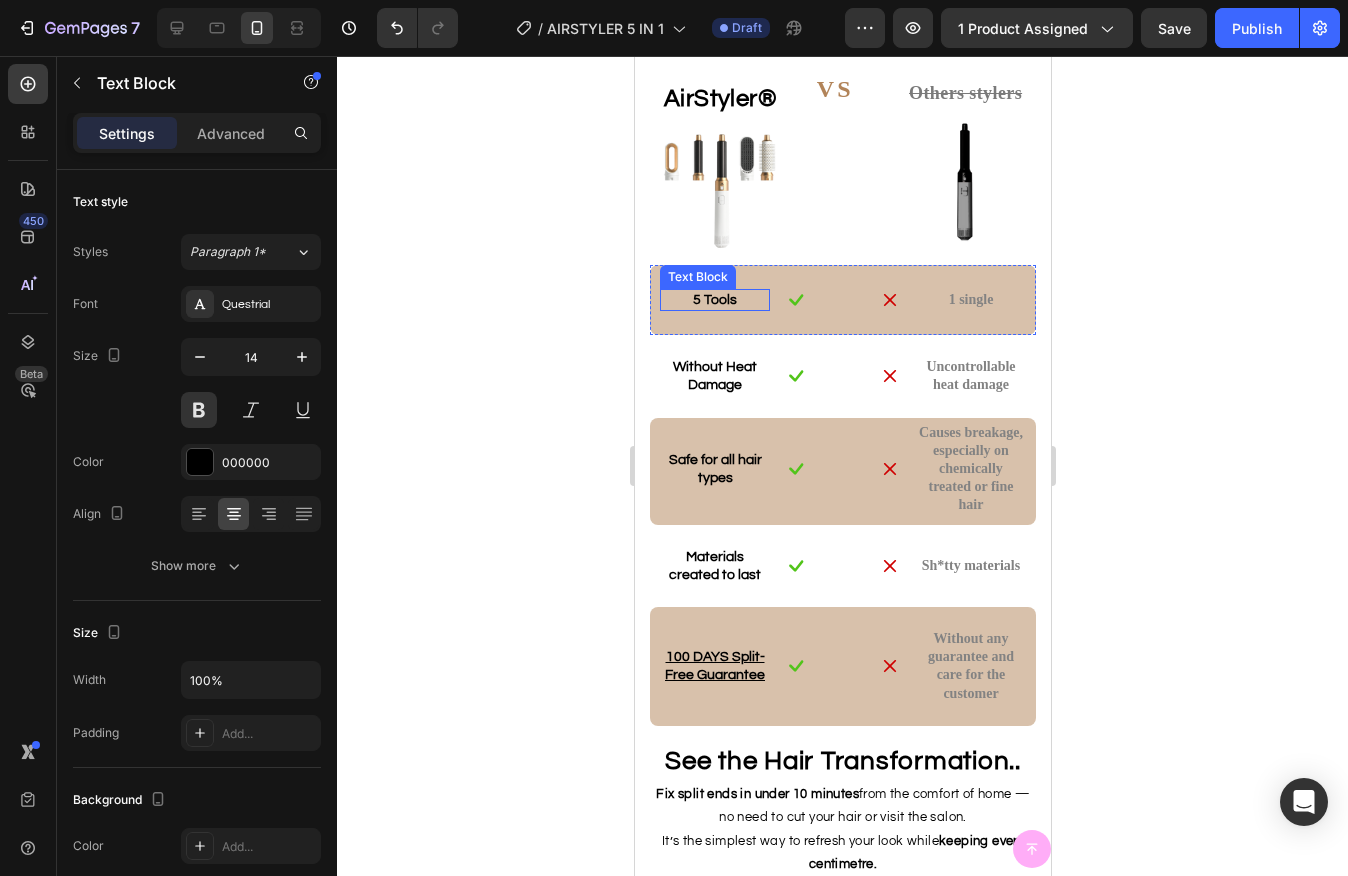 click on "5 Tools" at bounding box center (714, 300) 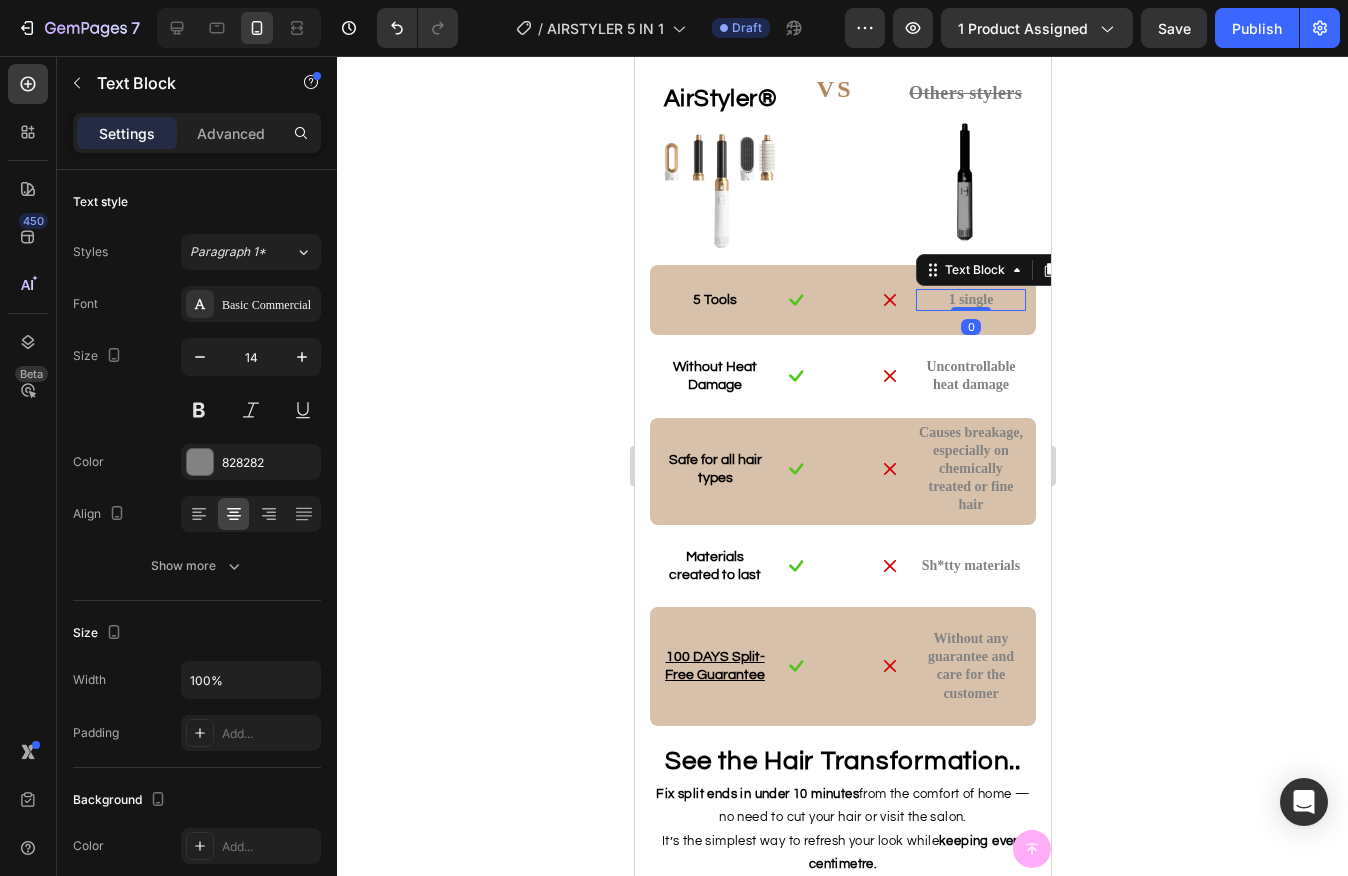 click on "1 single" at bounding box center [970, 300] 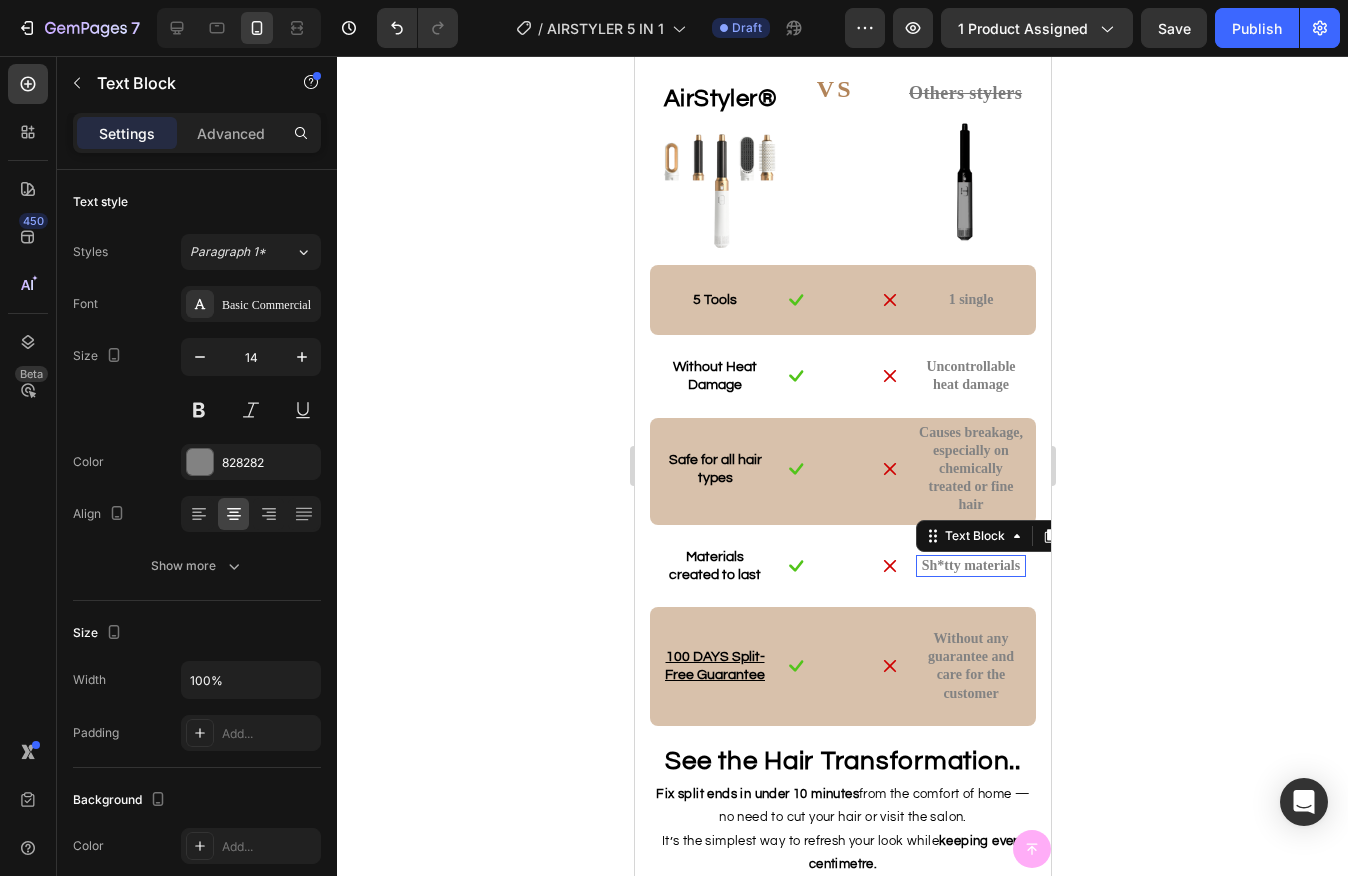 click on "Sh*tty materials" at bounding box center (970, 566) 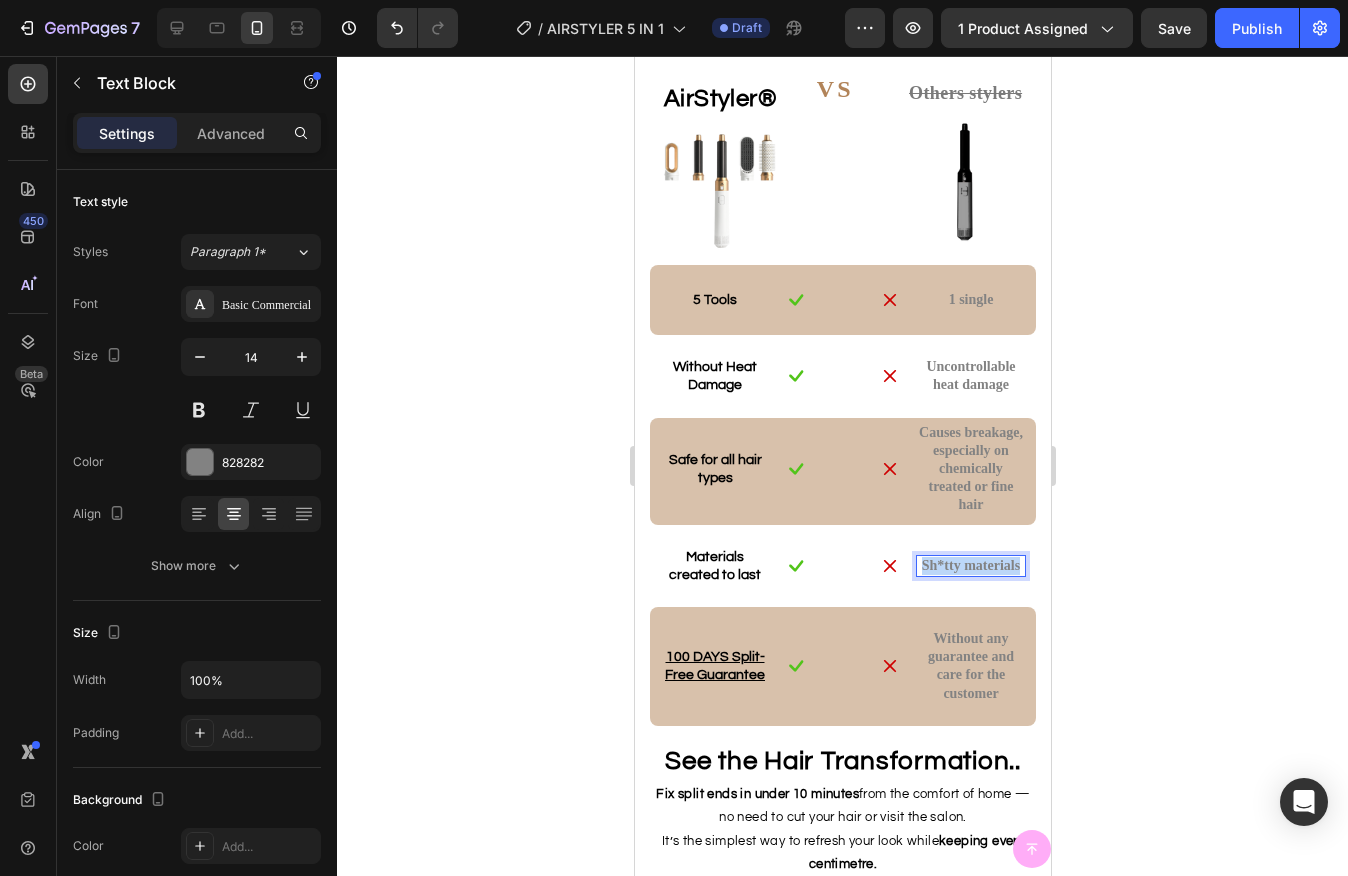 click on "Sh*tty materials" at bounding box center (970, 566) 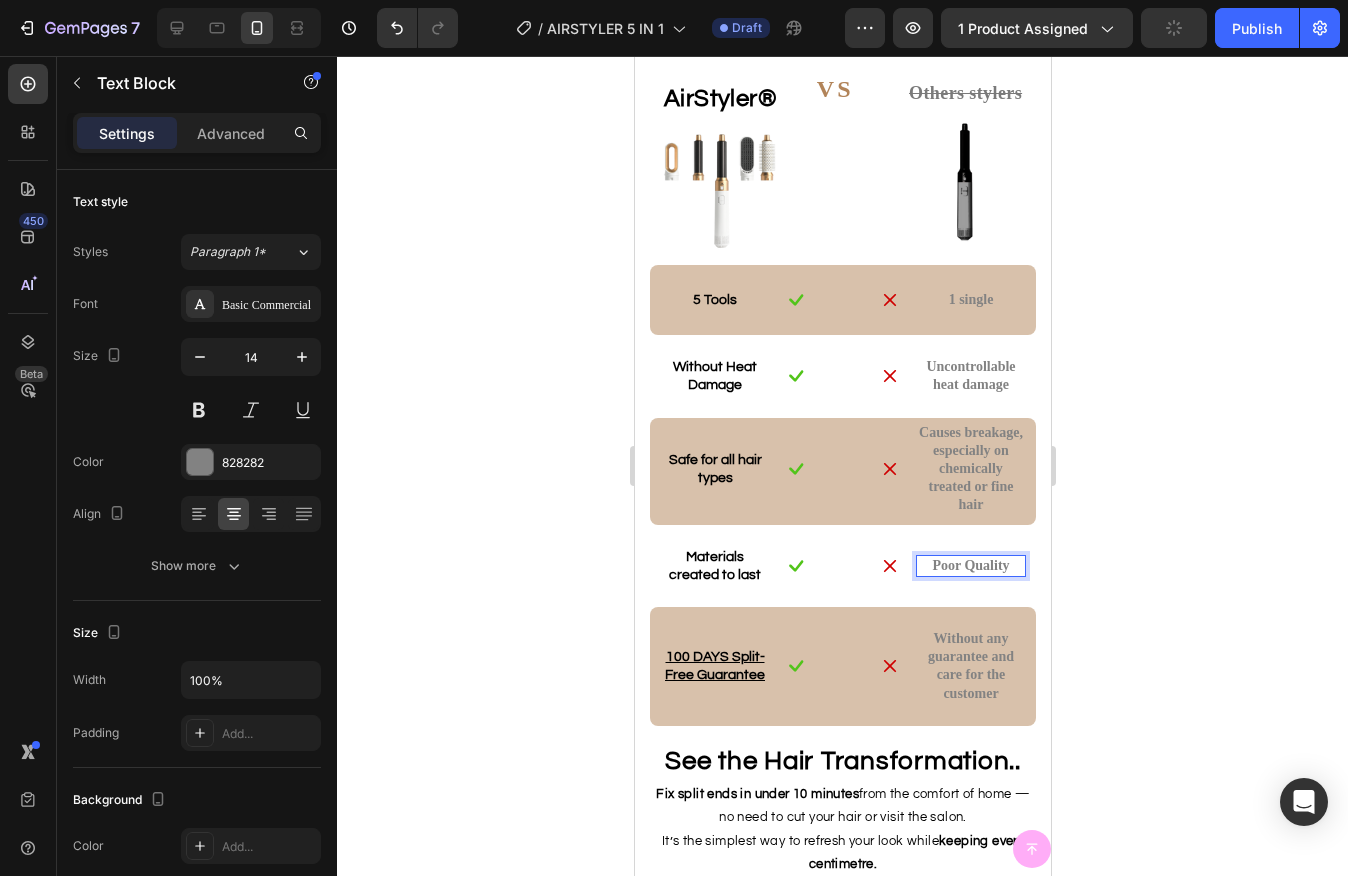 click 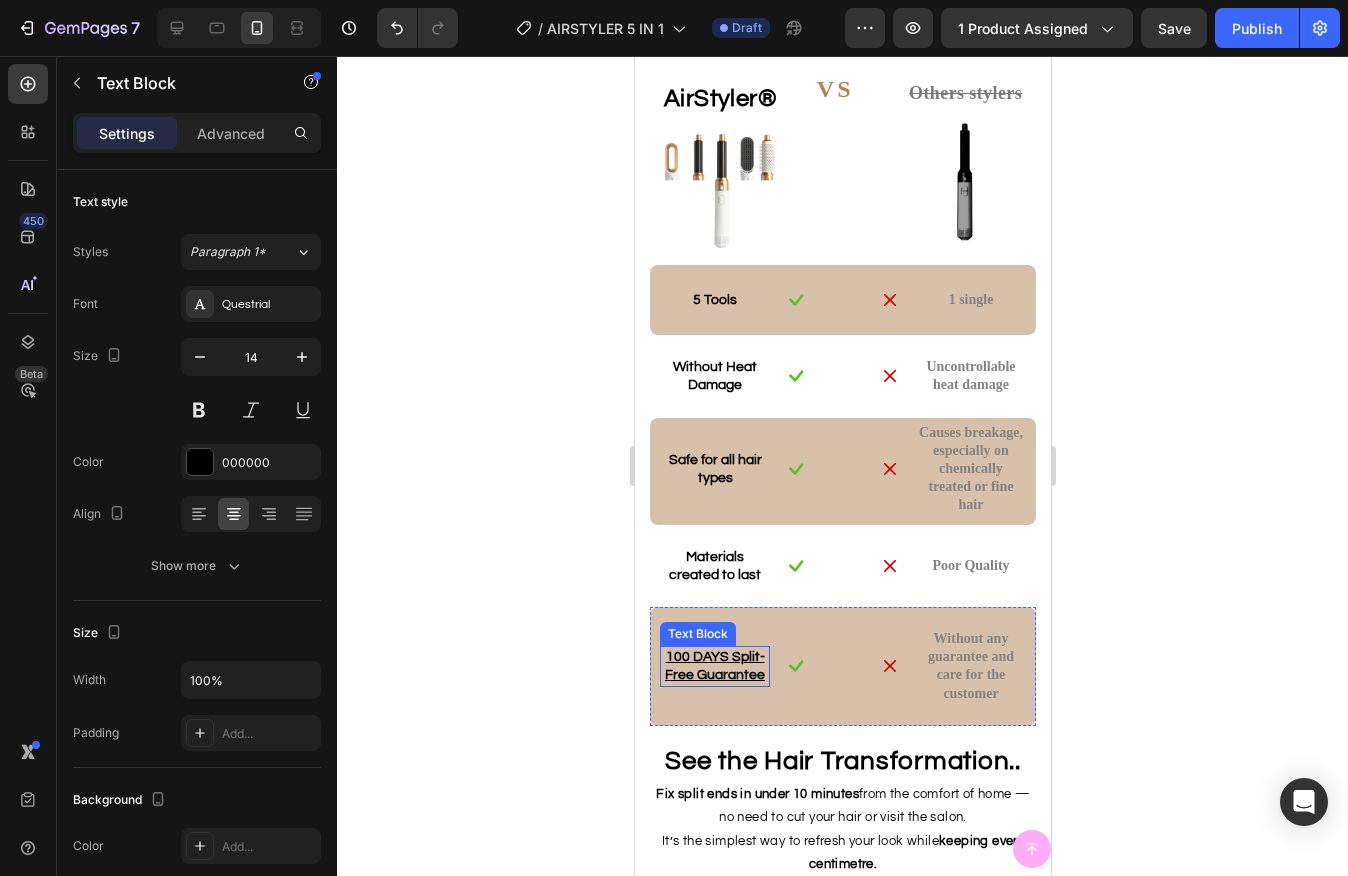click on "100 DAYS Split-Free Guarantee" at bounding box center [714, 666] 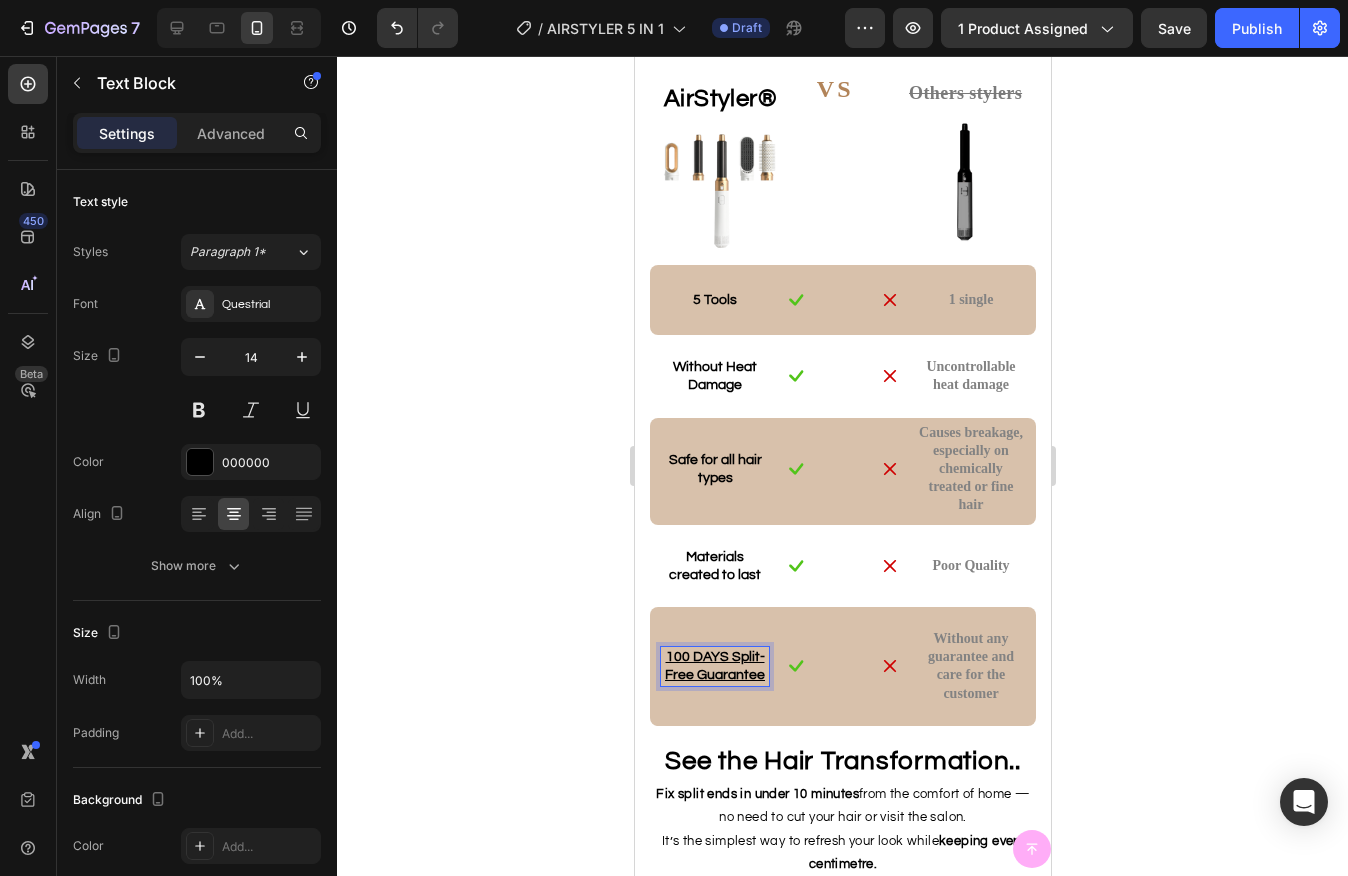click on "100 DAYS Split-Free Guarantee" at bounding box center [714, 666] 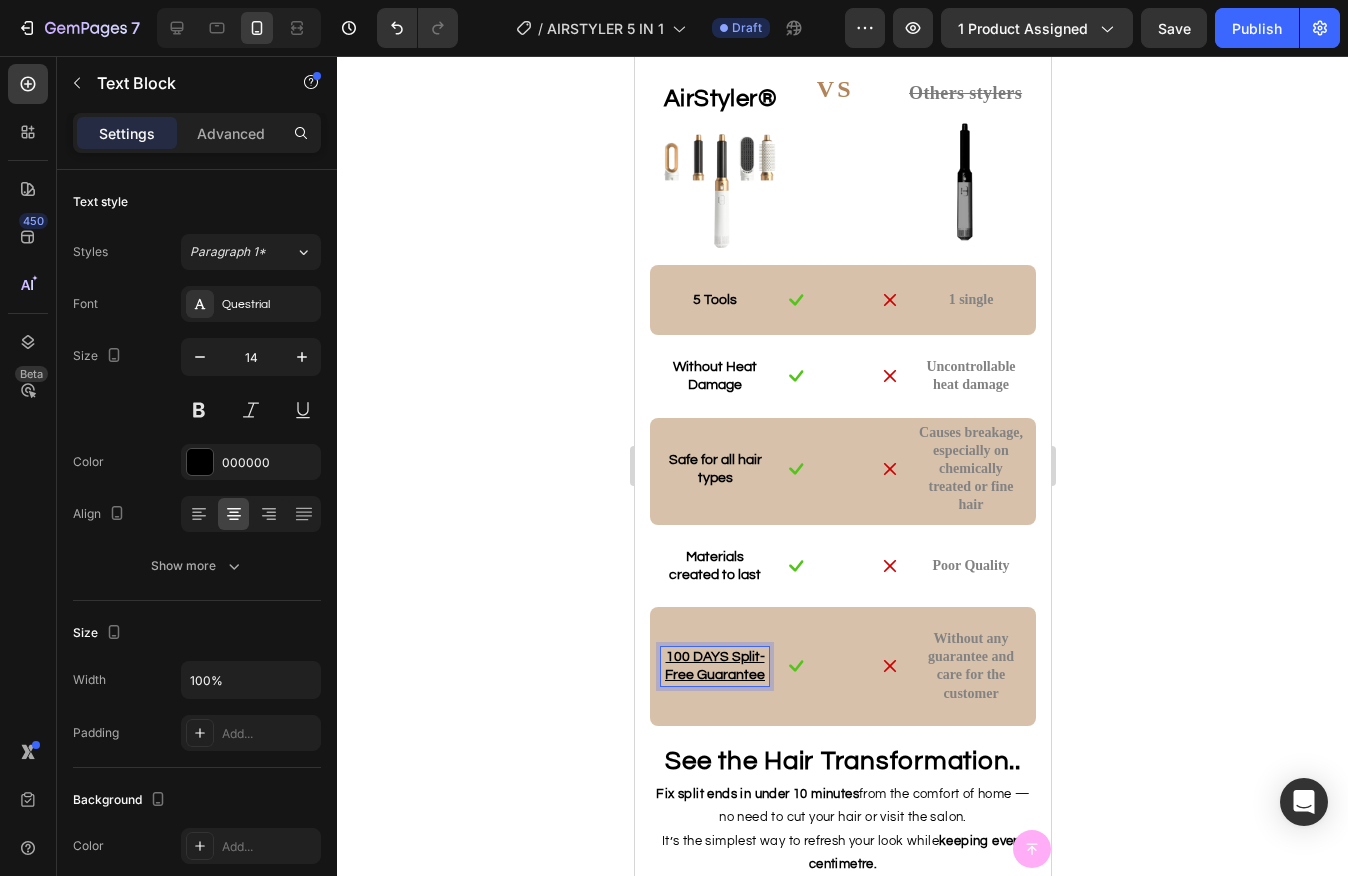 click on "100 DAYS Split-Free Guarantee" at bounding box center [714, 666] 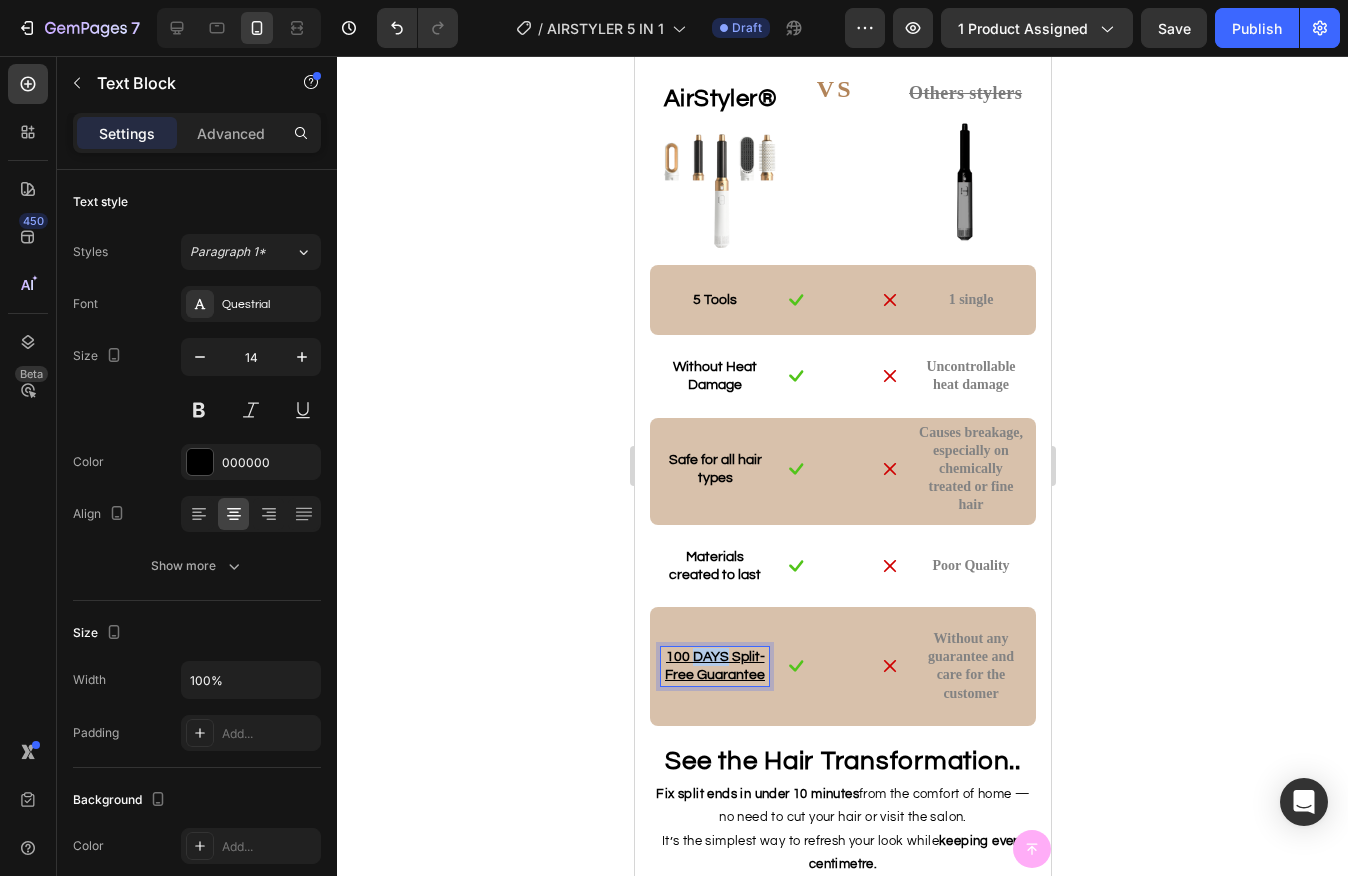 click on "100 DAYS Split-Free Guarantee" at bounding box center [714, 666] 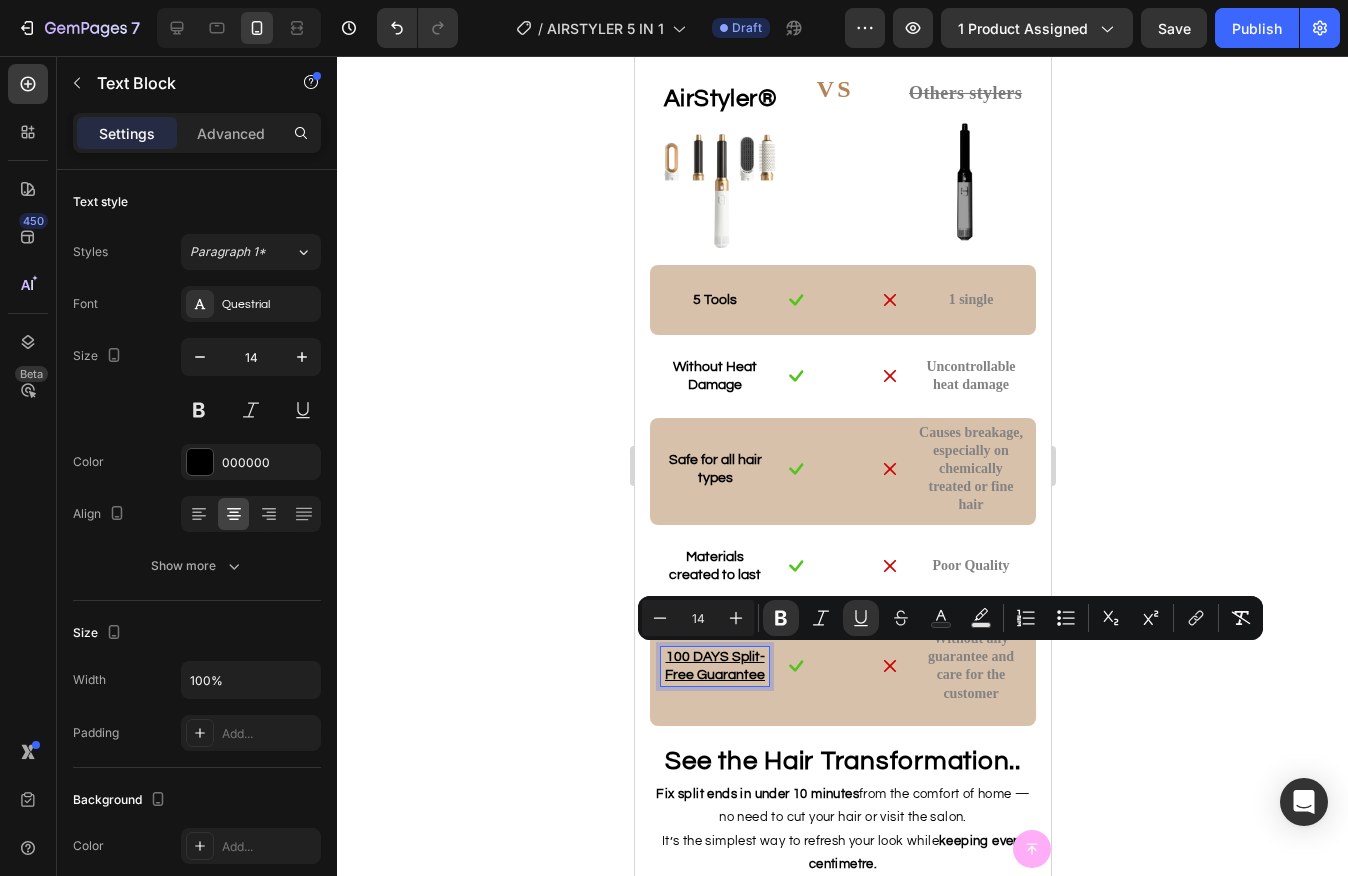 click on "100 DAYS Split-Free Guarantee" at bounding box center (714, 666) 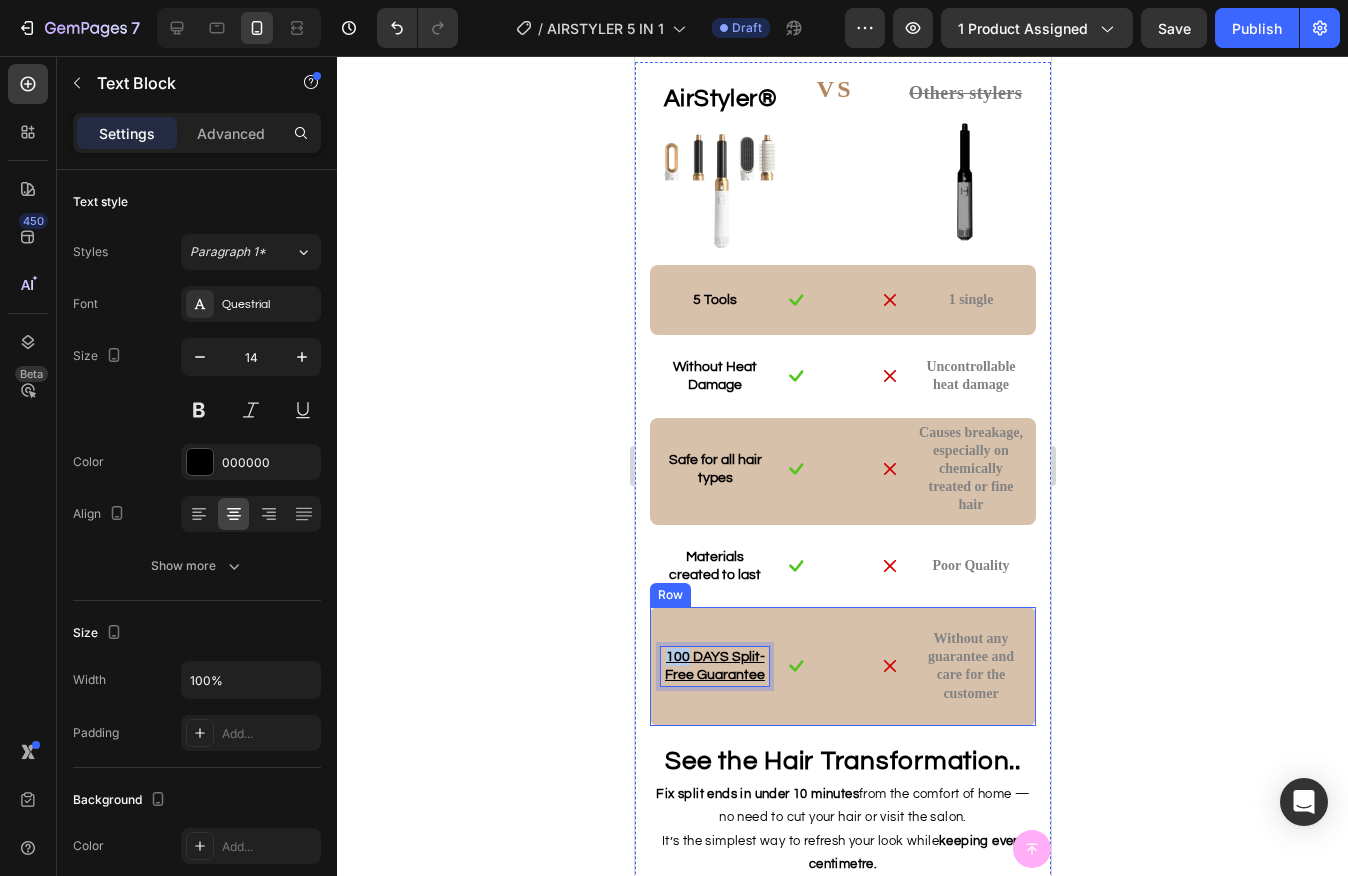 drag, startPoint x: 685, startPoint y: 658, endPoint x: 657, endPoint y: 658, distance: 28 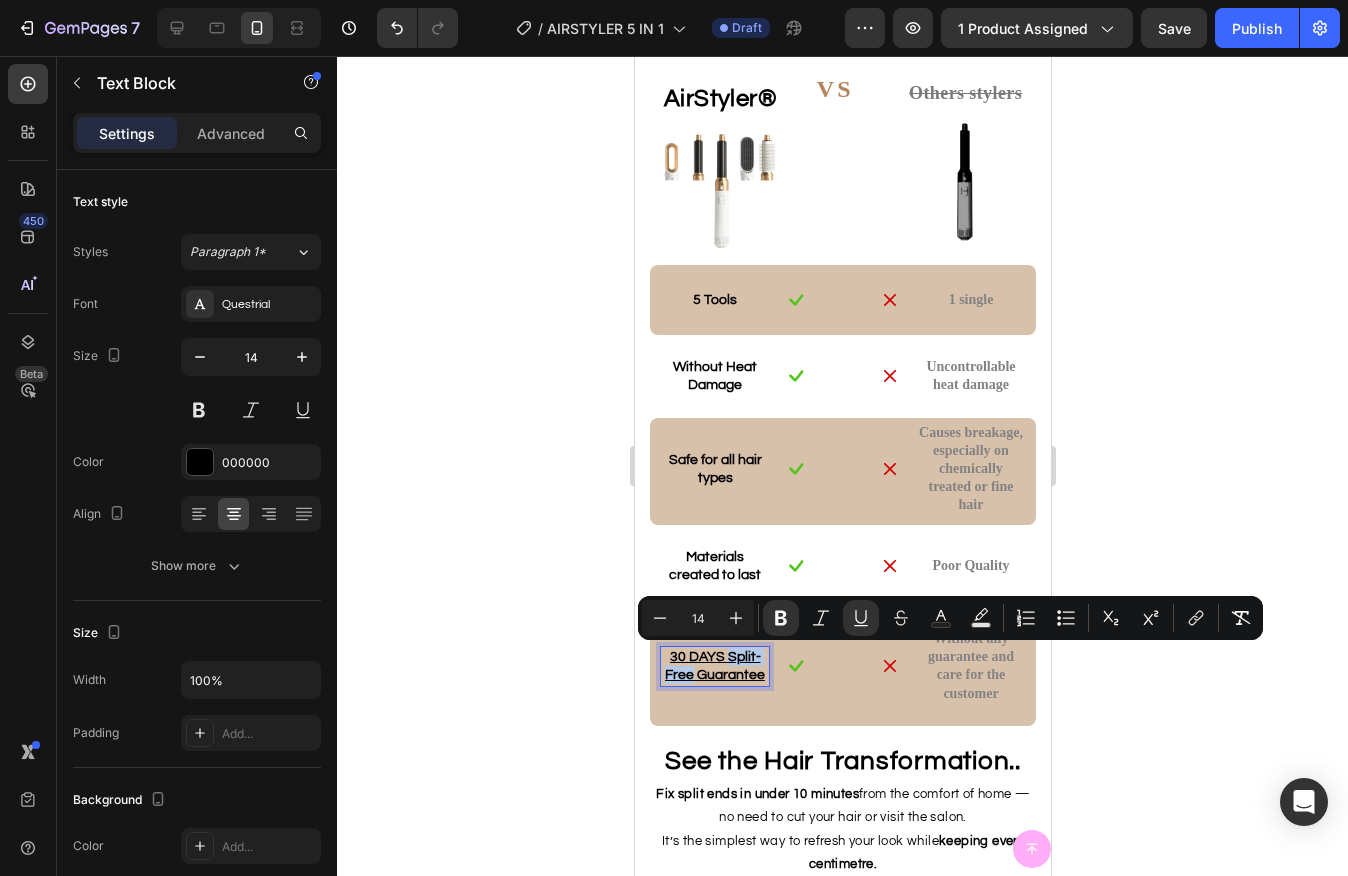 drag, startPoint x: 727, startPoint y: 659, endPoint x: 691, endPoint y: 676, distance: 39.812057 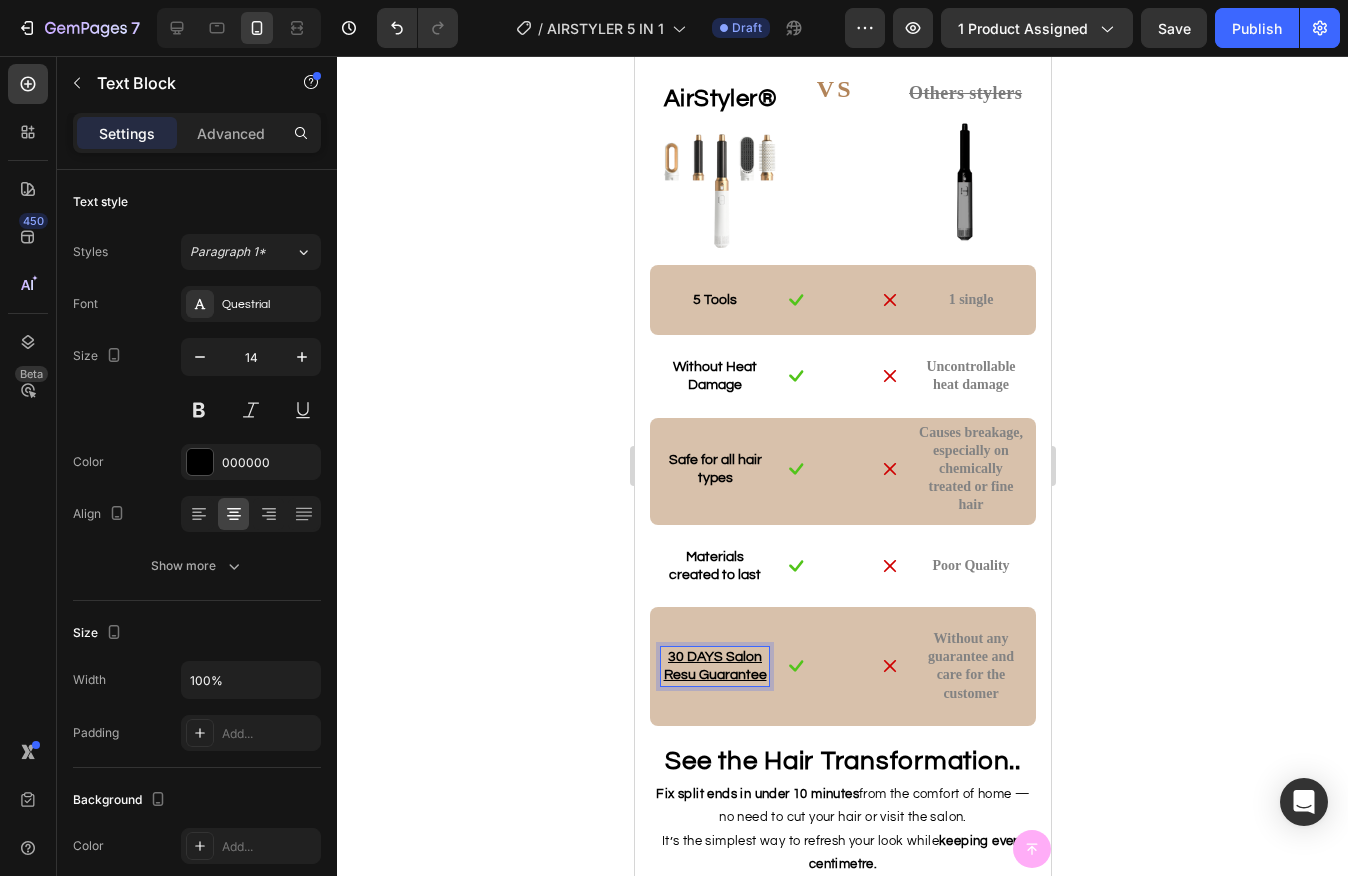 scroll, scrollTop: 3667, scrollLeft: 0, axis: vertical 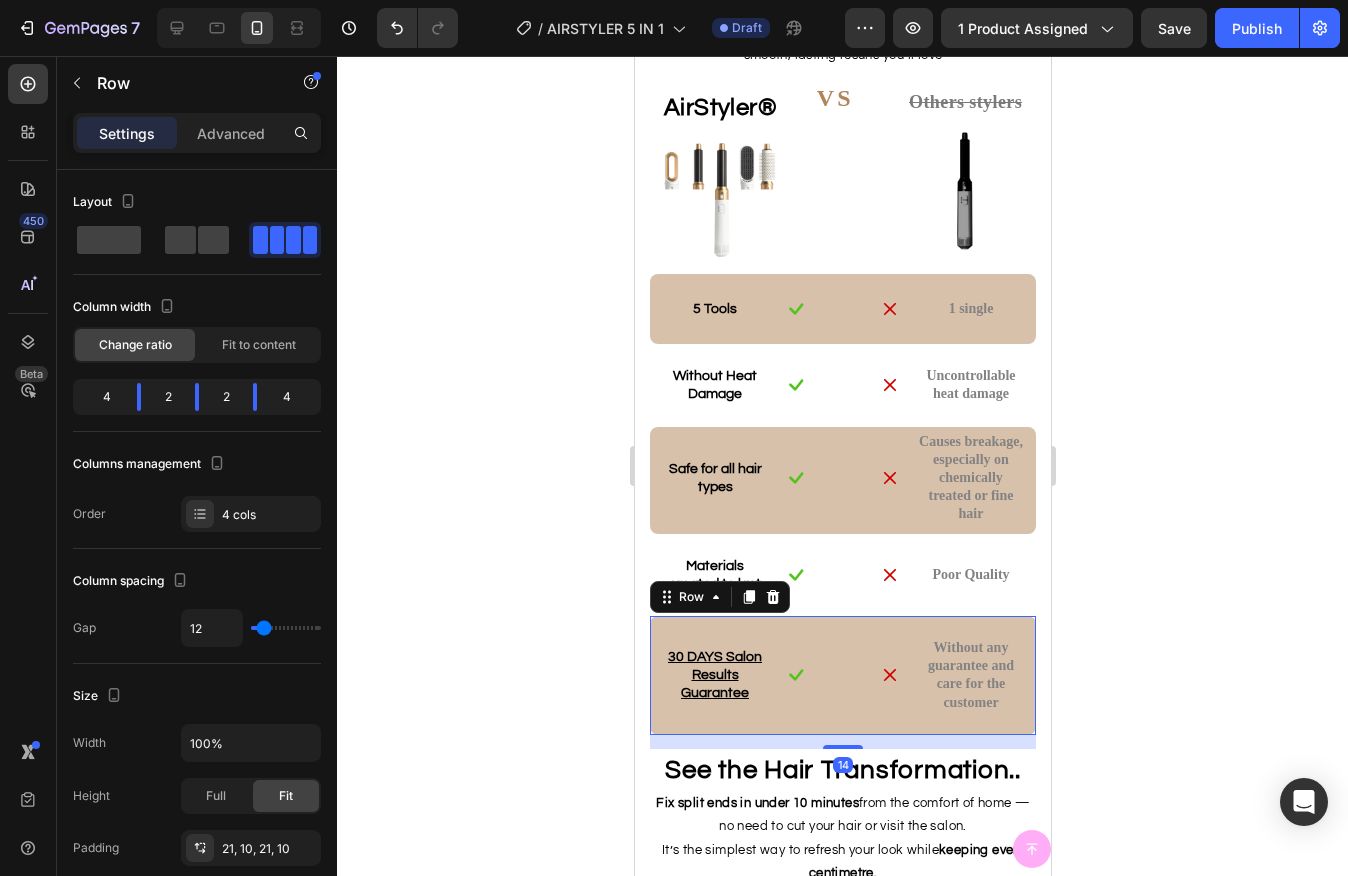 click on "Image" at bounding box center (808, 675) 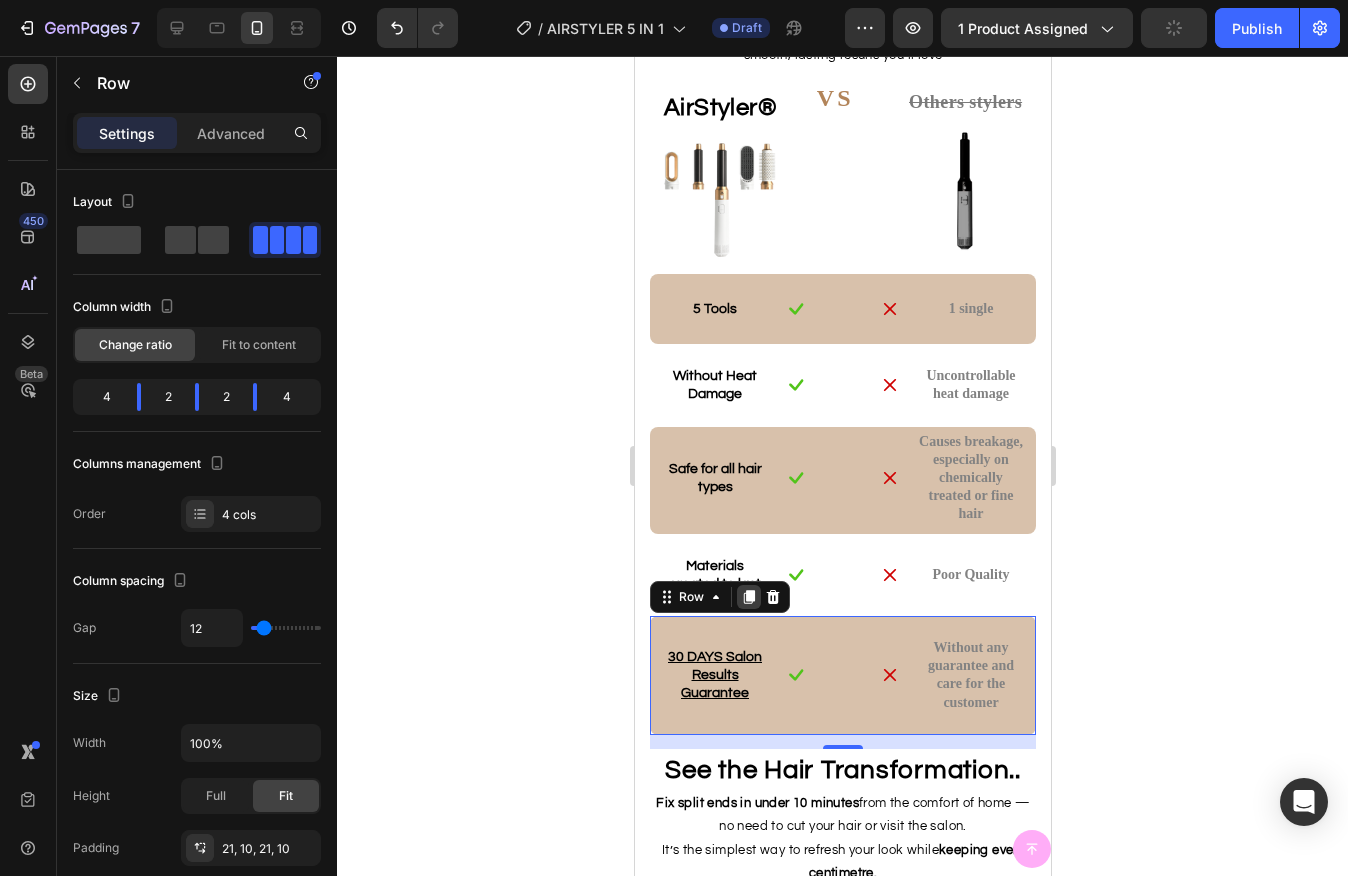 click 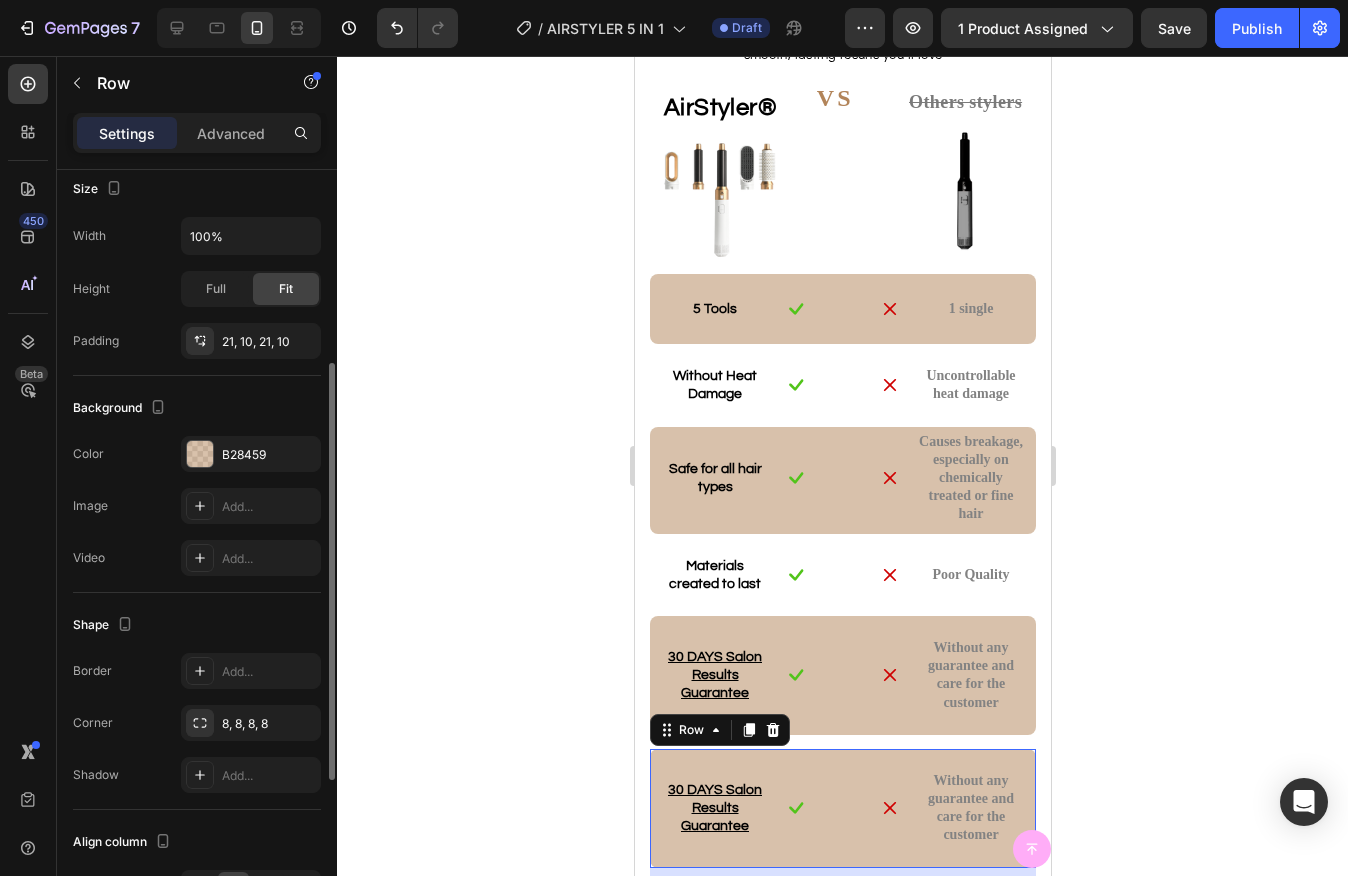 scroll, scrollTop: 633, scrollLeft: 0, axis: vertical 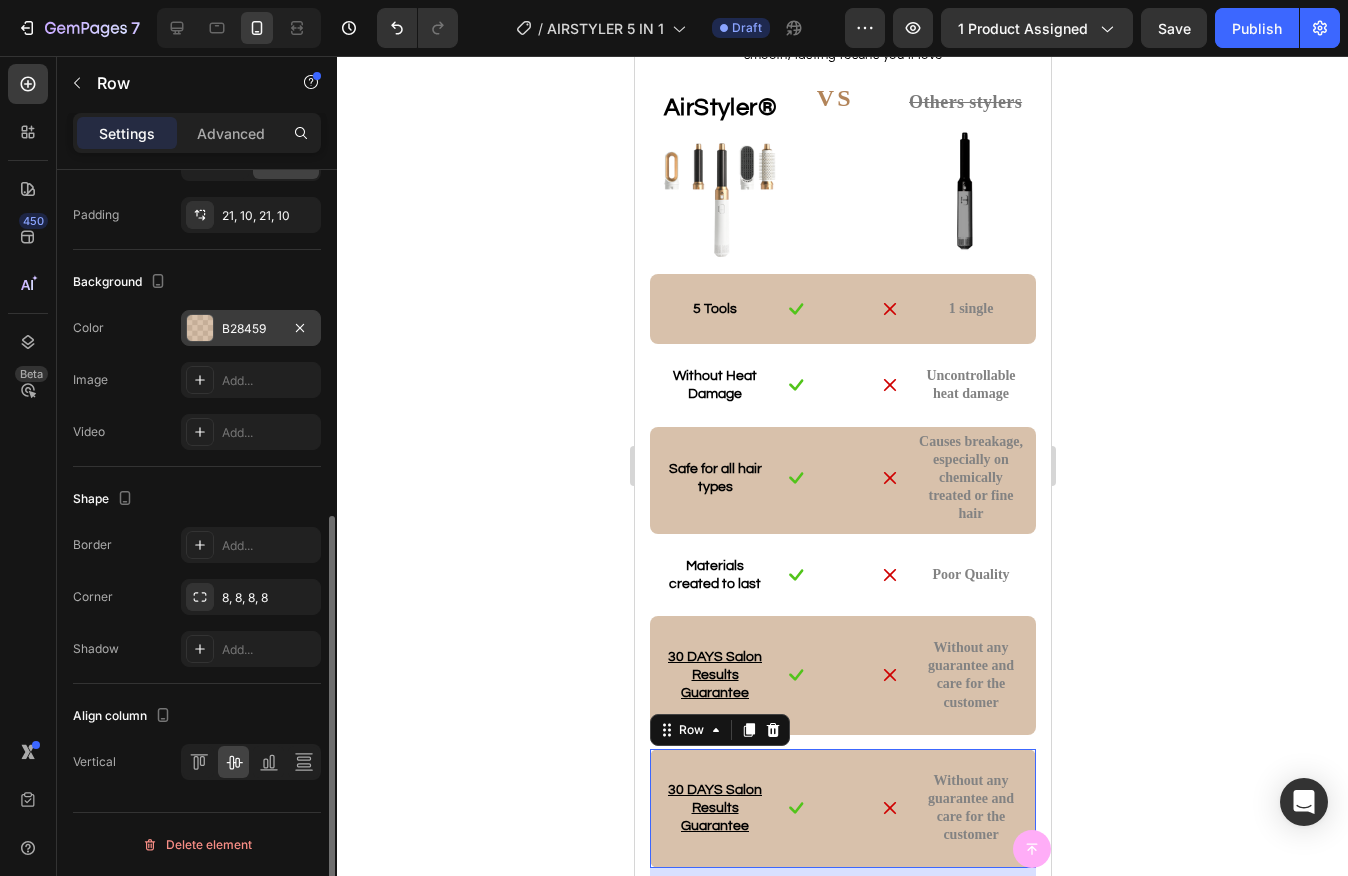 click at bounding box center (200, 328) 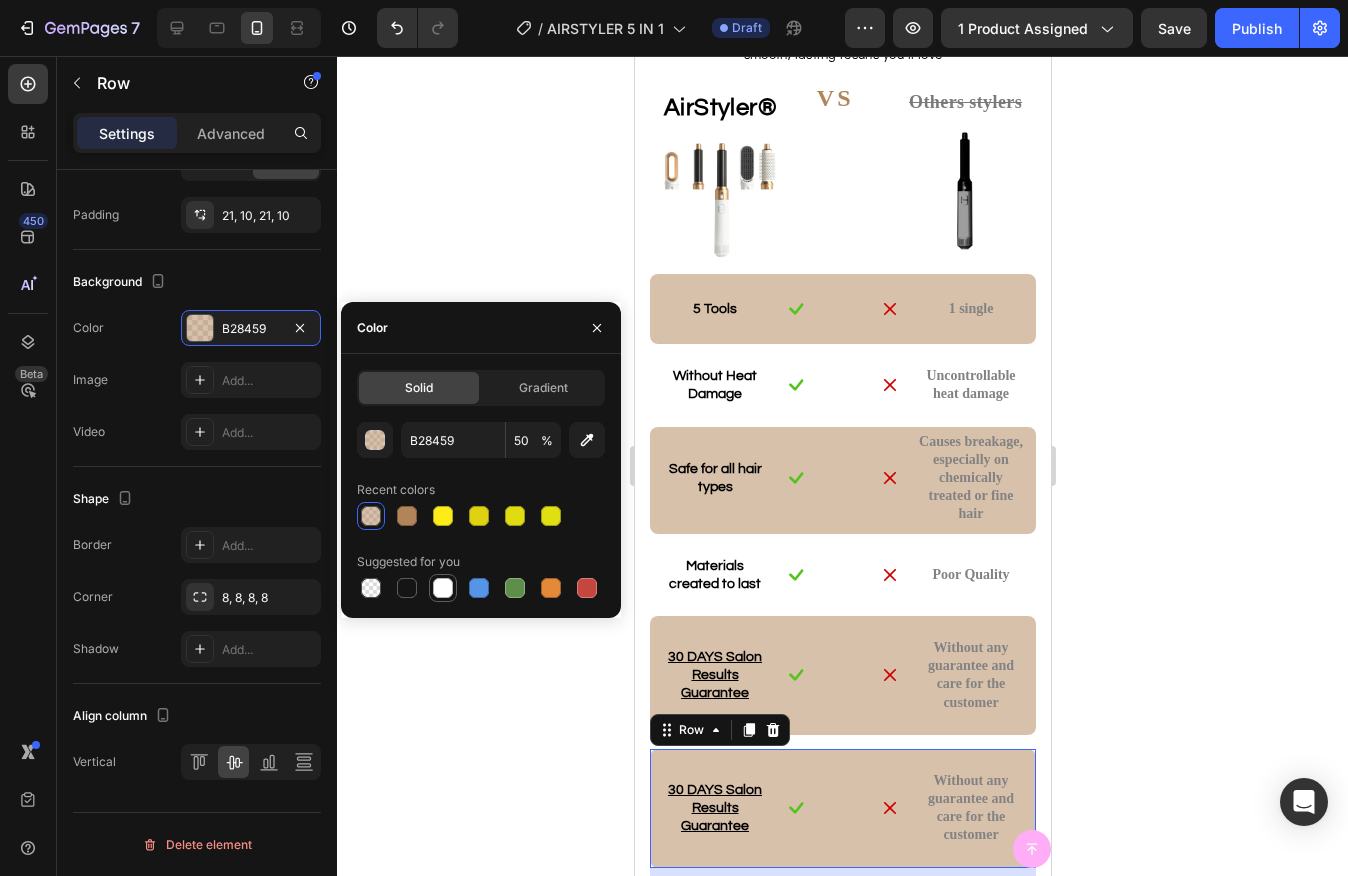 click at bounding box center (443, 588) 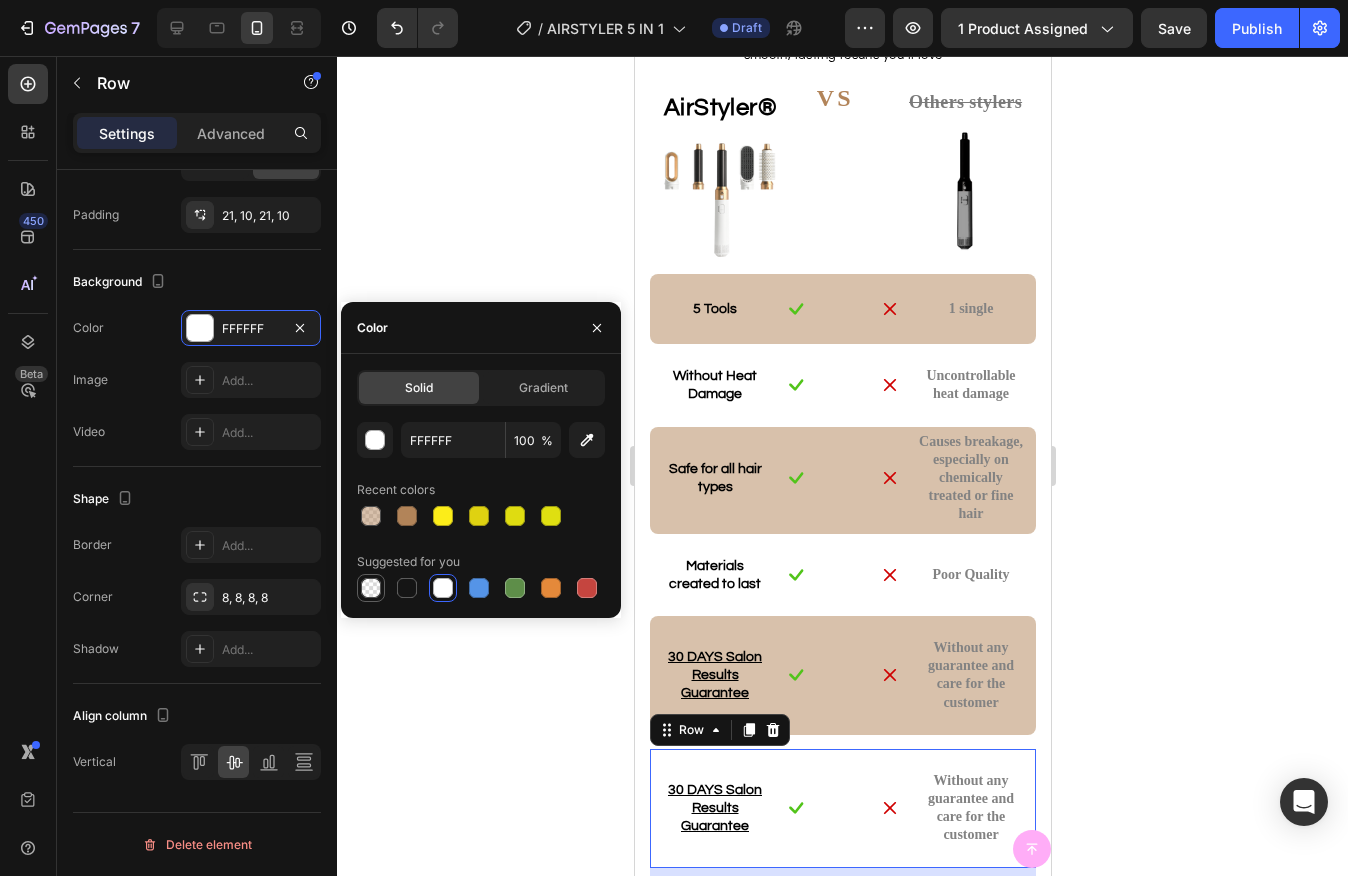 click at bounding box center (371, 588) 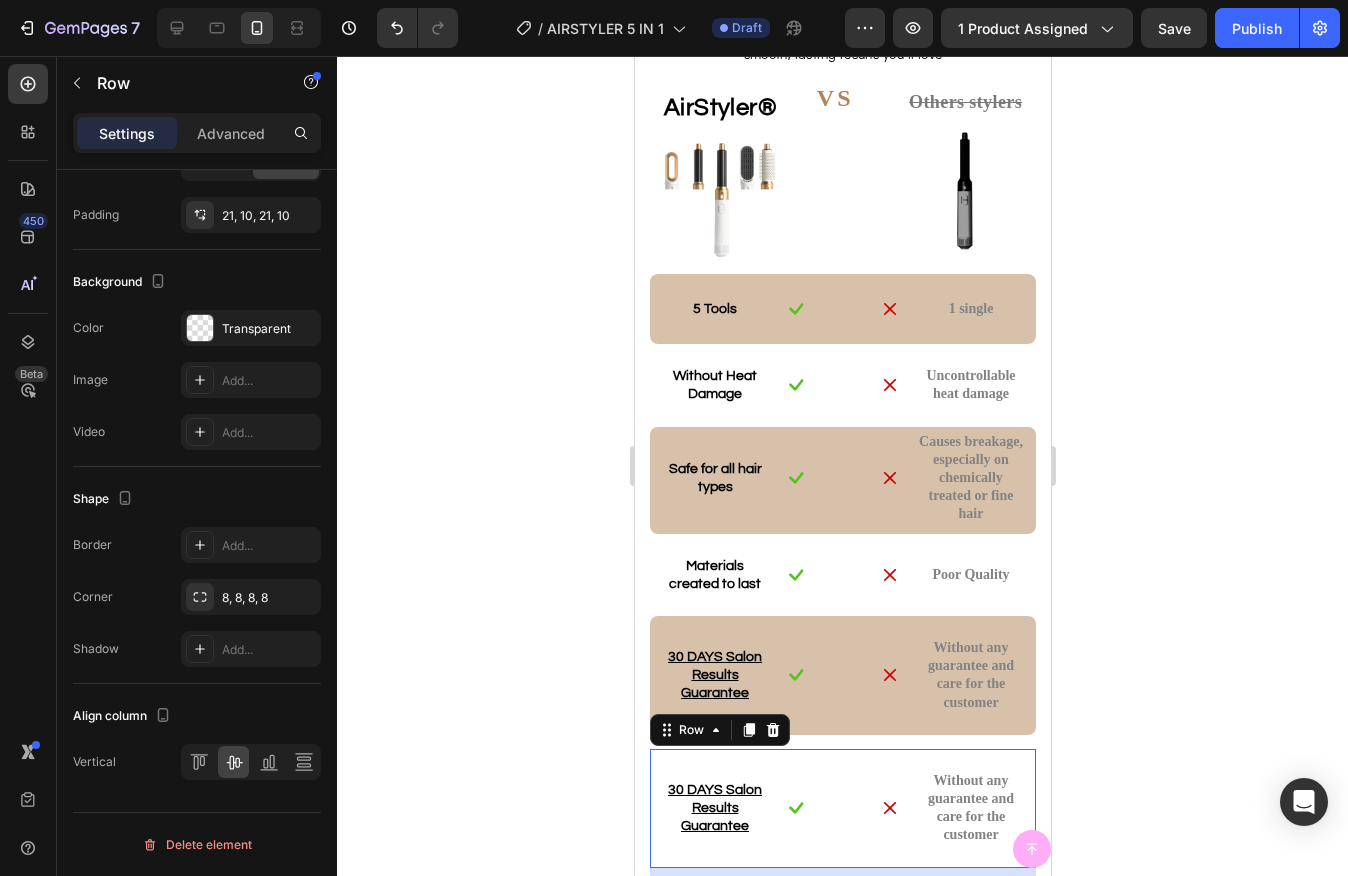 click 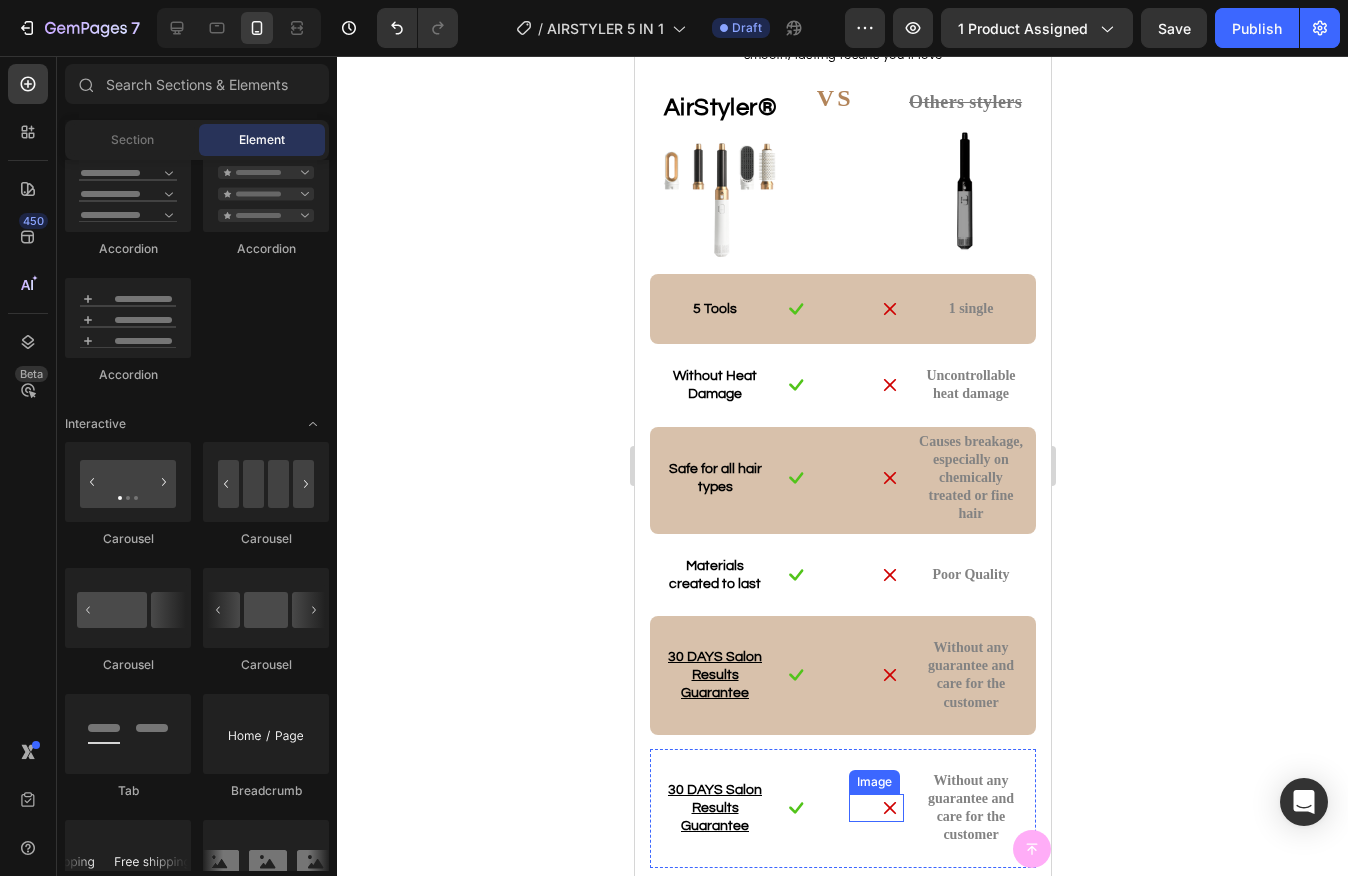 click at bounding box center [889, 808] 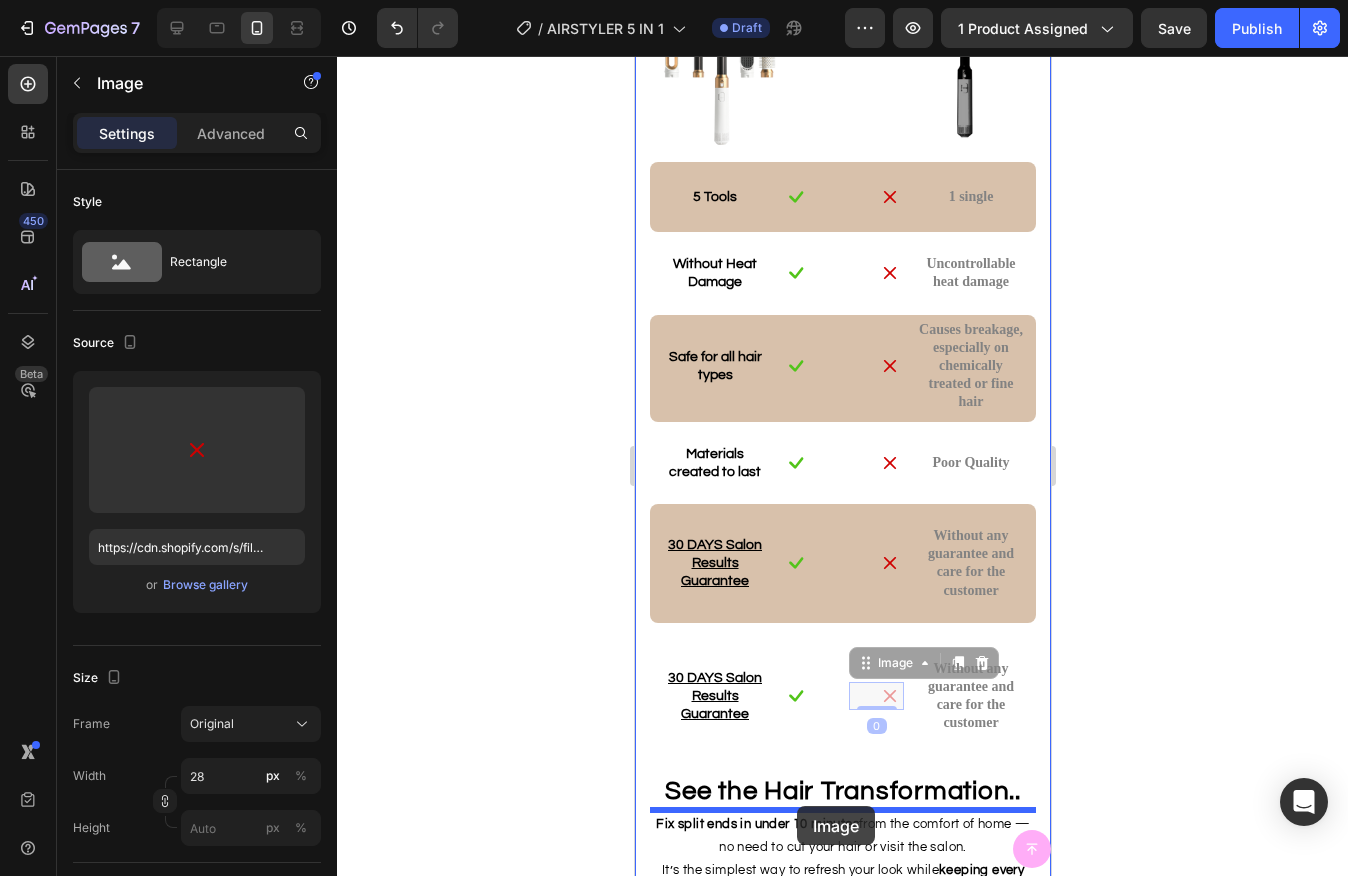 scroll, scrollTop: 3805, scrollLeft: 0, axis: vertical 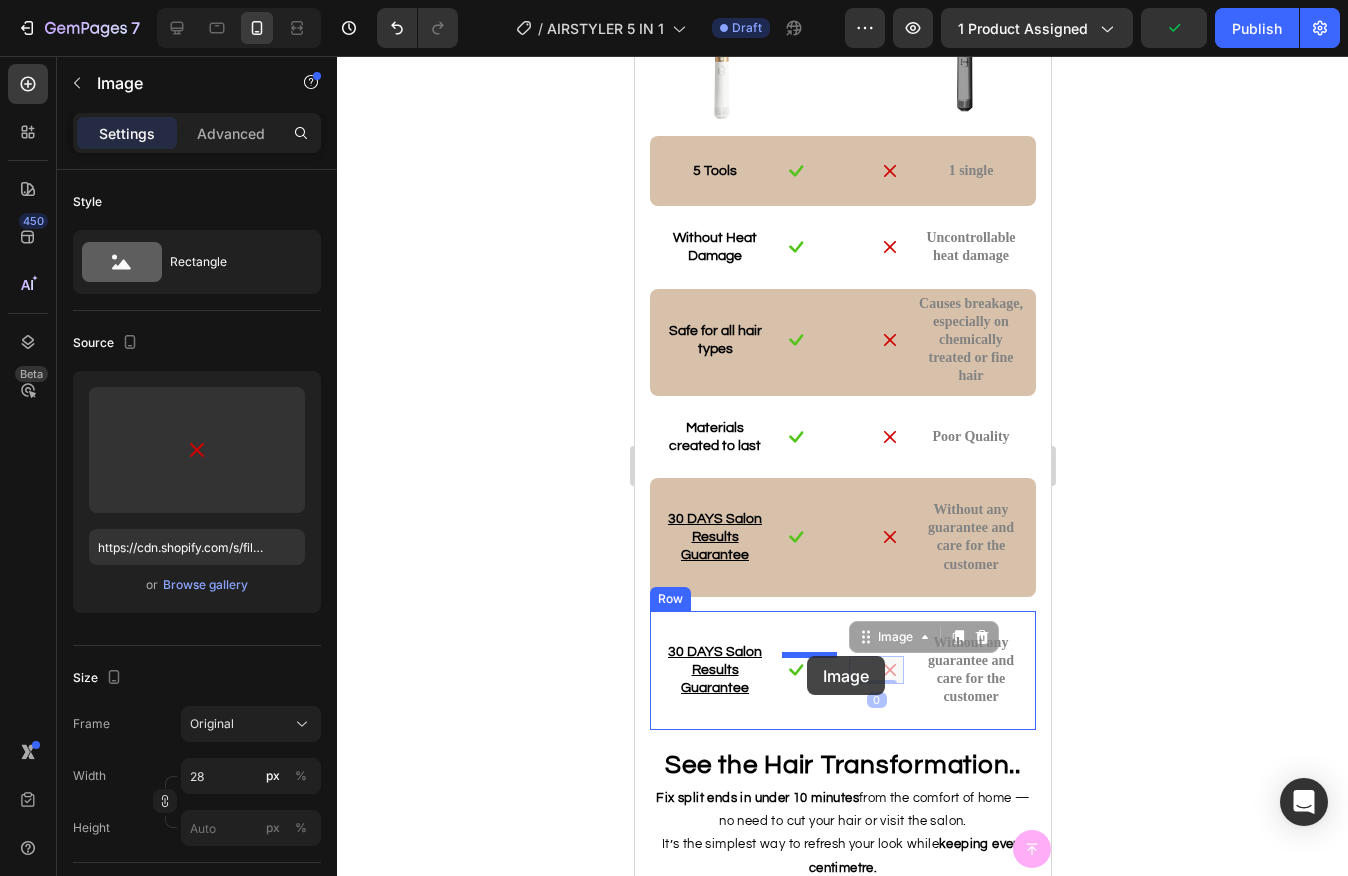 drag, startPoint x: 891, startPoint y: 811, endPoint x: 805, endPoint y: 656, distance: 177.25969 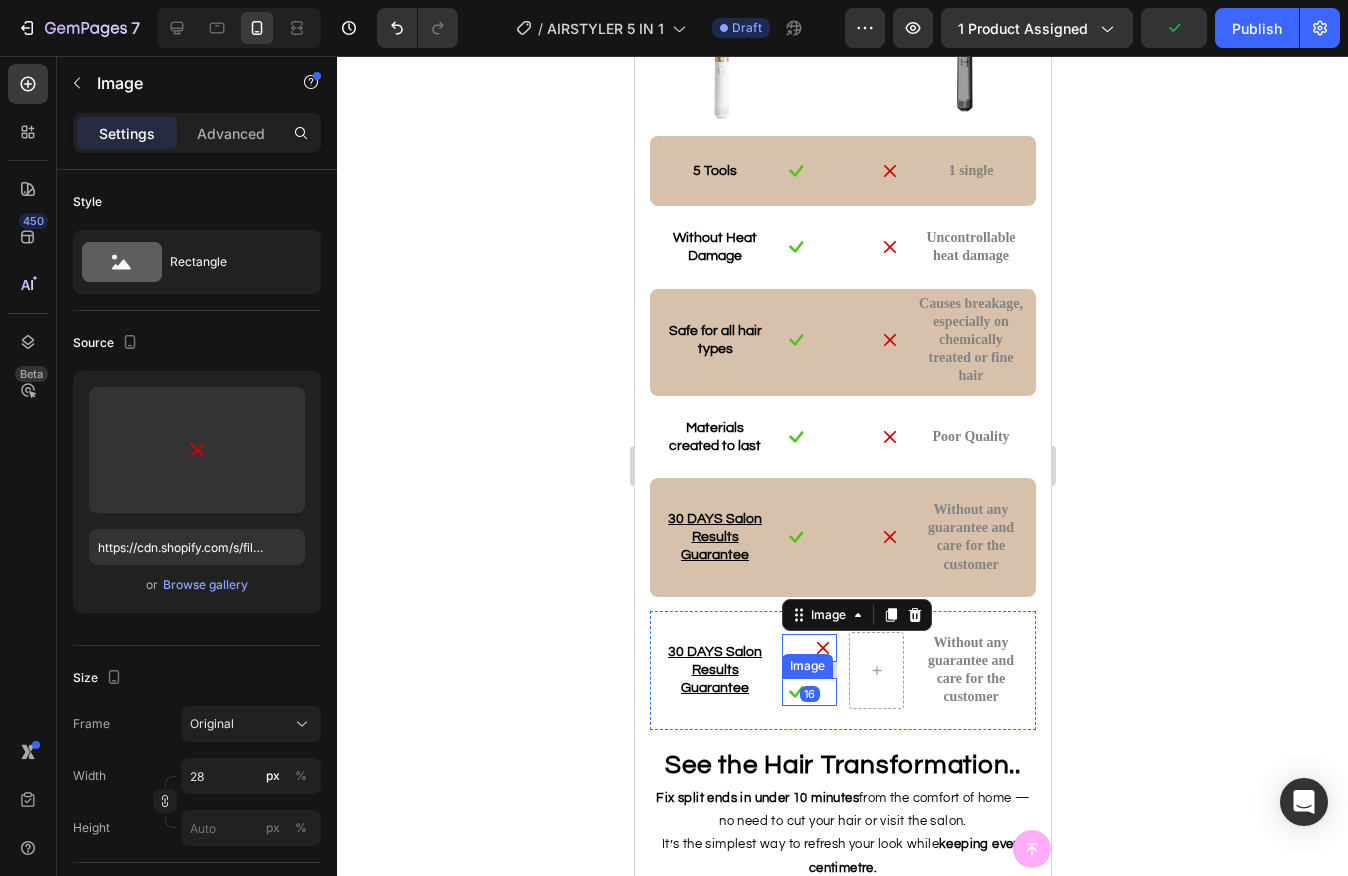 scroll, scrollTop: 607, scrollLeft: 0, axis: vertical 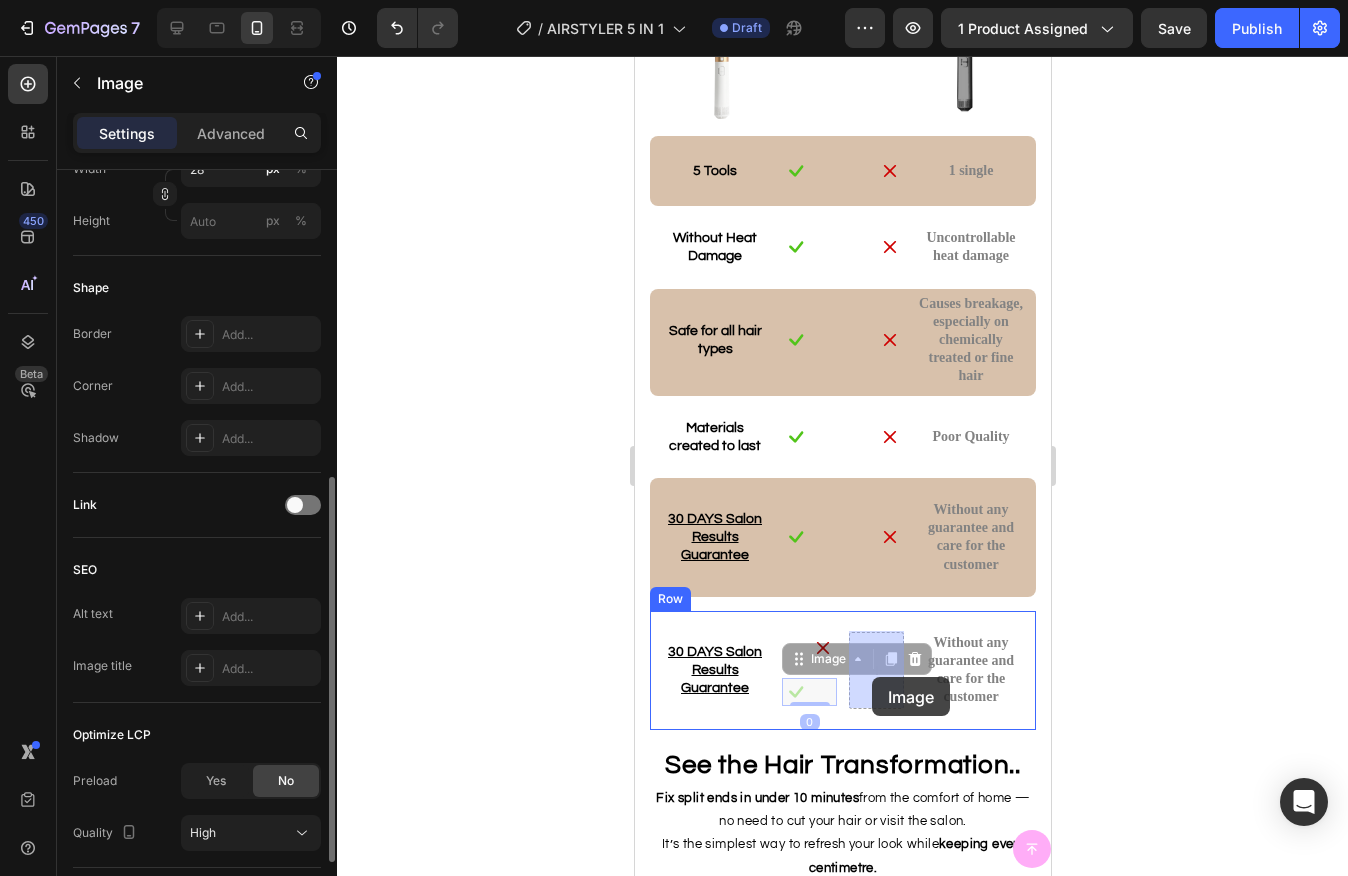 drag, startPoint x: 794, startPoint y: 692, endPoint x: 871, endPoint y: 677, distance: 78.44743 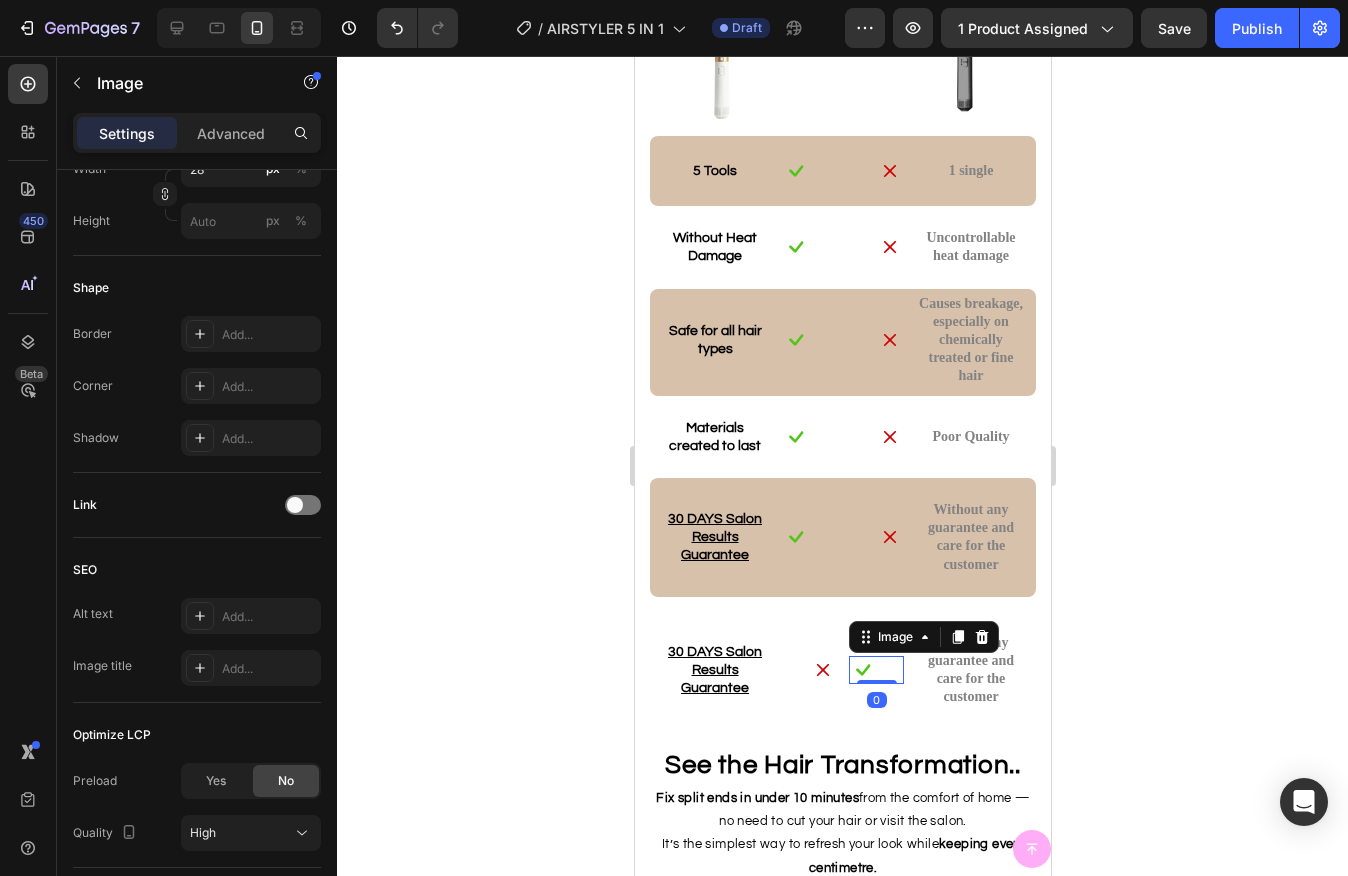 click 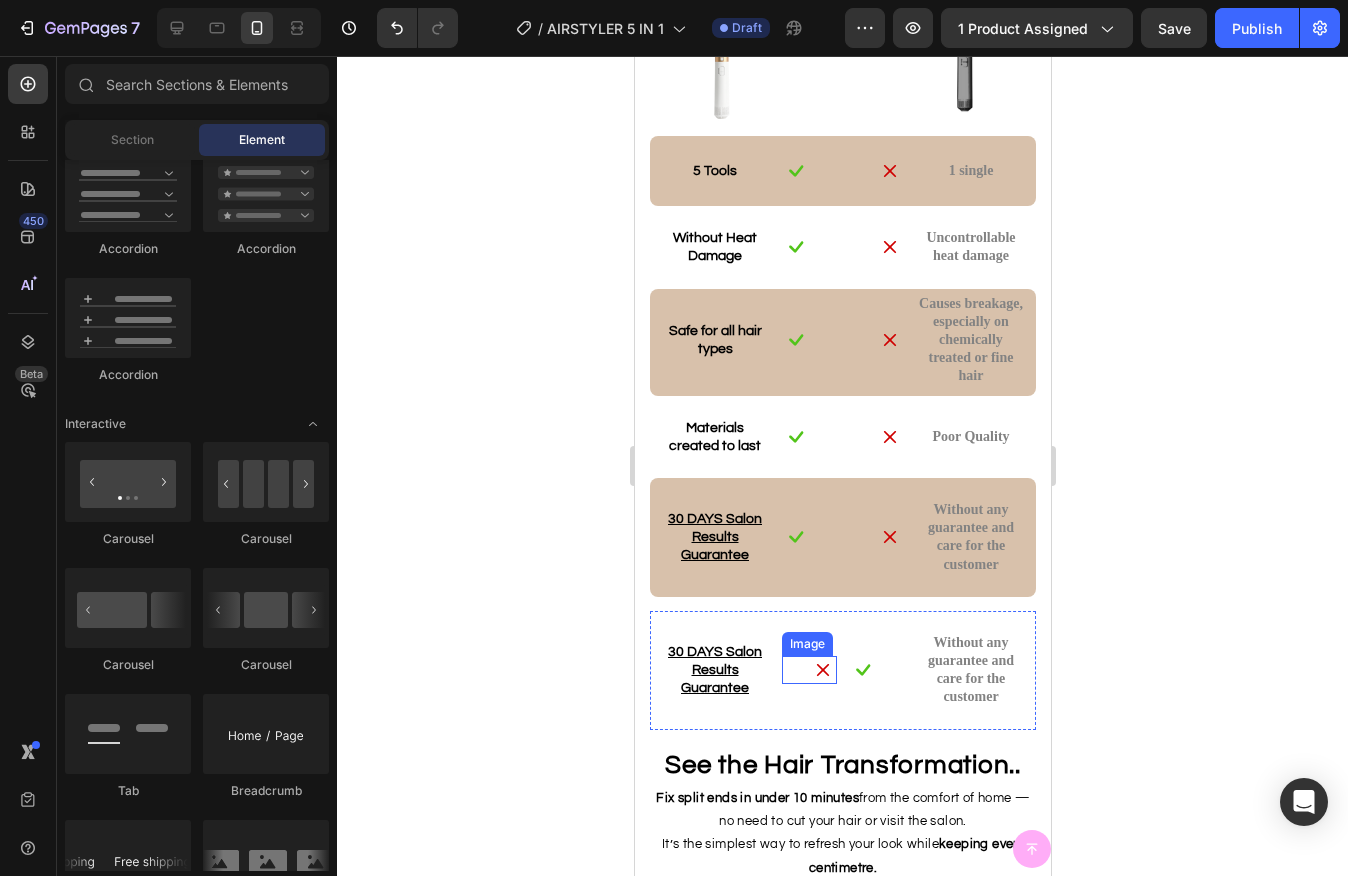 click at bounding box center [822, 670] 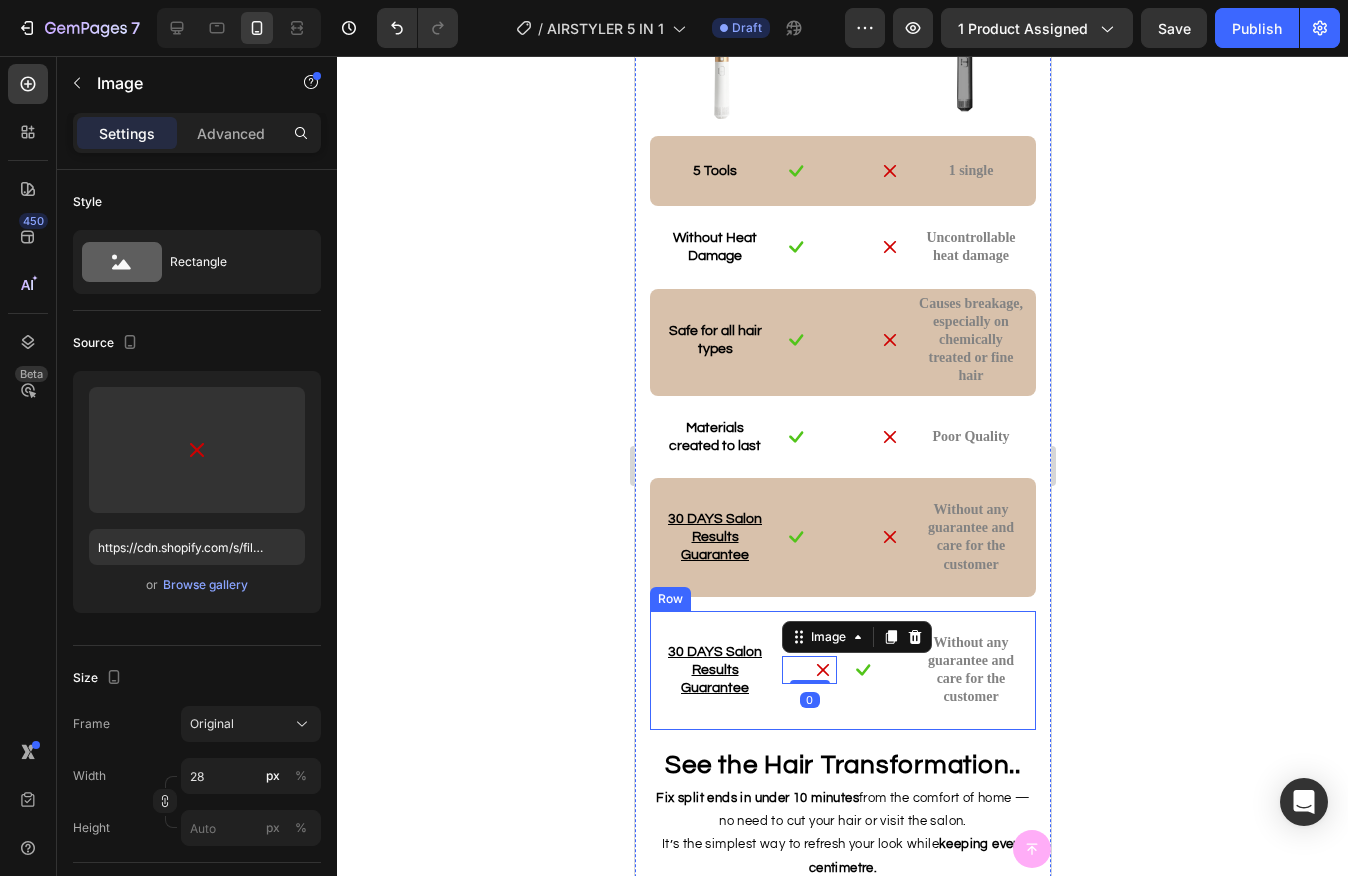 click on "30 DAYS Salon Results Guarantee Text Block Image 0 Image Without any guarantee and care for the customer Text Block Row" at bounding box center (842, 670) 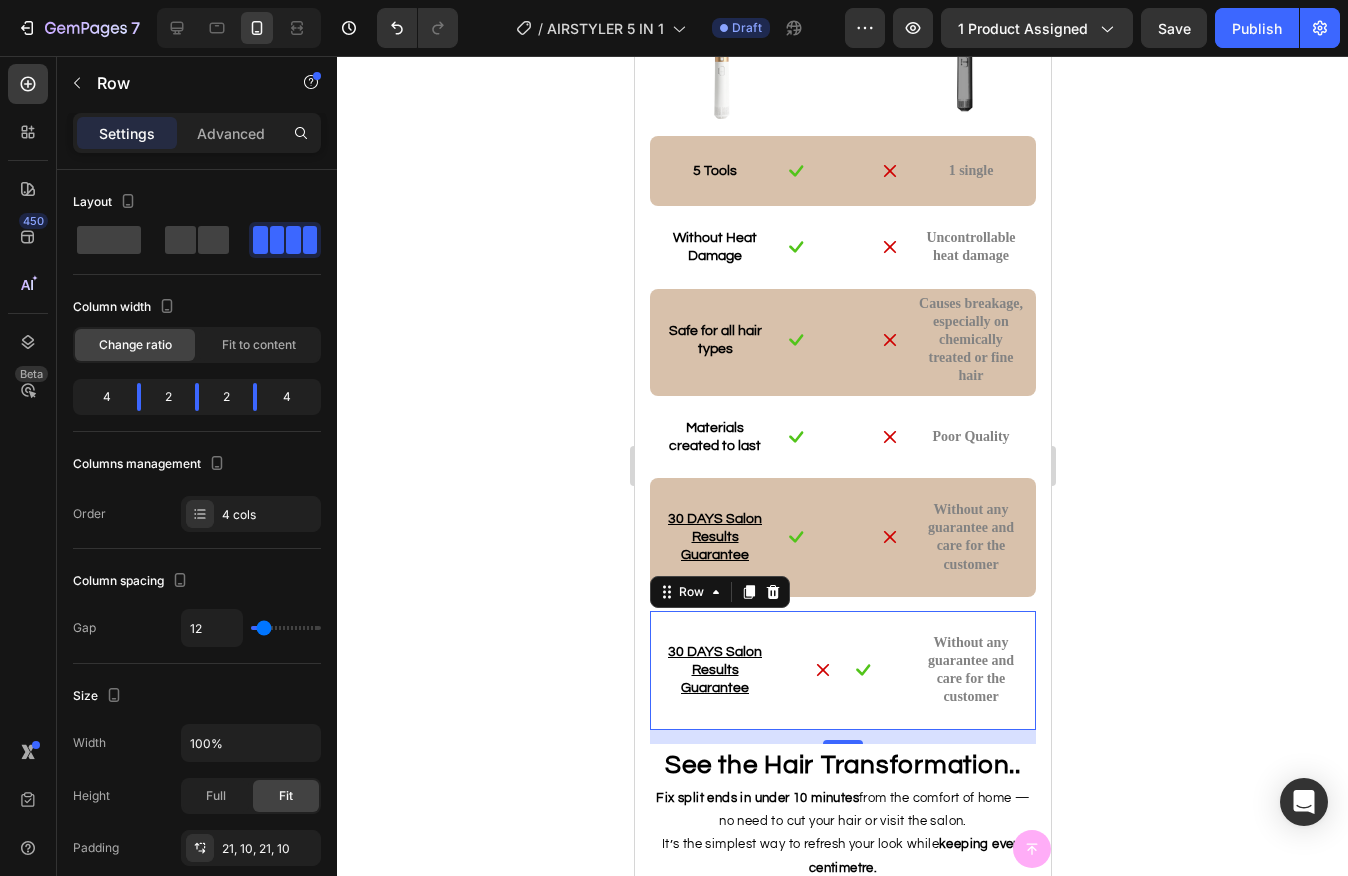 click 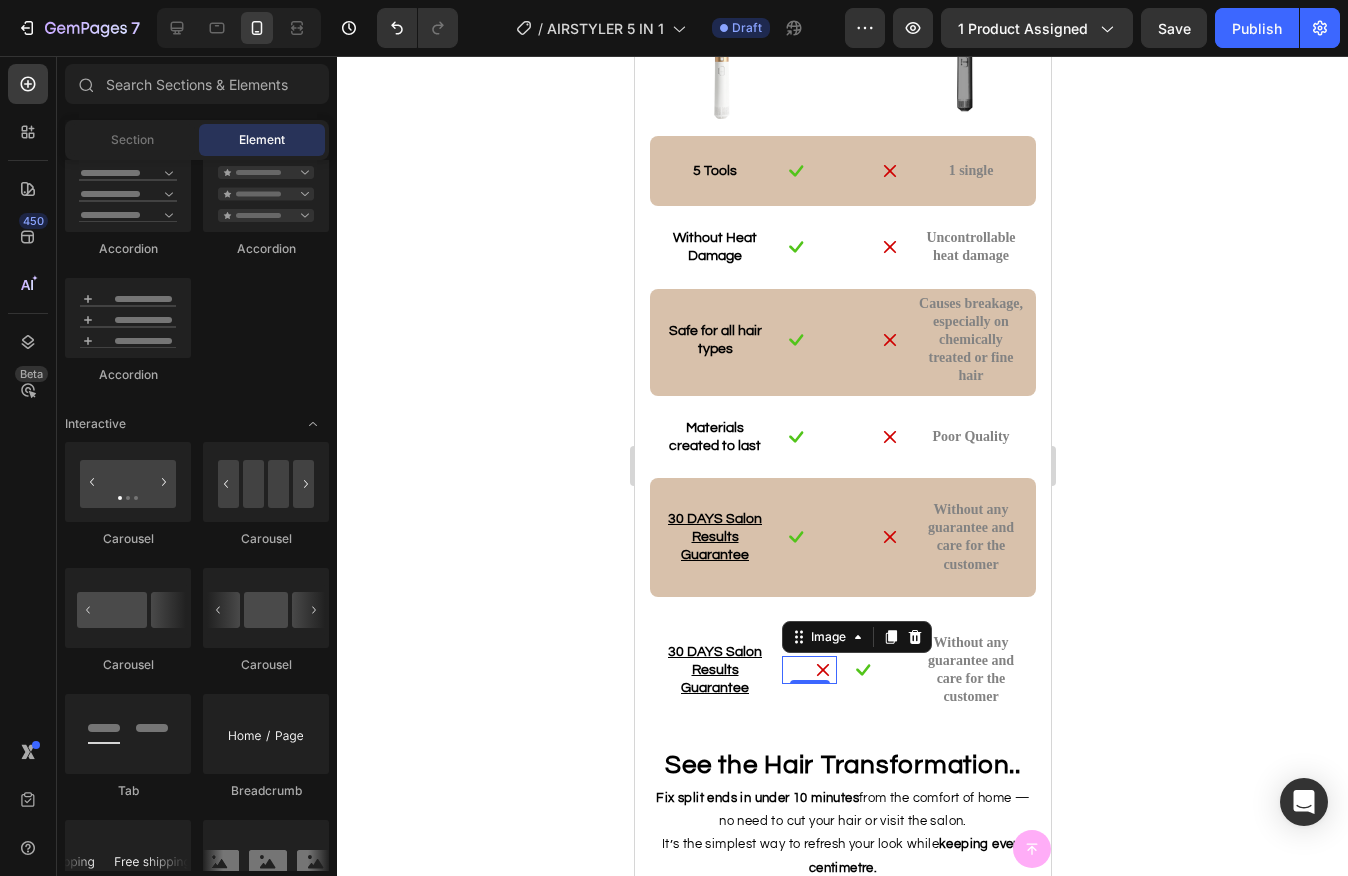 click at bounding box center (822, 670) 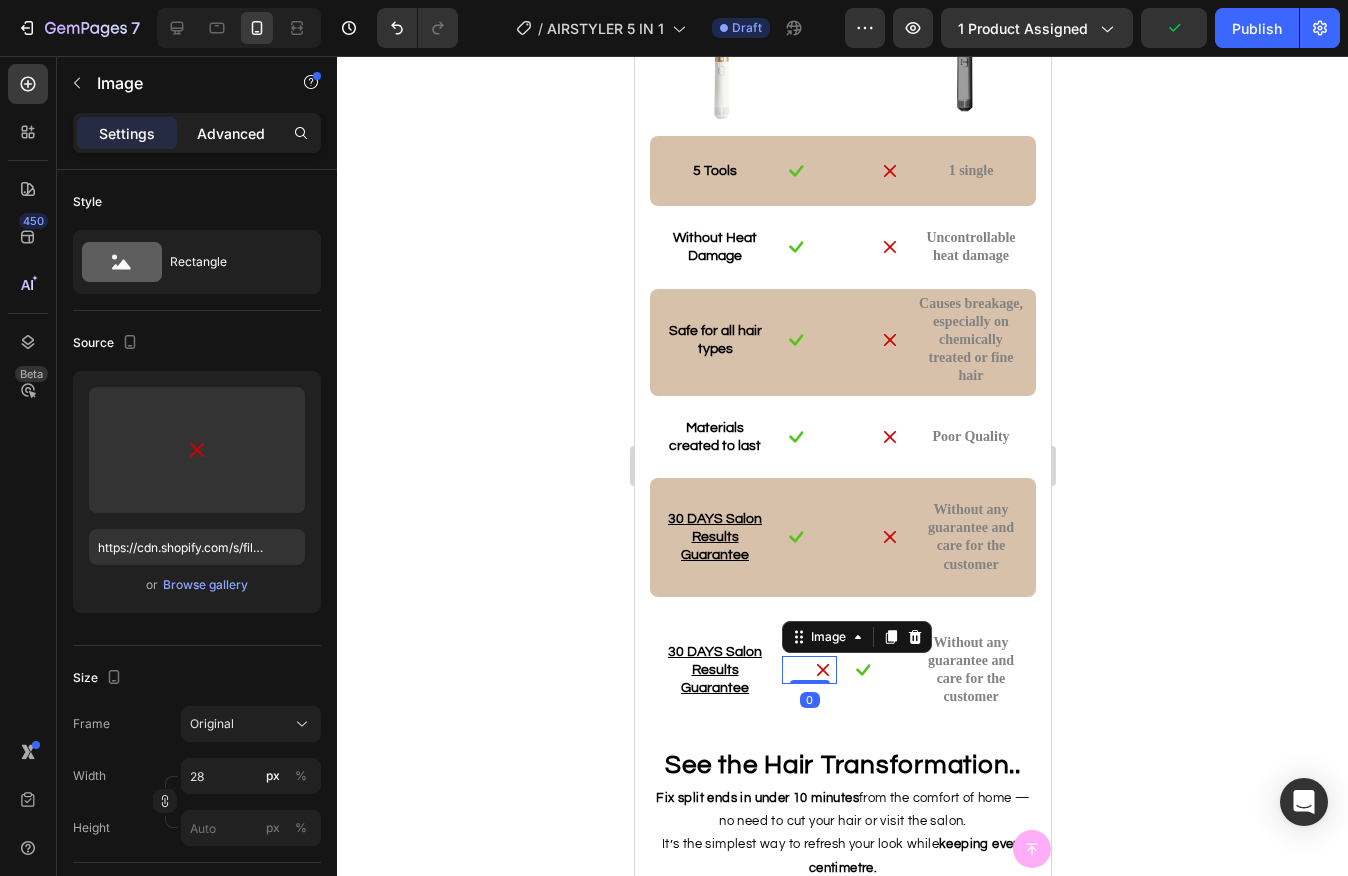 click on "Advanced" at bounding box center (231, 133) 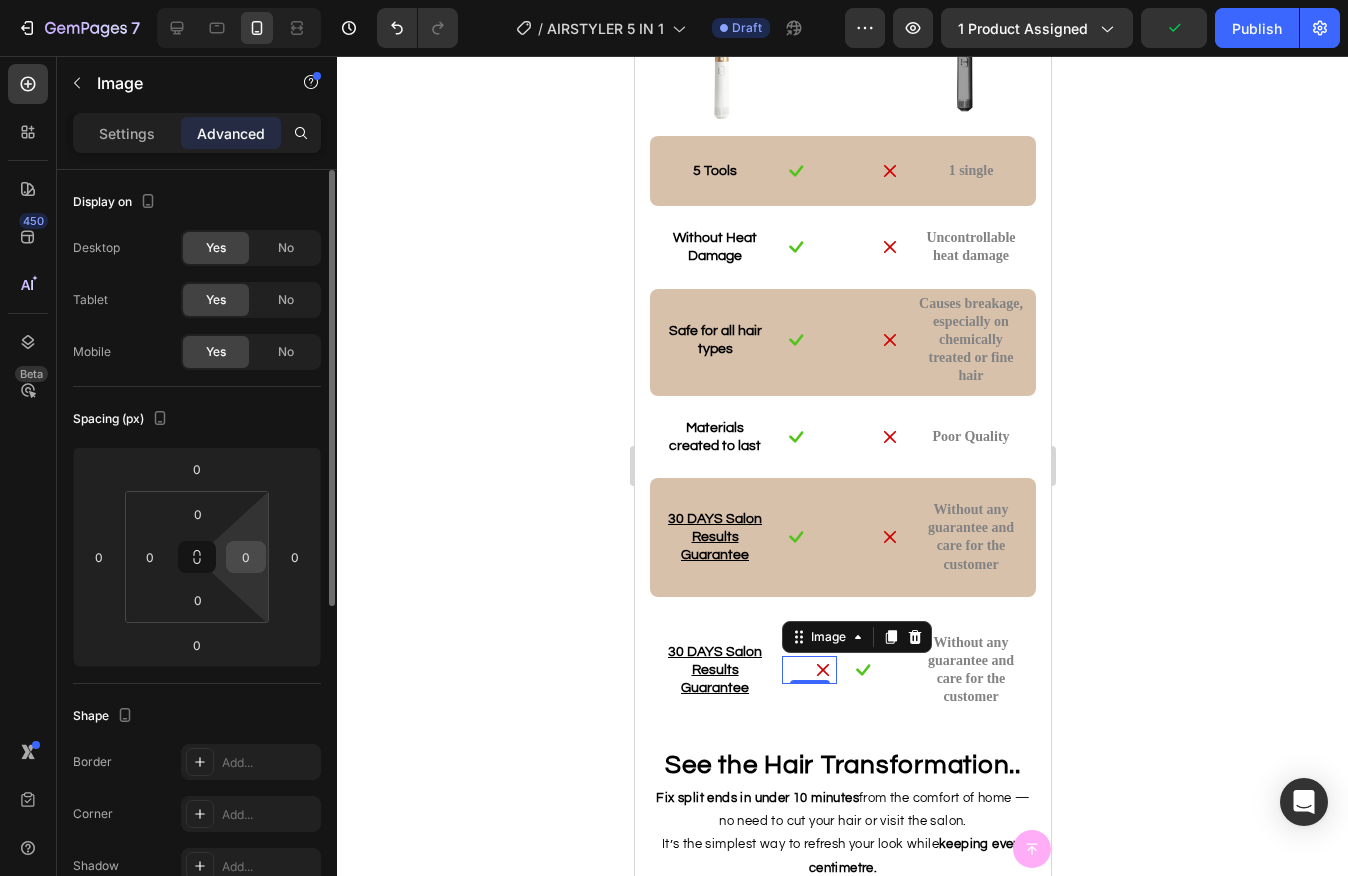 click on "0" at bounding box center [246, 557] 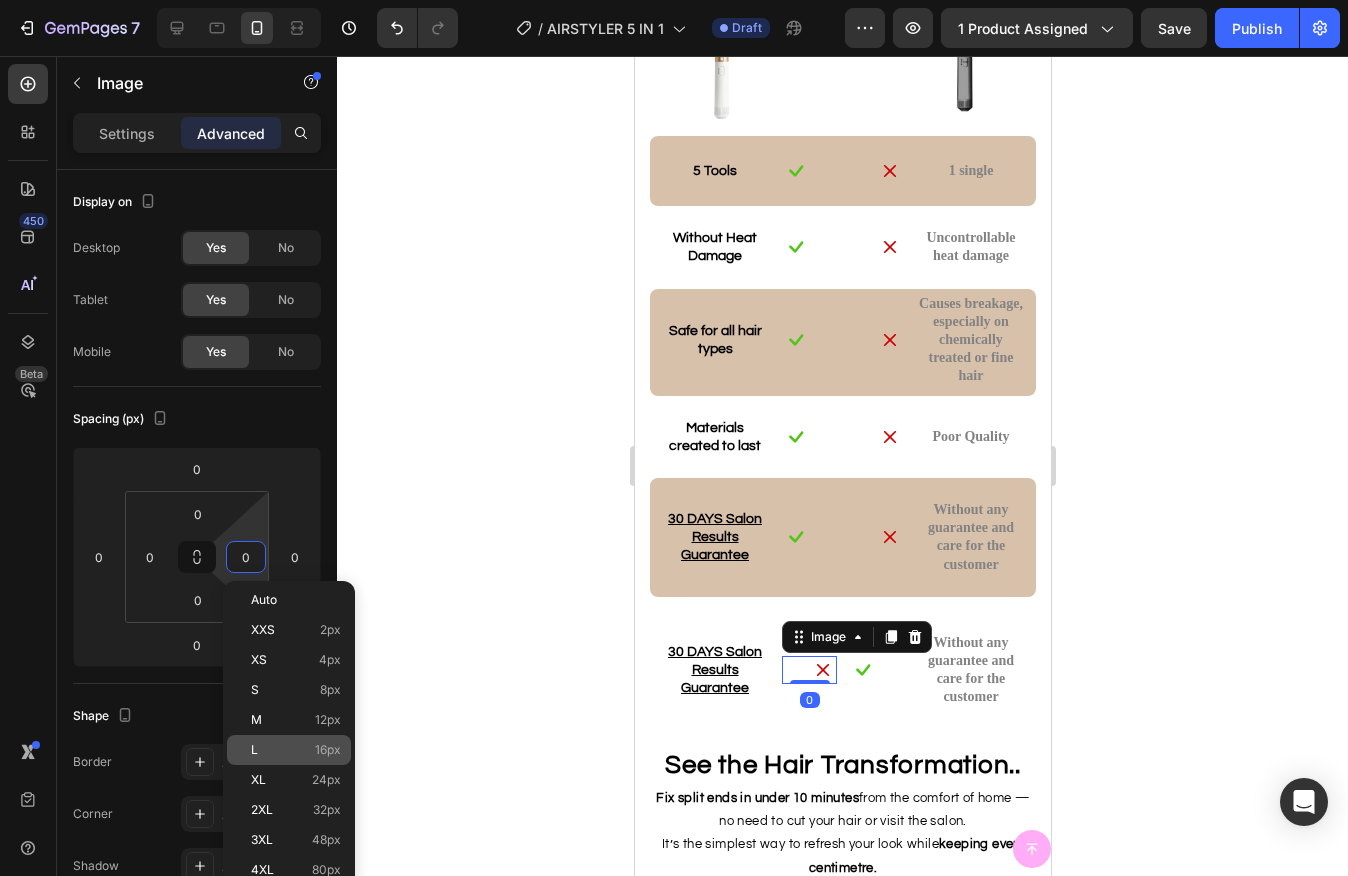 click on "L 16px" 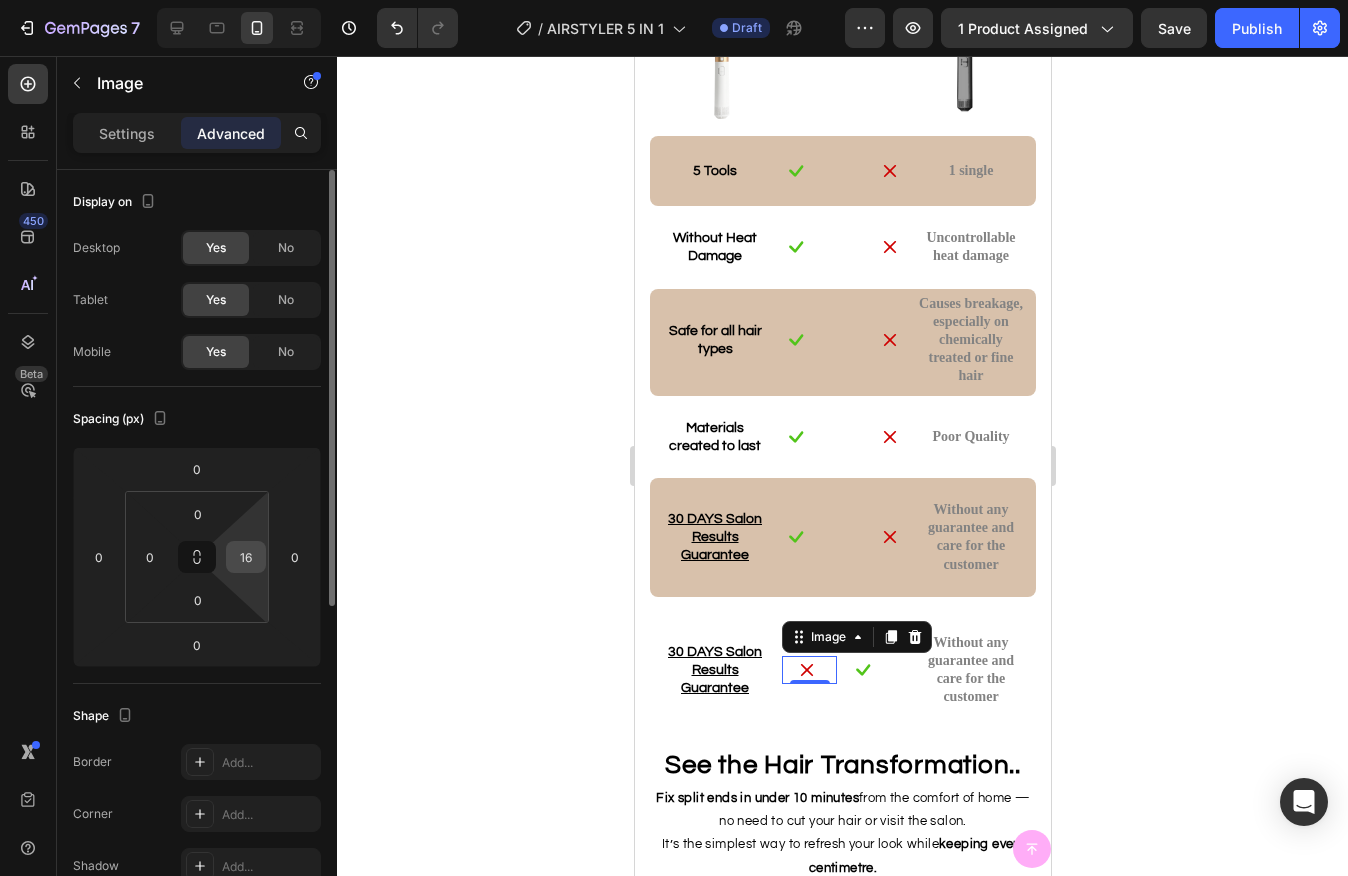 click on "16" at bounding box center (246, 557) 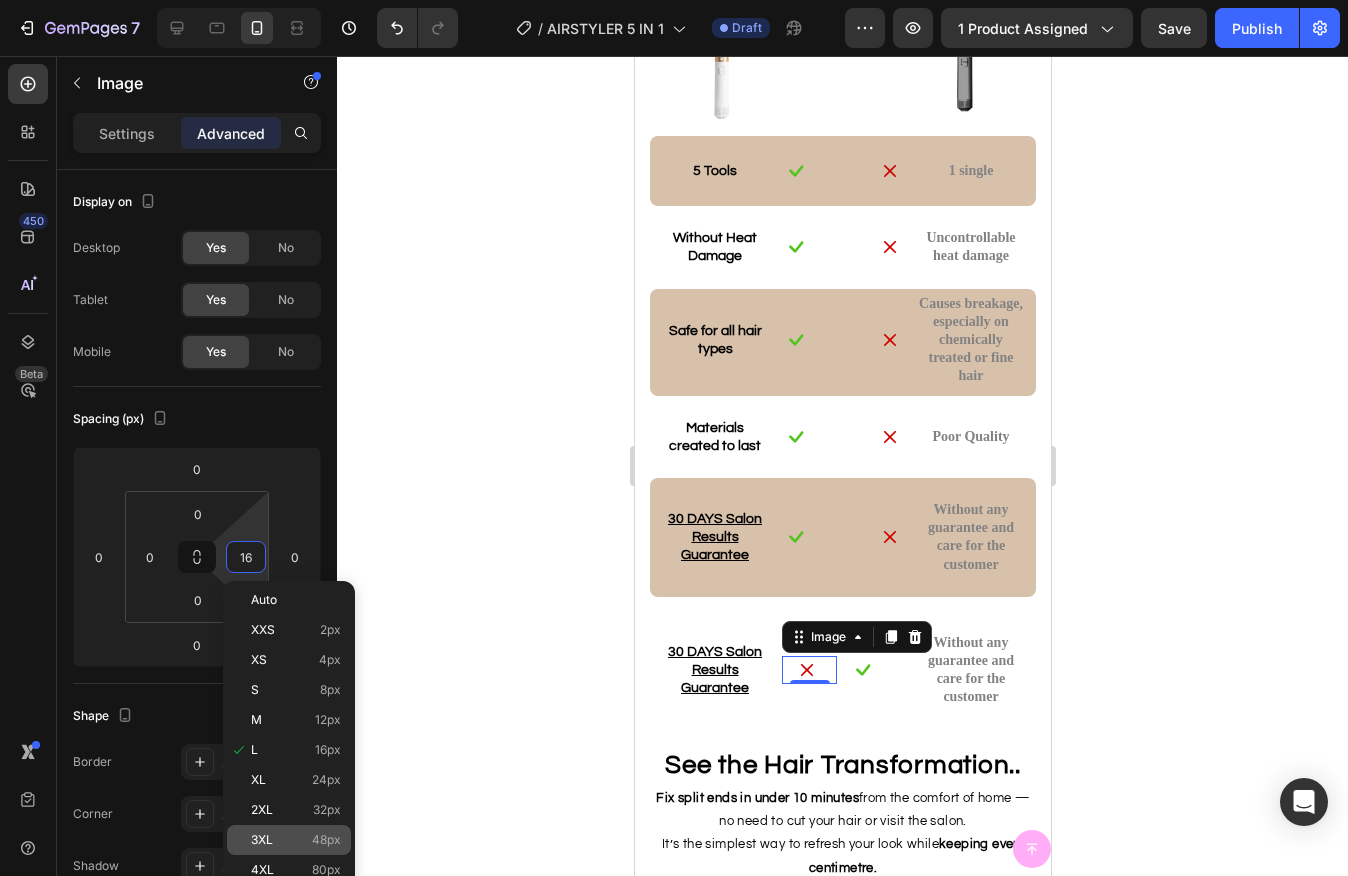 click on "3XL 48px" at bounding box center [296, 840] 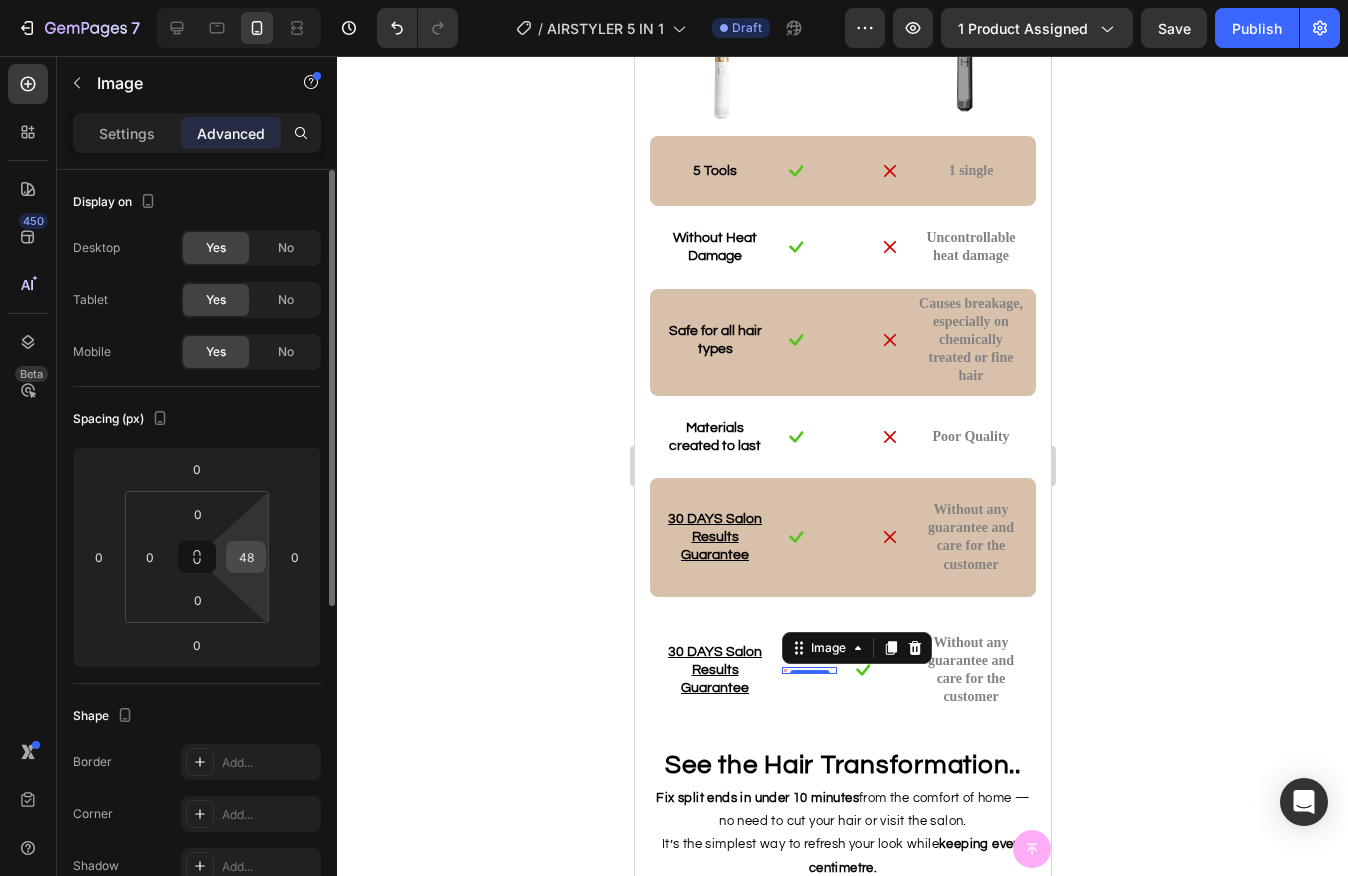 click on "48" at bounding box center [246, 557] 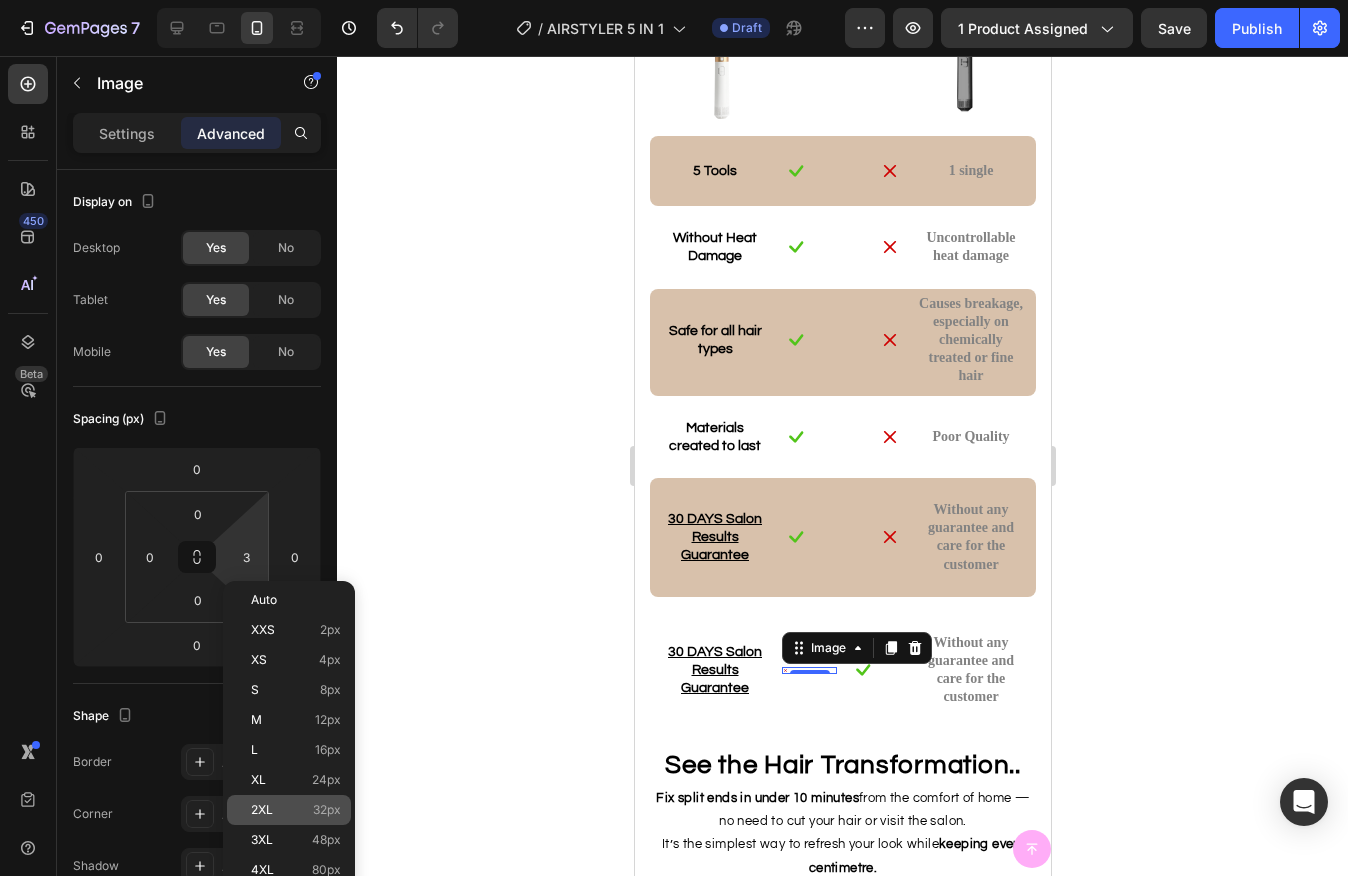 click on "2XL 32px" at bounding box center (296, 810) 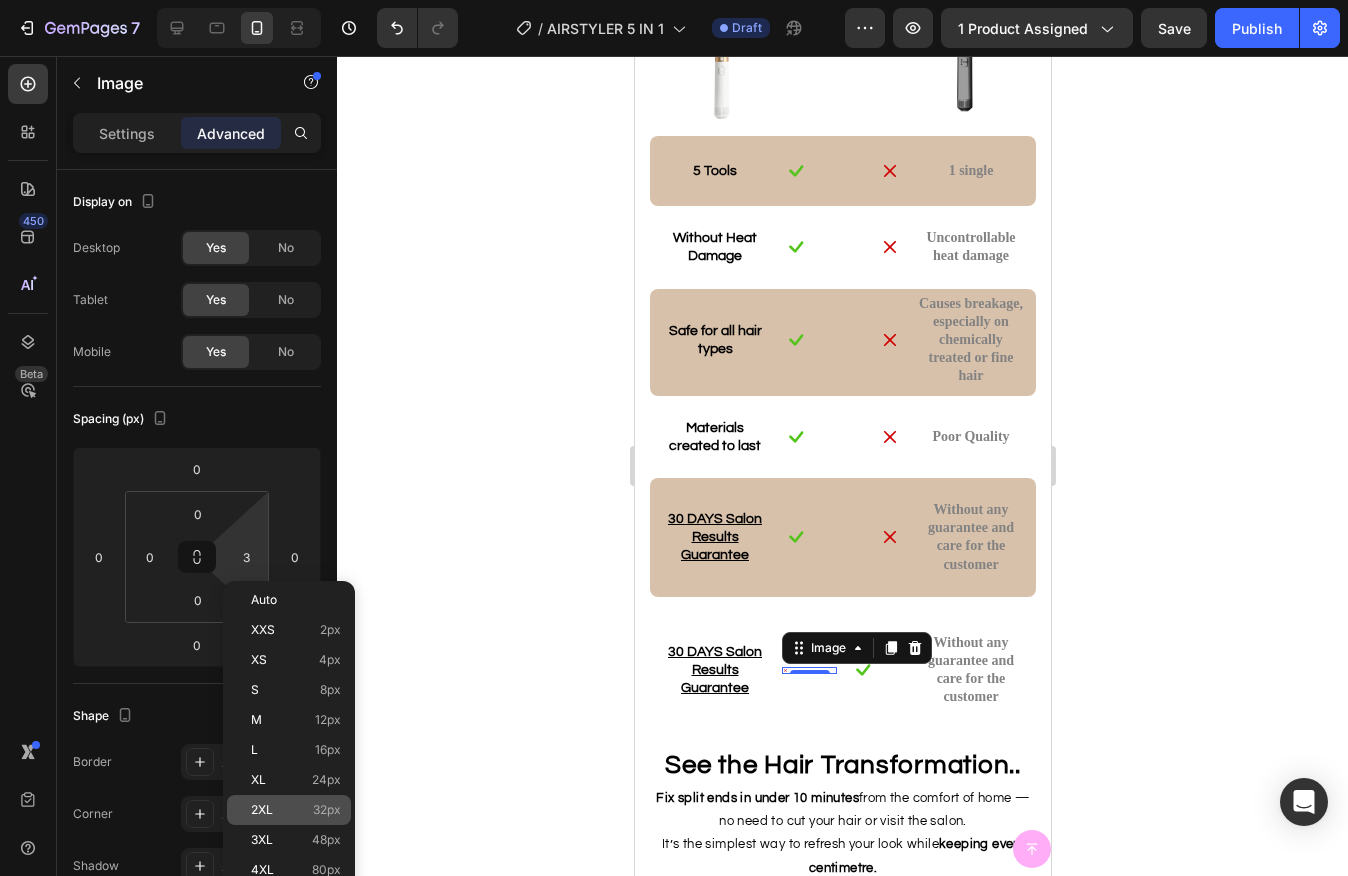 type on "32" 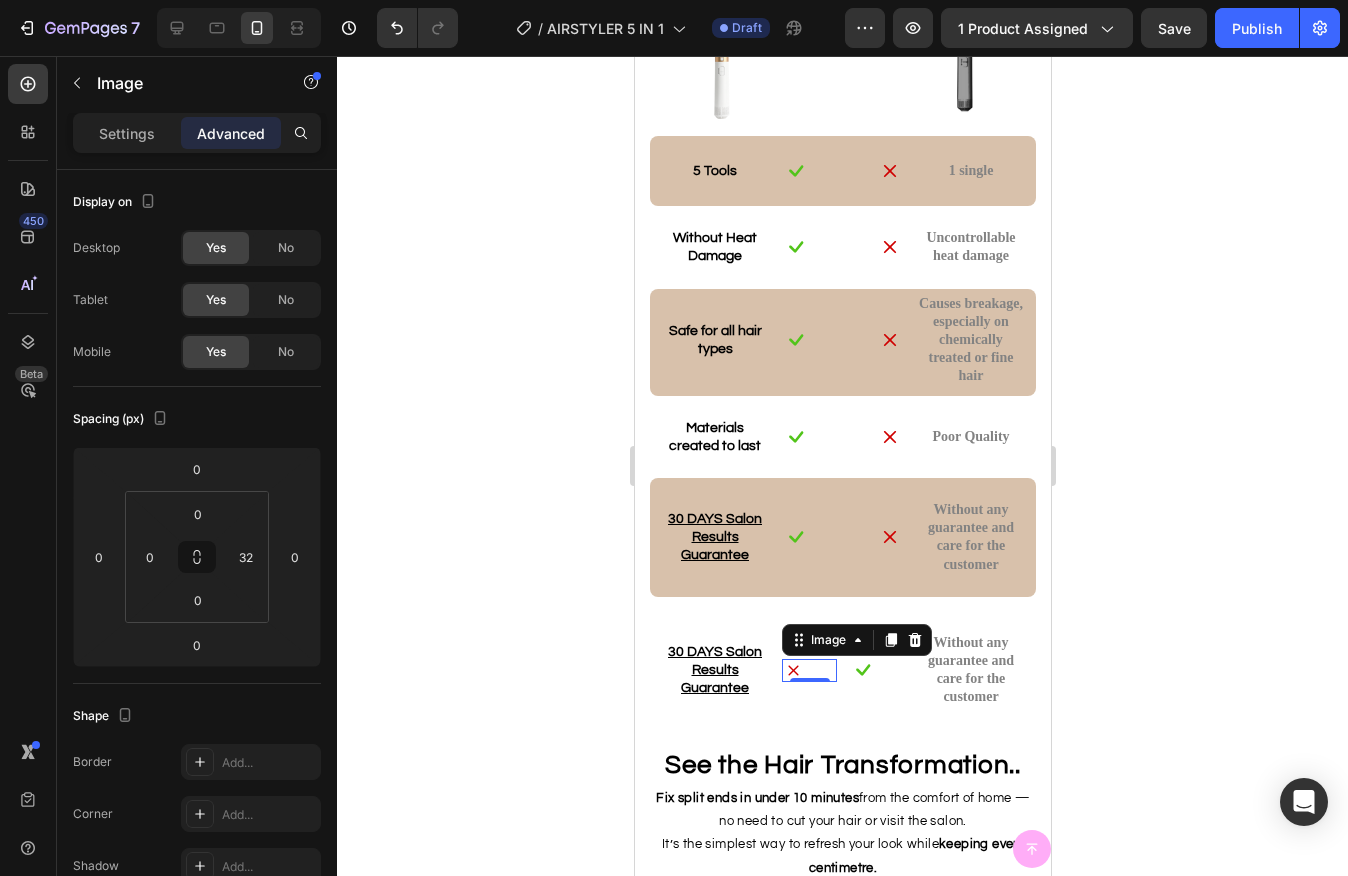 click 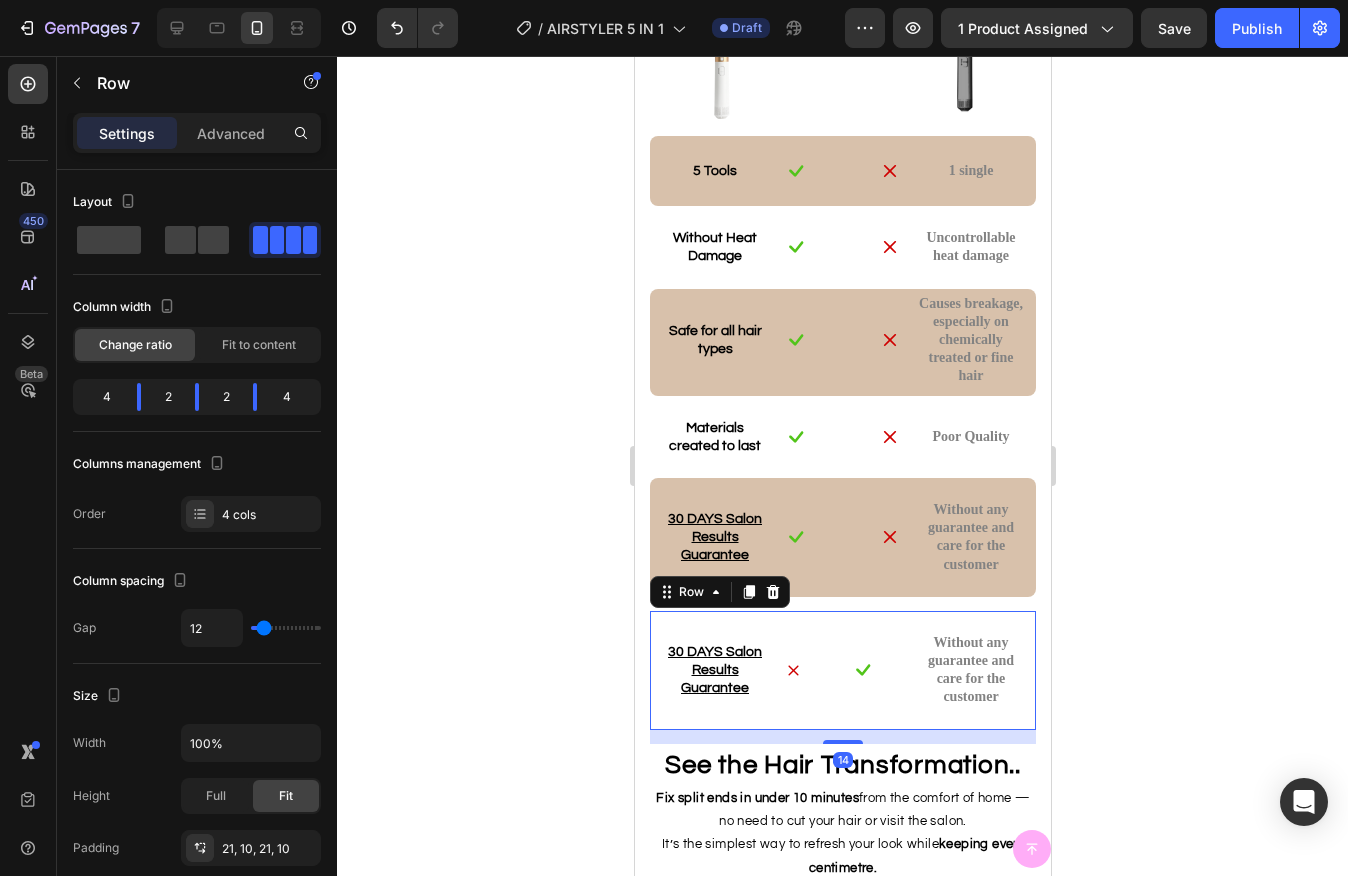 click on "Image" at bounding box center (808, 670) 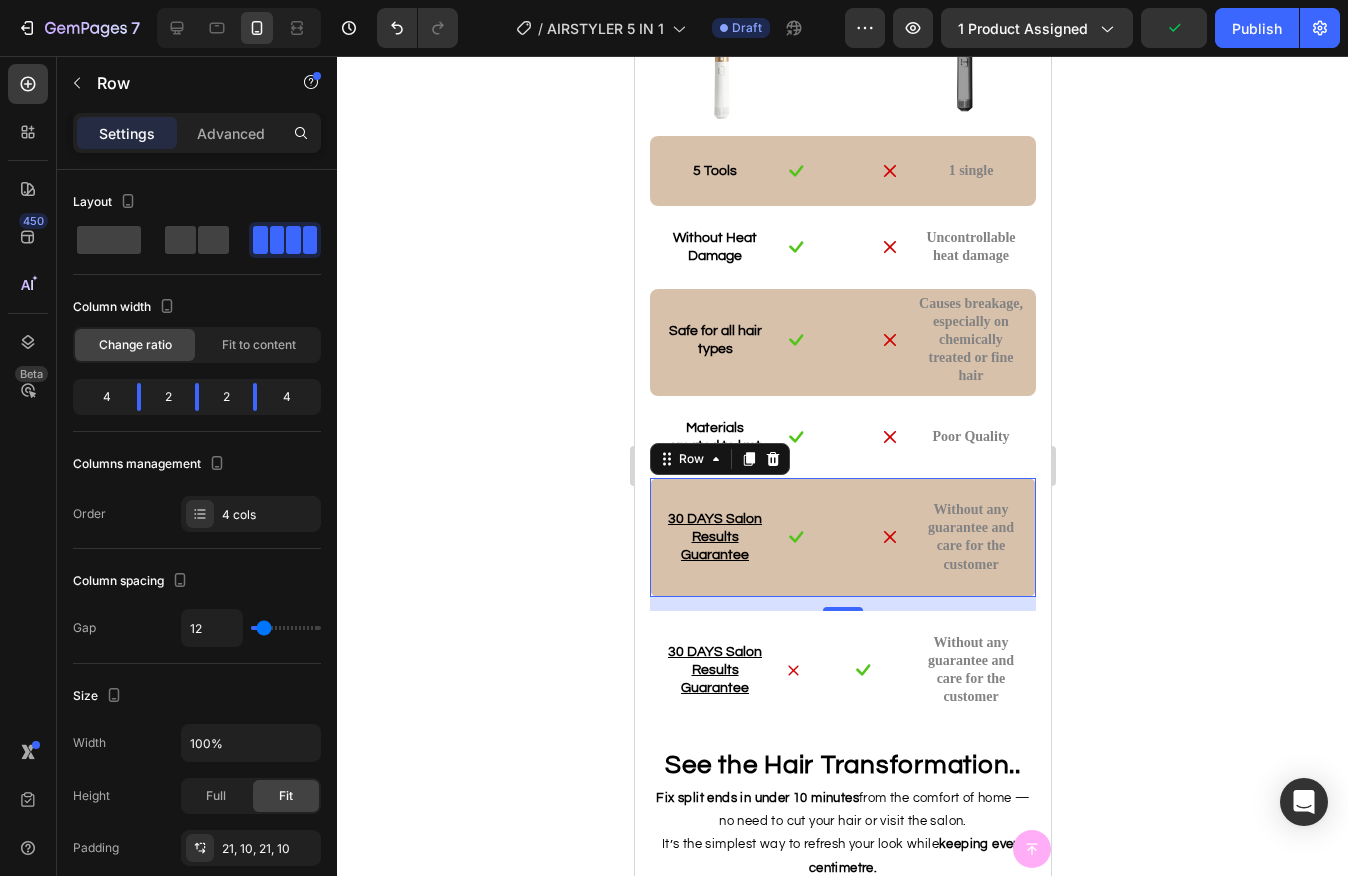 click on "30 DAYS Salon Results Guarantee Text Block Image Image Without any guarantee and care for the customer Text Block Row 0" at bounding box center (842, 537) 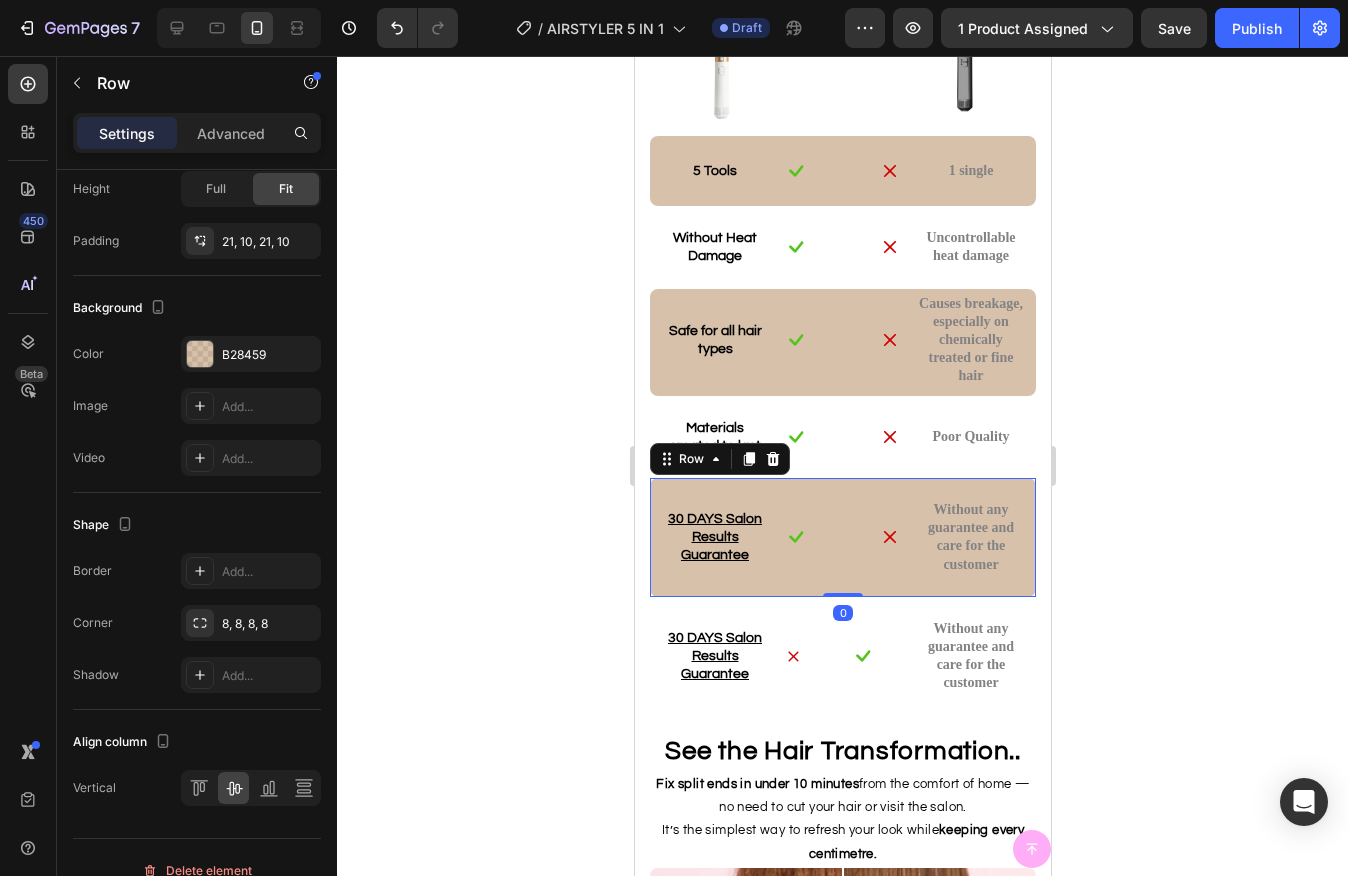 drag, startPoint x: 843, startPoint y: 608, endPoint x: 847, endPoint y: 545, distance: 63.126858 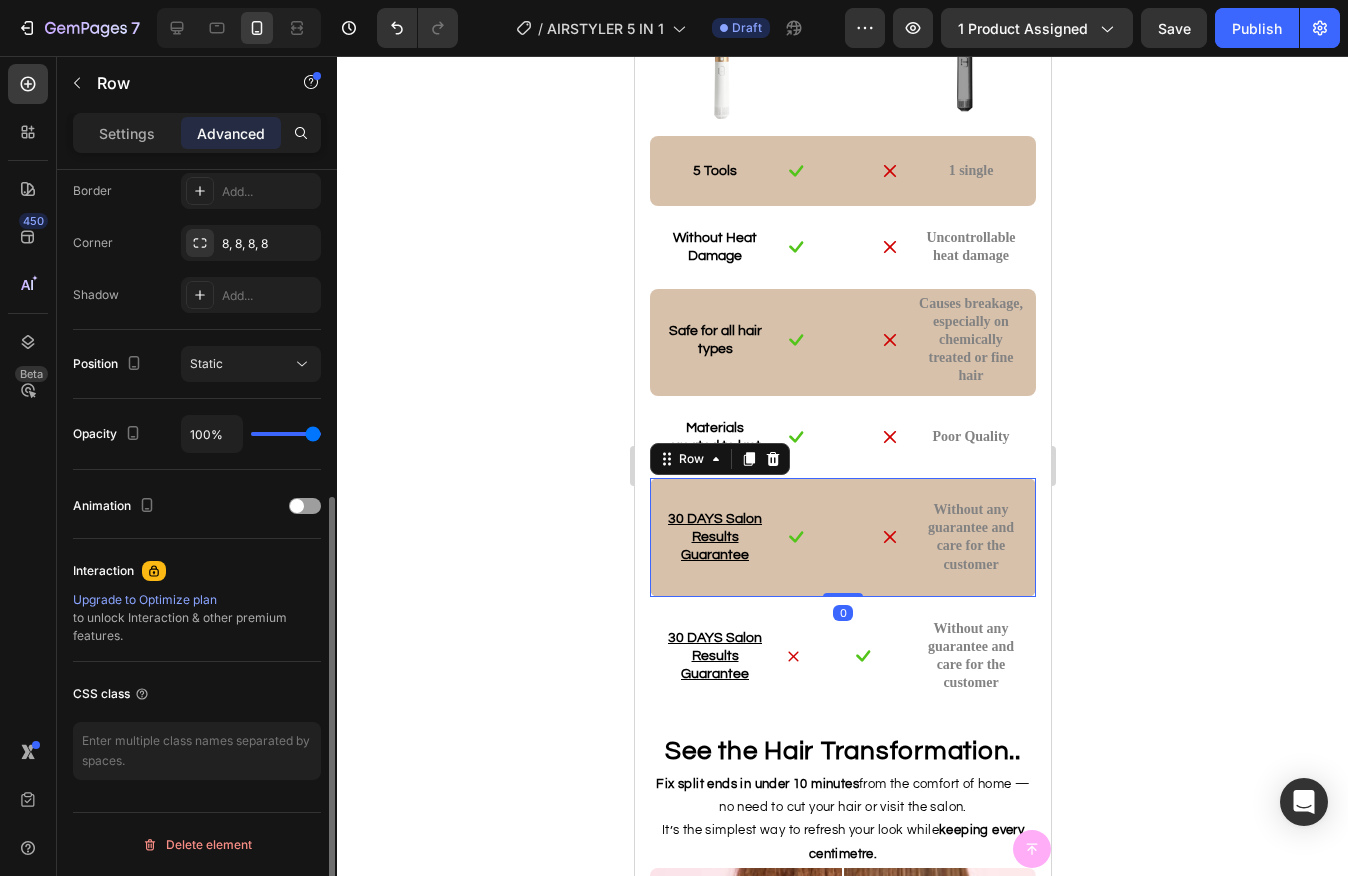 scroll, scrollTop: 571, scrollLeft: 0, axis: vertical 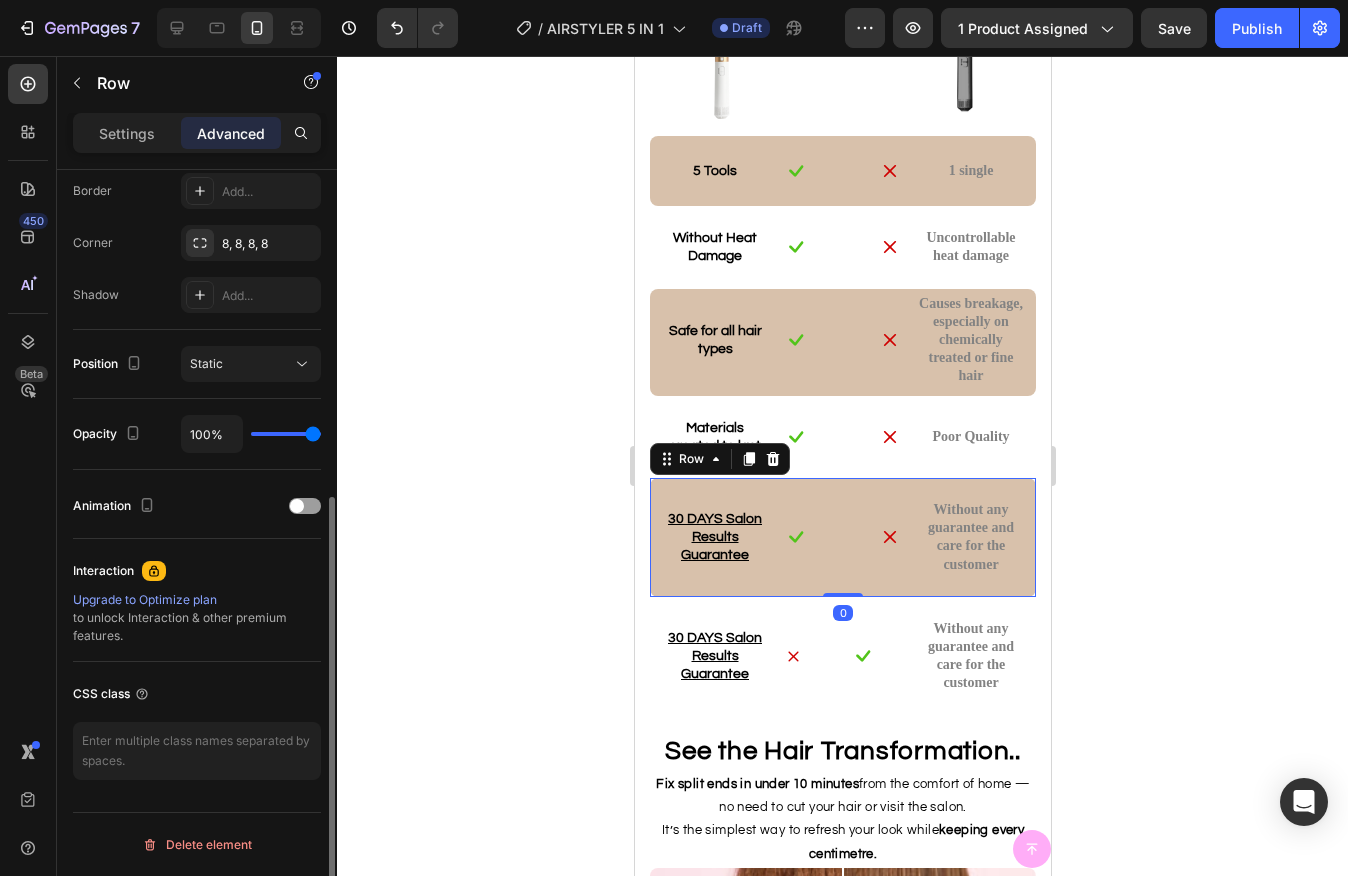 click 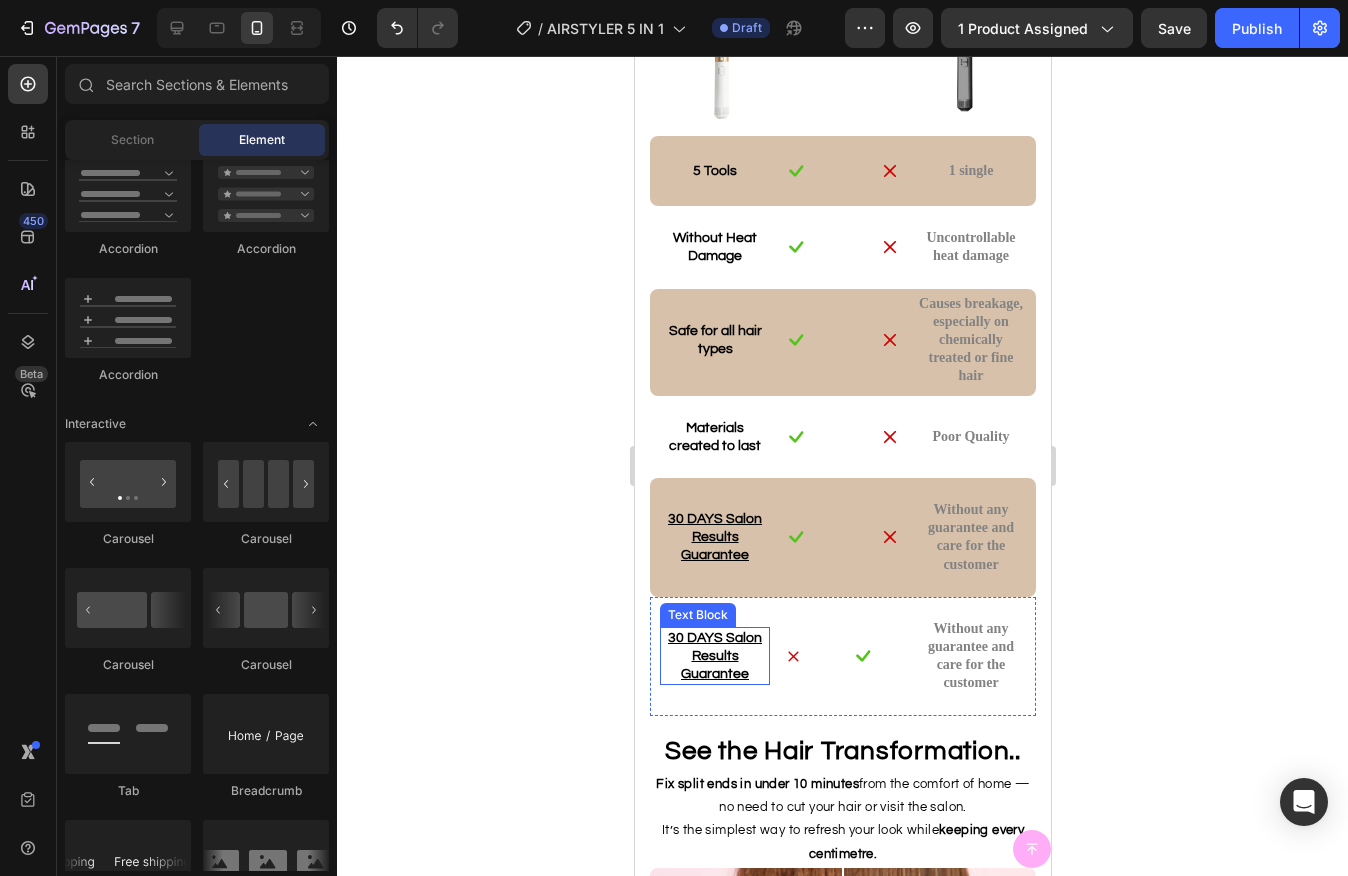 click on "30 DAYS Salon Results Guarantee" at bounding box center (714, 656) 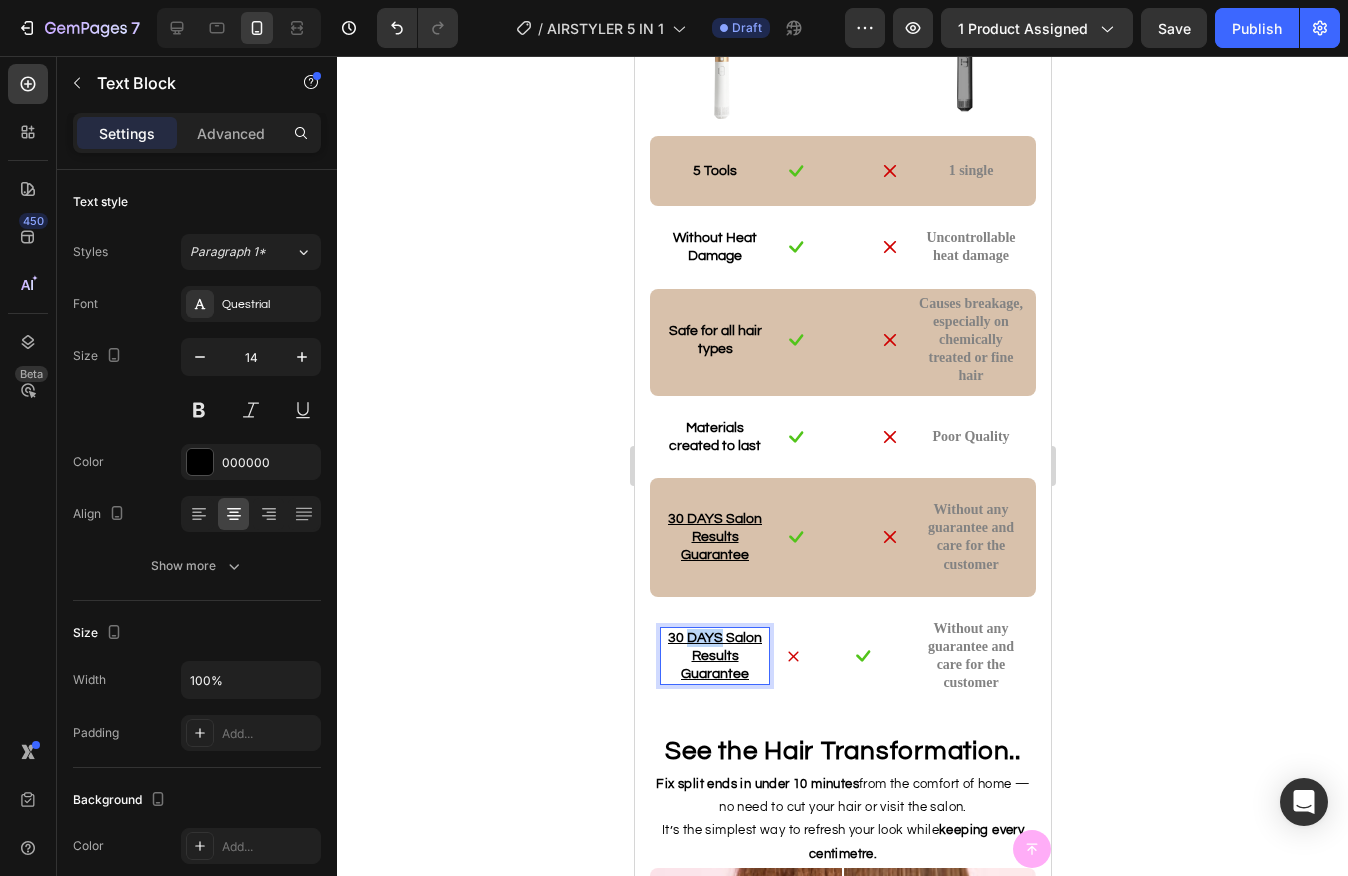 click on "30 DAYS Salon Results Guarantee" at bounding box center (714, 656) 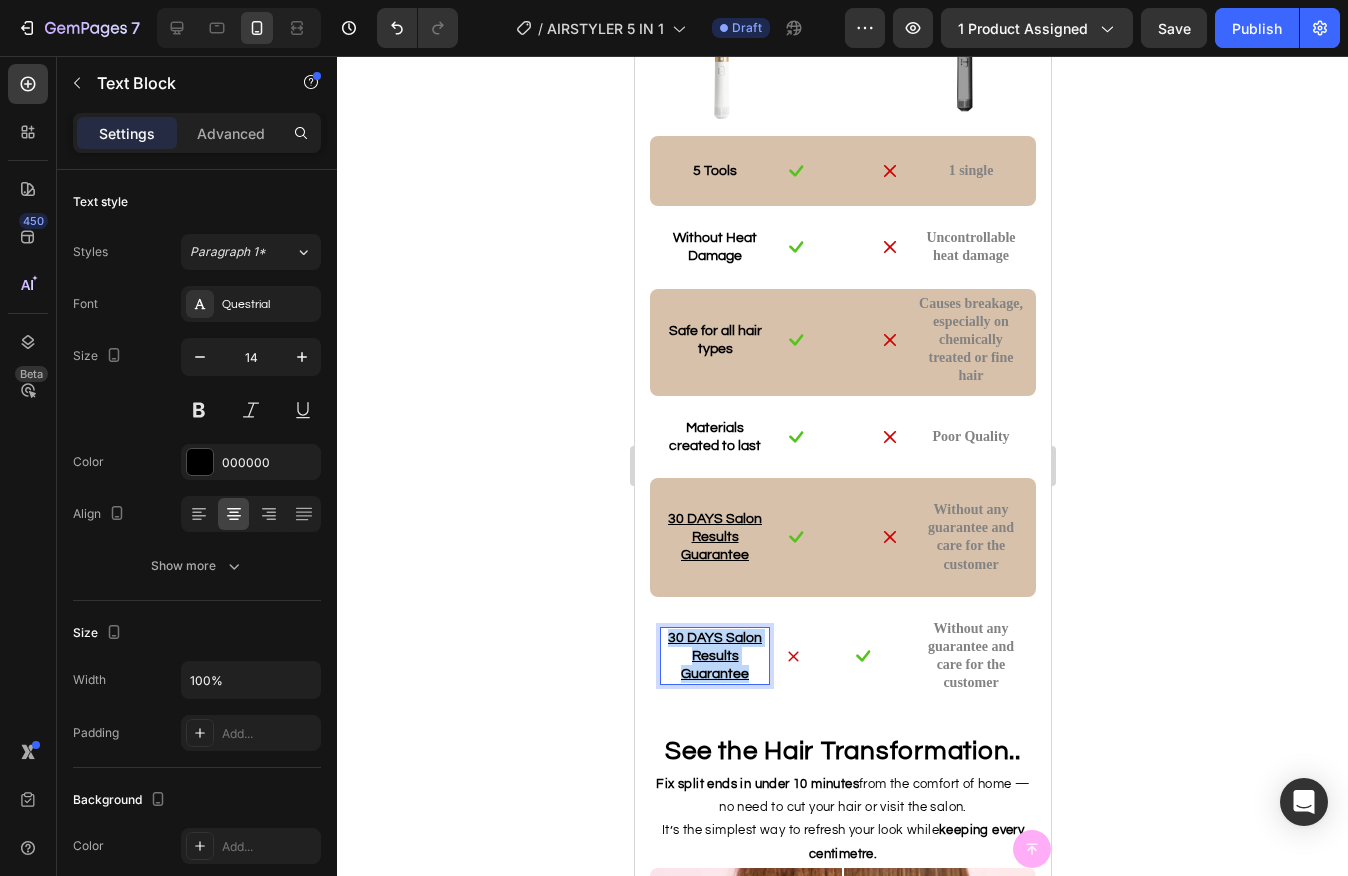 click on "30 DAYS Salon Results Guarantee" at bounding box center [714, 656] 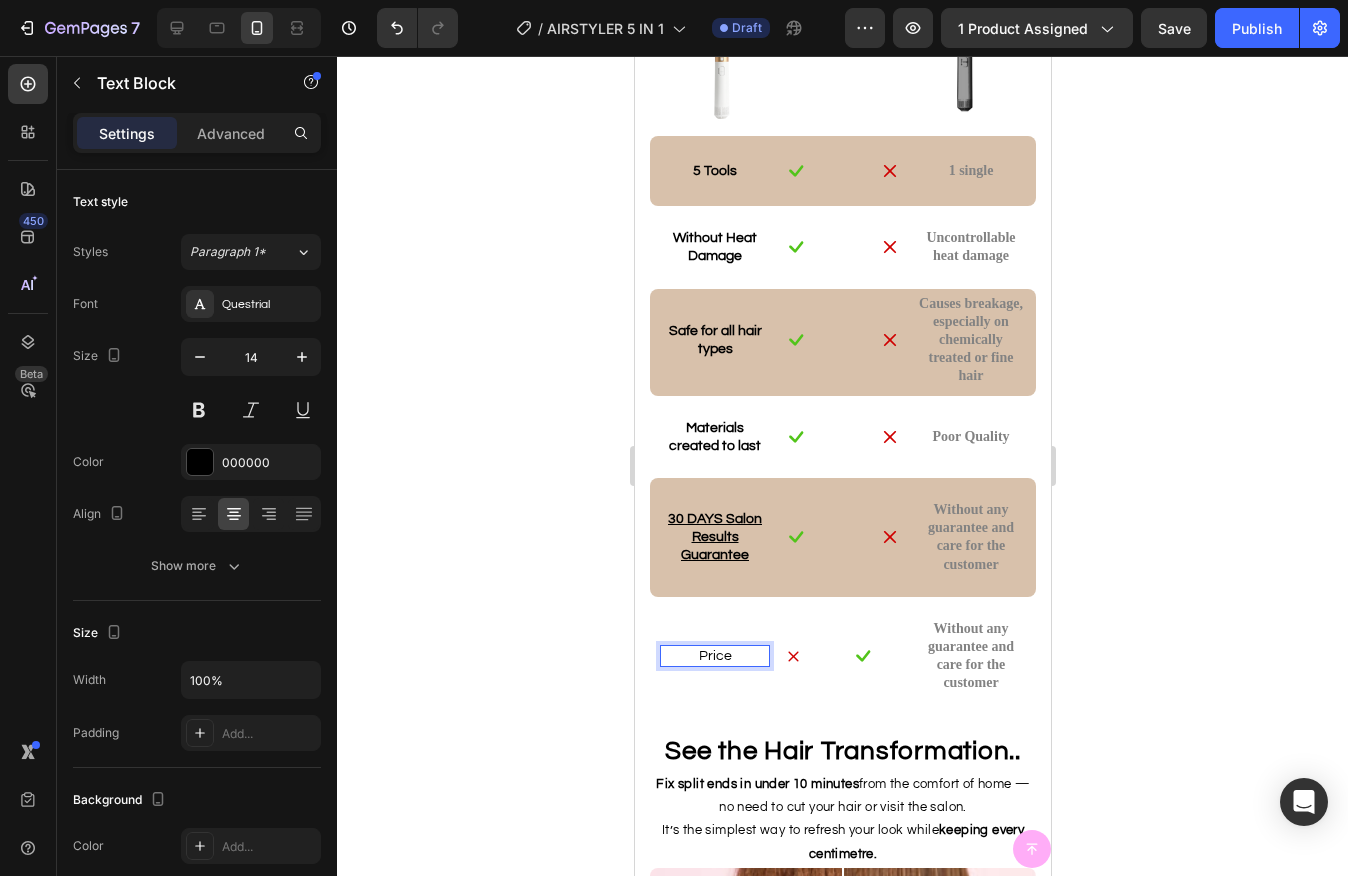 click on "Price" at bounding box center (714, 656) 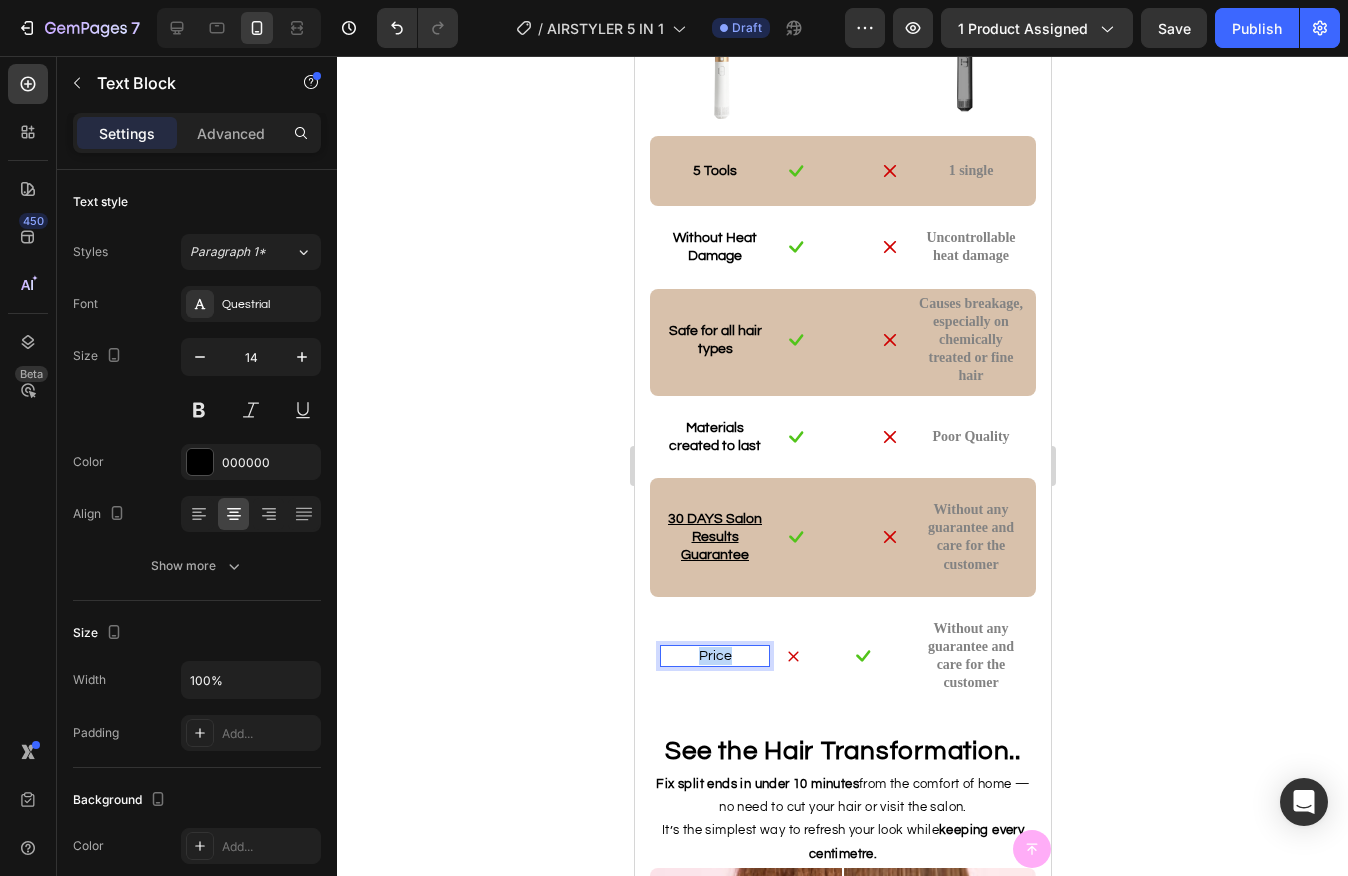 click on "Price" at bounding box center (714, 656) 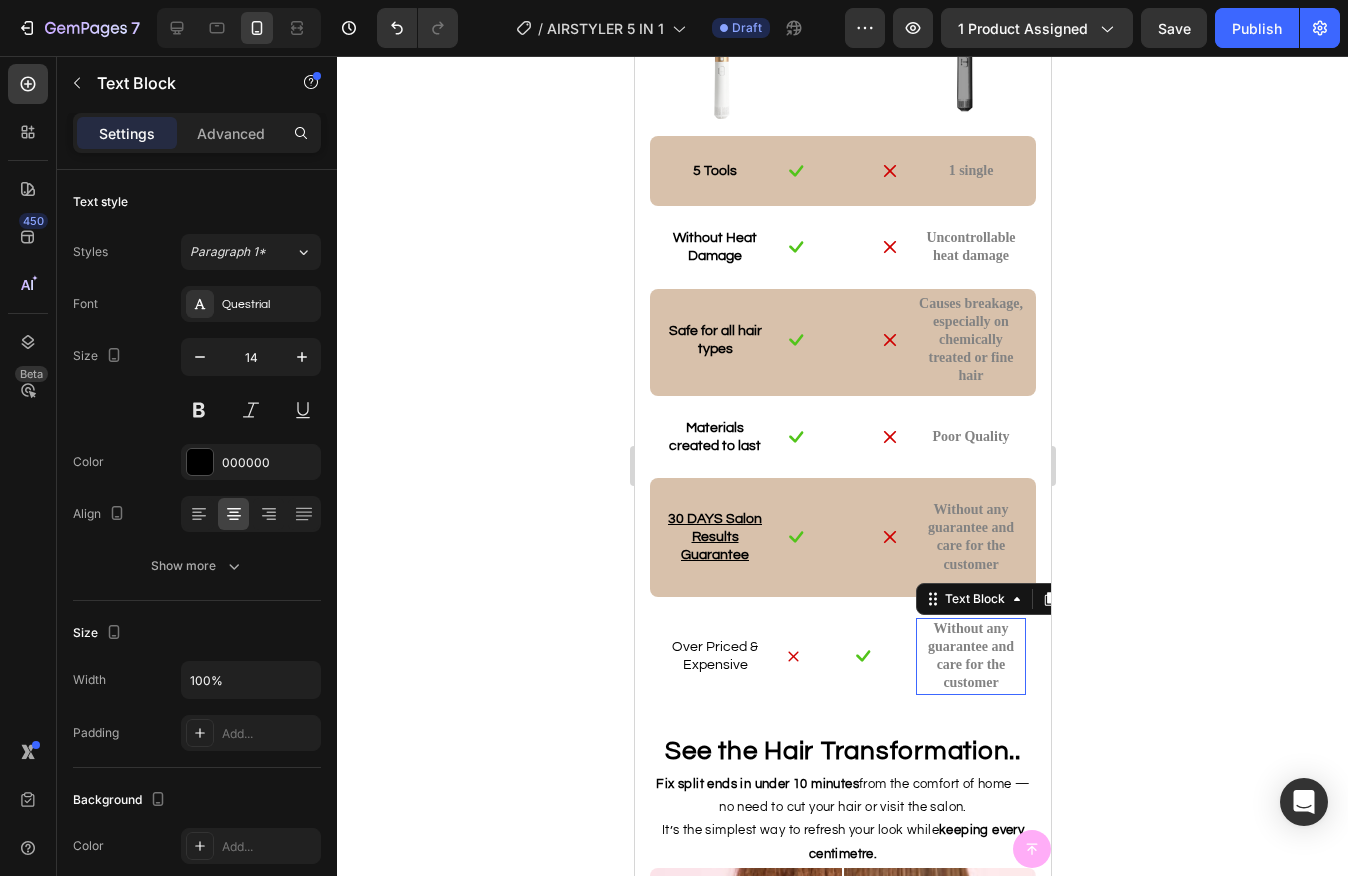 click on "Without any guarantee and care for the customer" at bounding box center (970, 656) 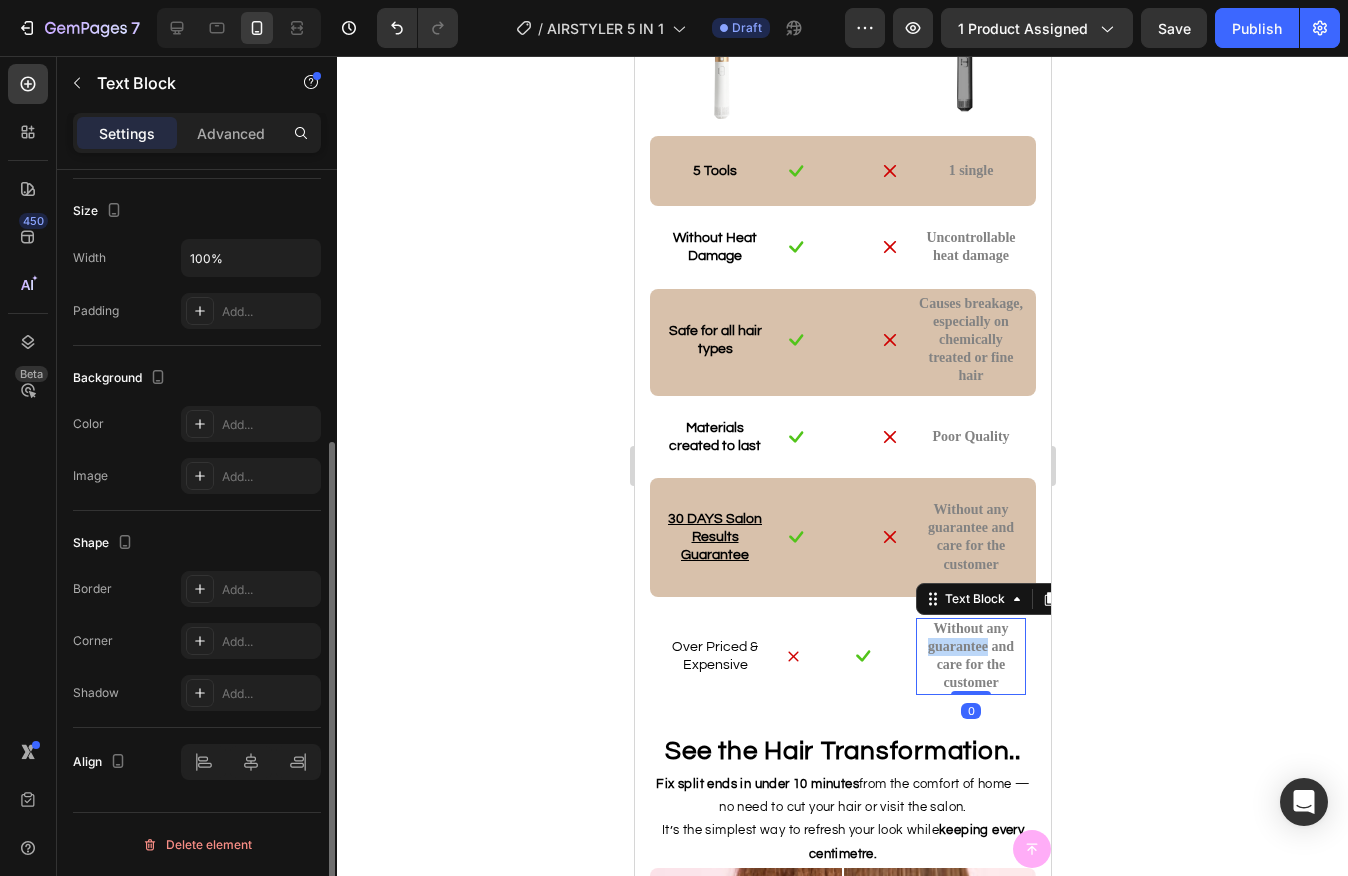 click on "Without any guarantee and care for the customer" at bounding box center [970, 656] 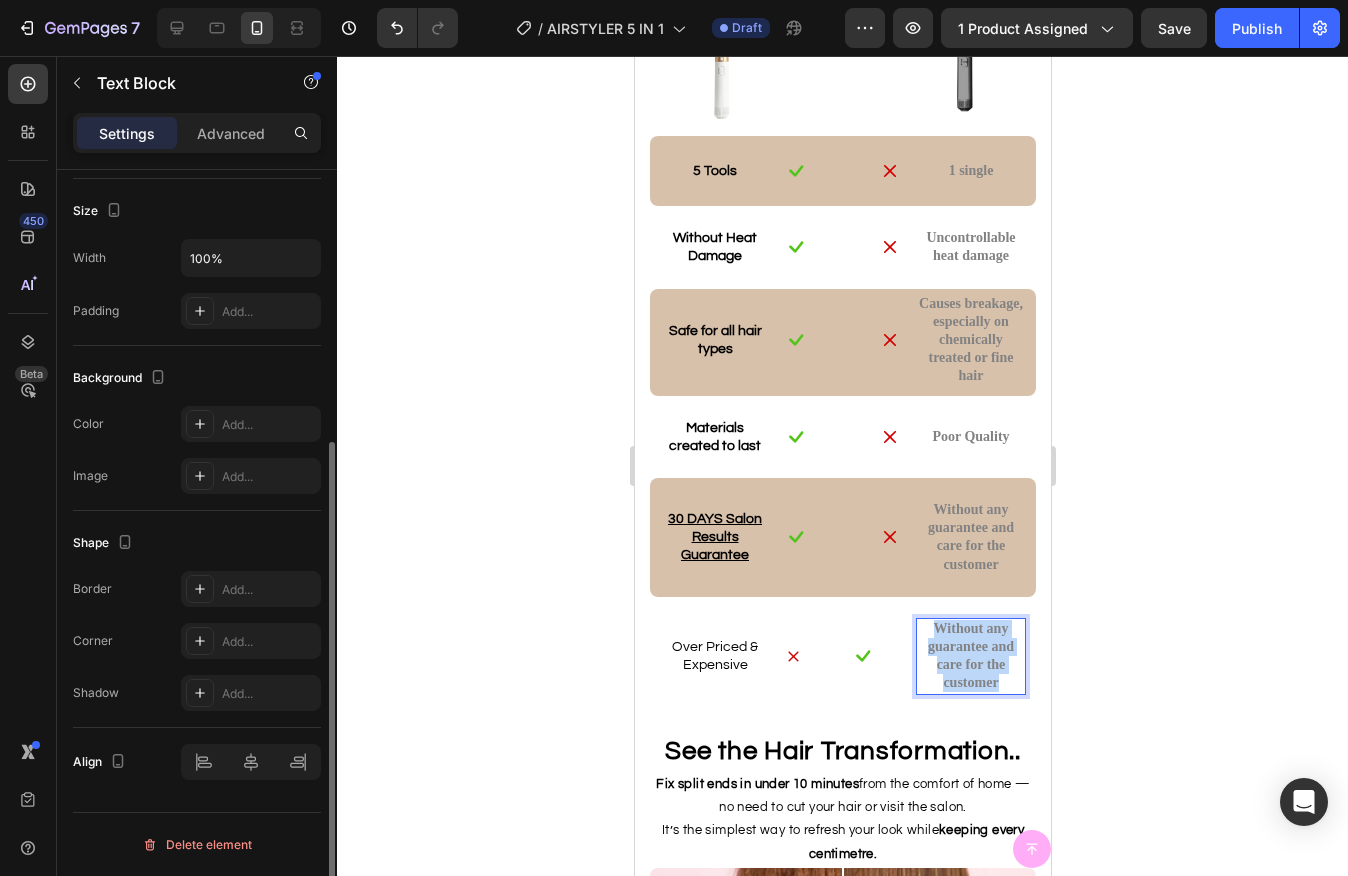 click on "Without any guarantee and care for the customer" at bounding box center (970, 656) 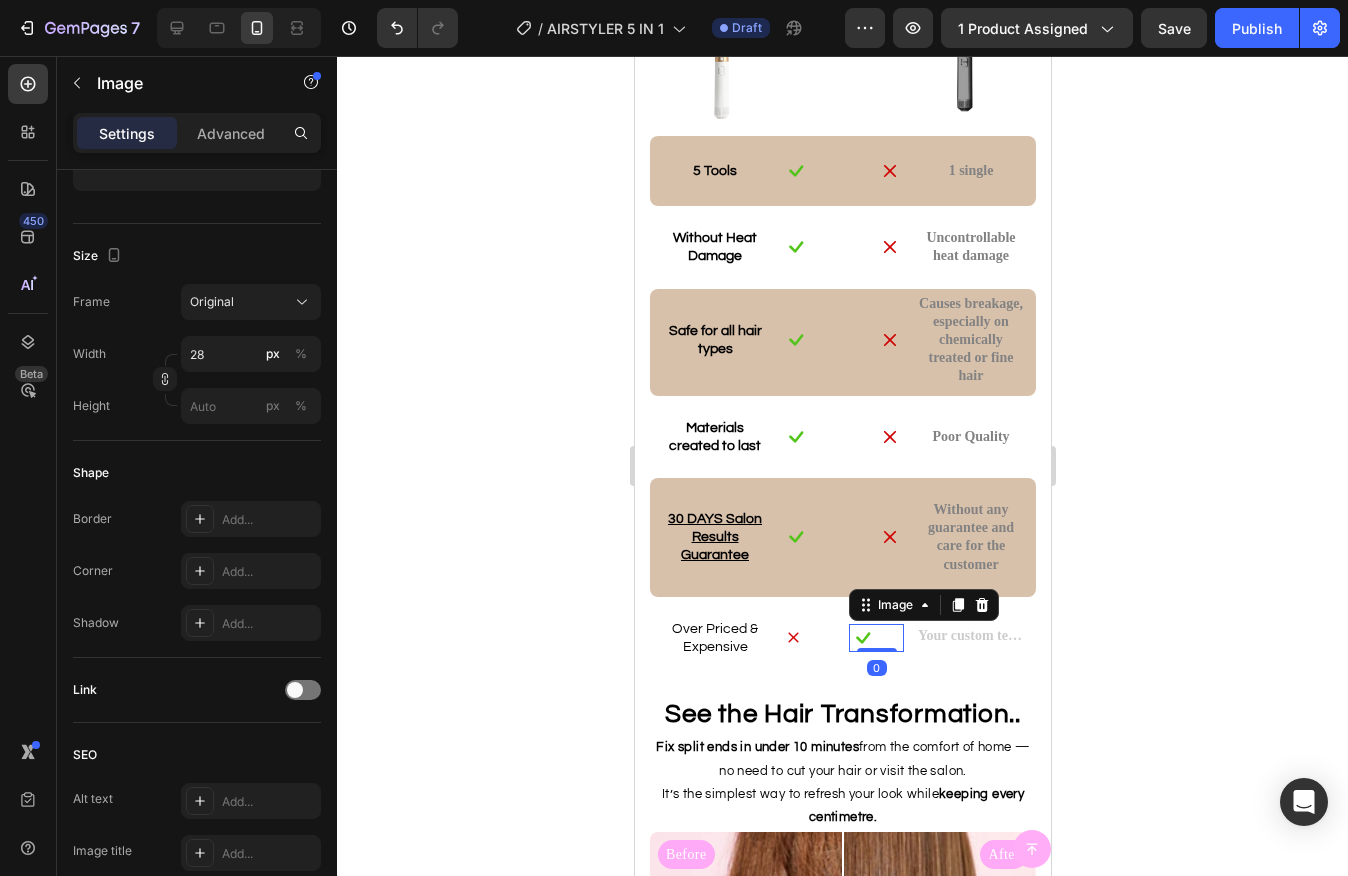 click at bounding box center [862, 638] 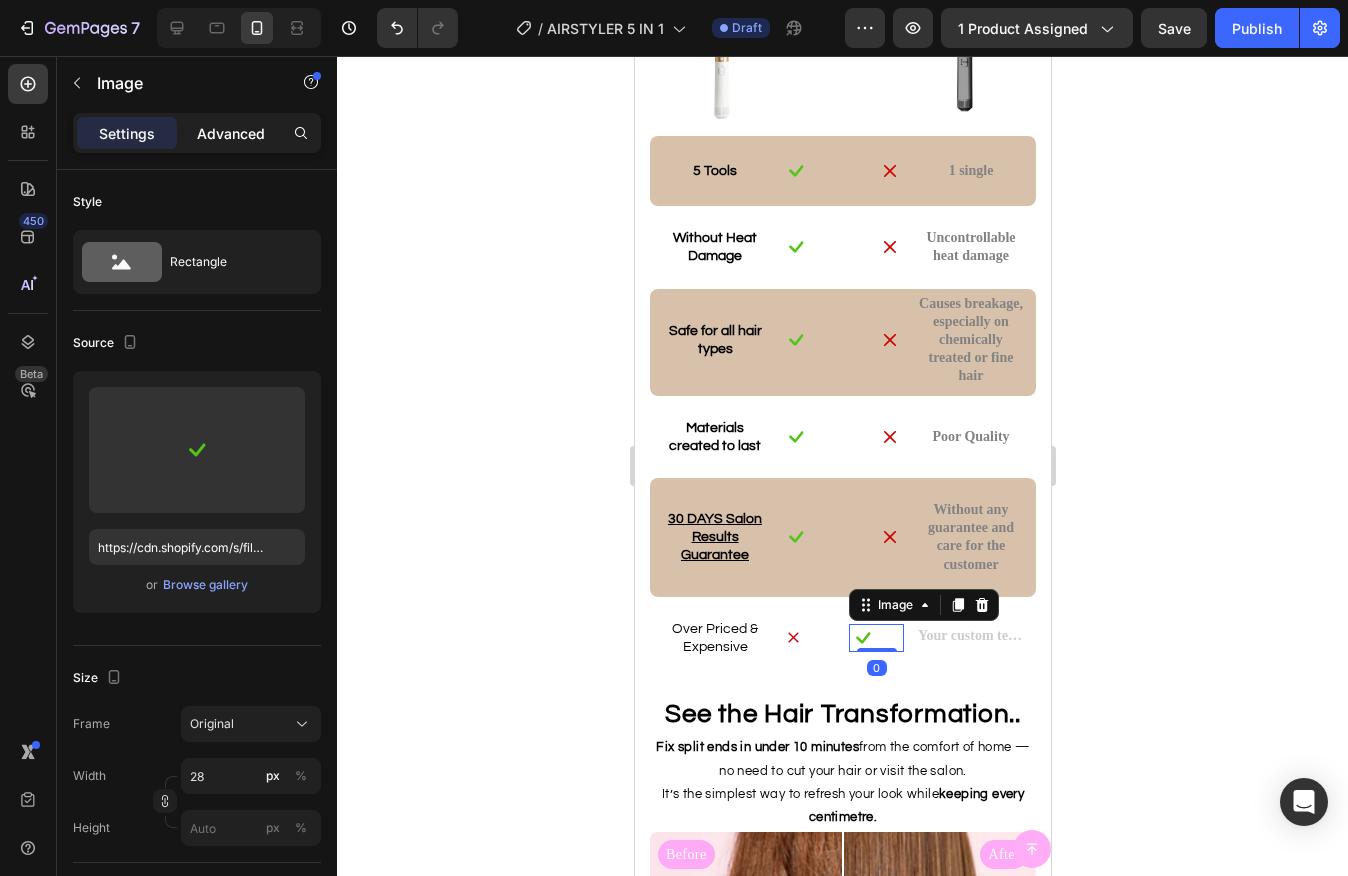 click on "Advanced" at bounding box center [231, 133] 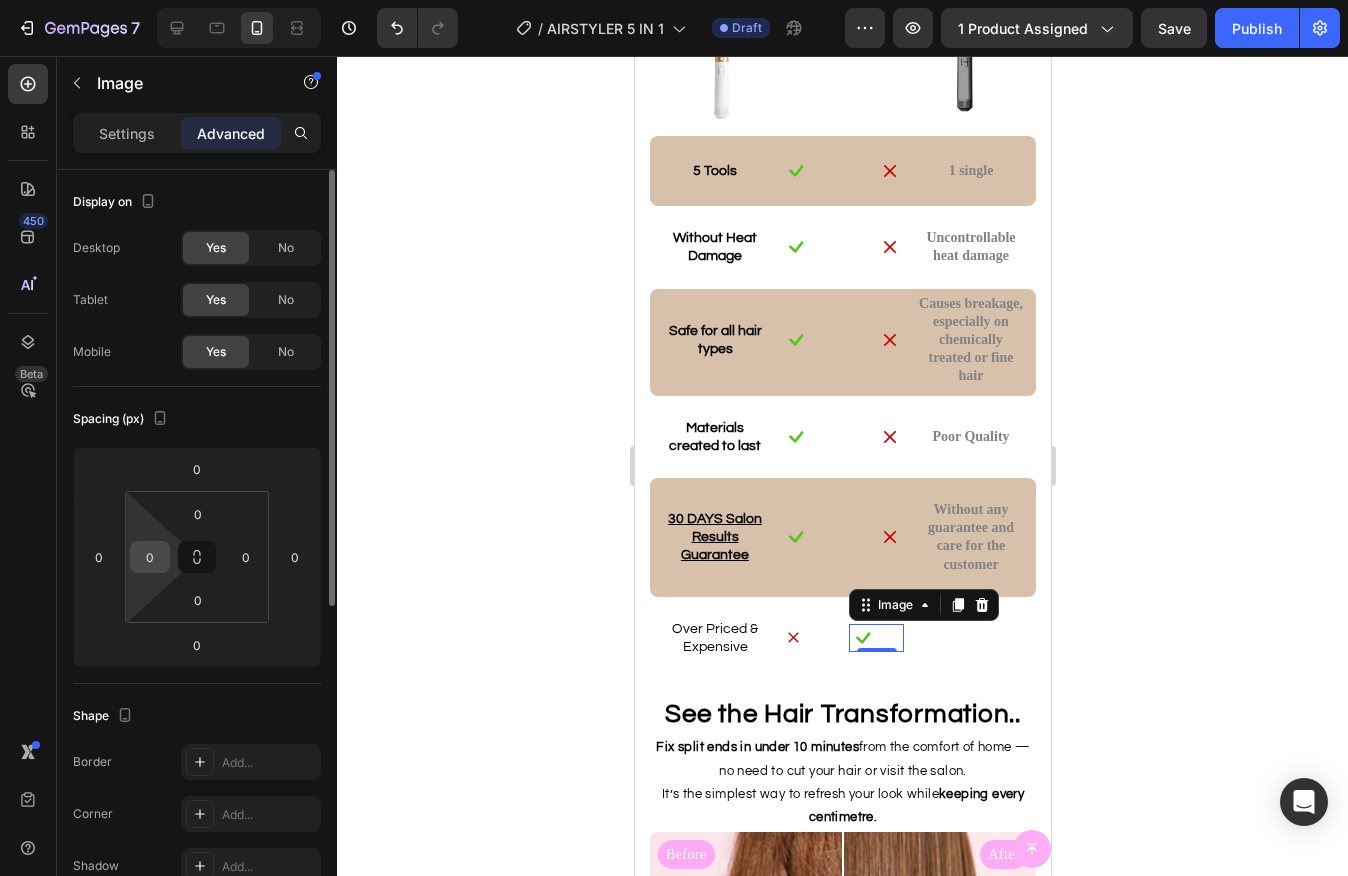 click on "0" at bounding box center (150, 557) 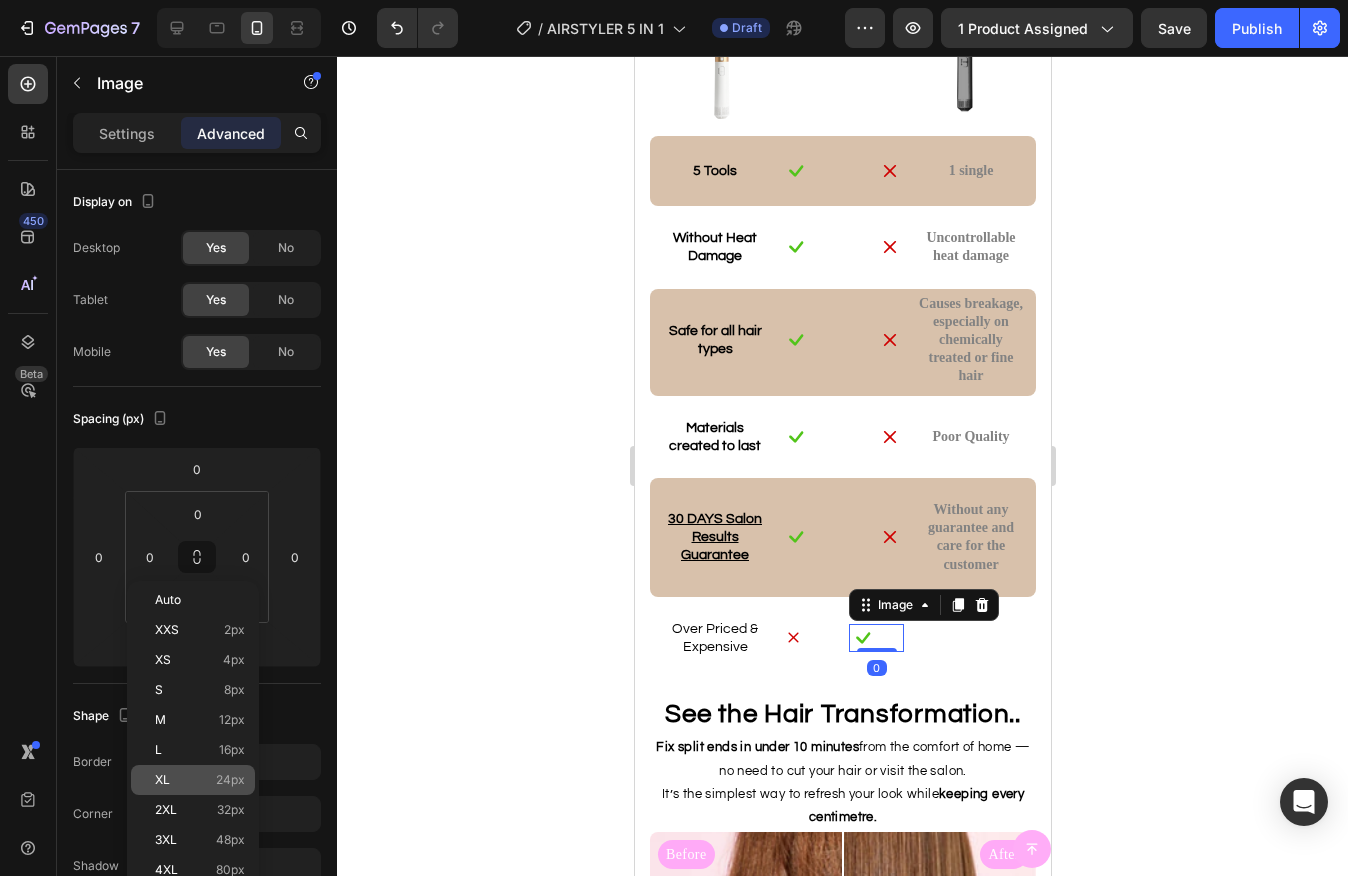 click on "24px" at bounding box center [230, 780] 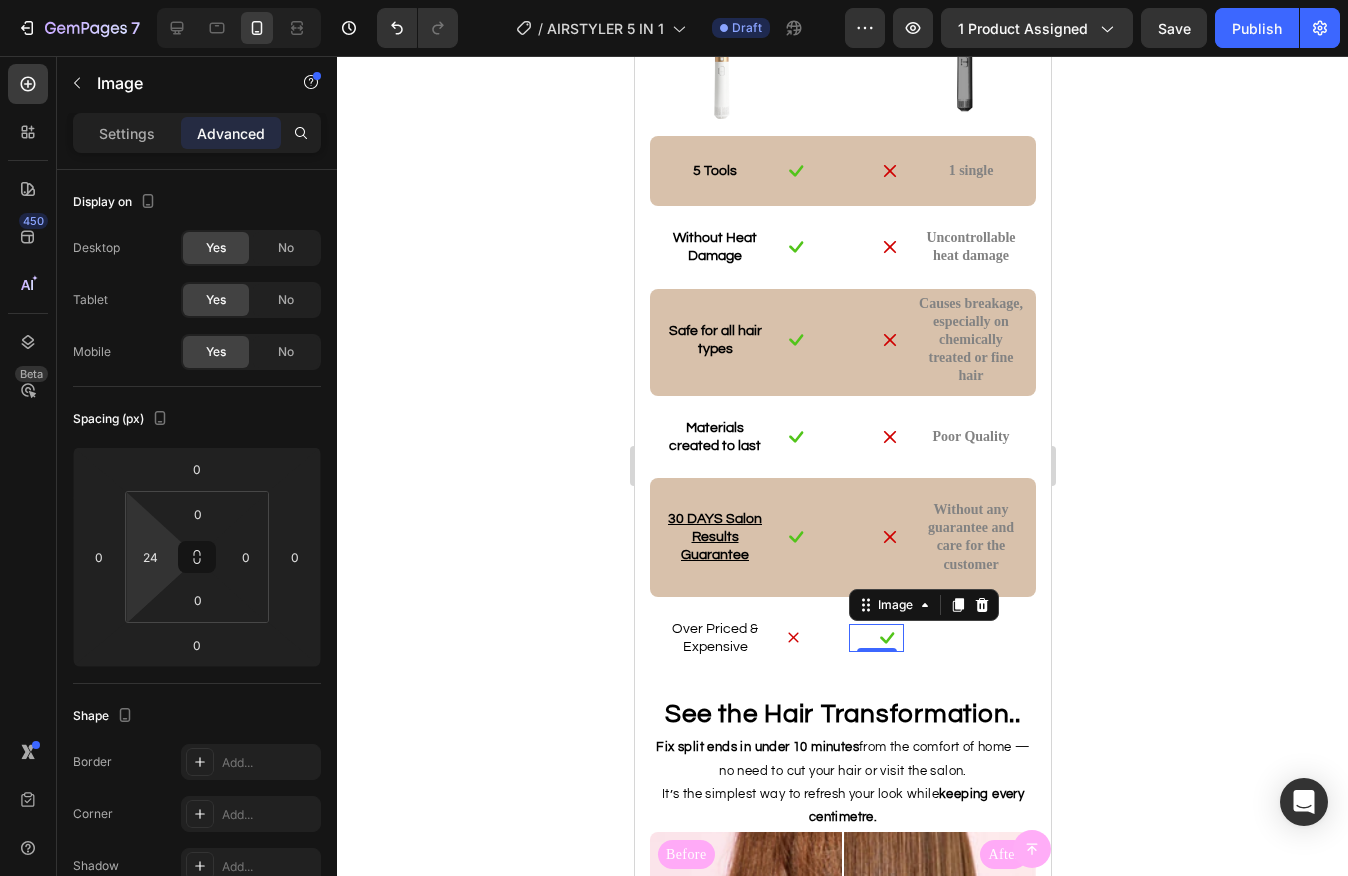 click on "7 Version history / AIRSTYLER 5 IN 1 Draft Preview 1 product assigned Save Publish 450 Beta Sections(18) Elements(84) Section Element Hero Section Product Detail Brands Trusted Badges Guarantee Product Breakdown How to use Testimonials Compare Bundle FAQs Social Proof Brand Story Product List Collection Blog List Contact Sticky Add to Cart Custom Footer Browse Library 450 Layout Row Row Row Row Text Heading Text Block Button Button Button Media Image Image Image Image Video" at bounding box center (674, 0) 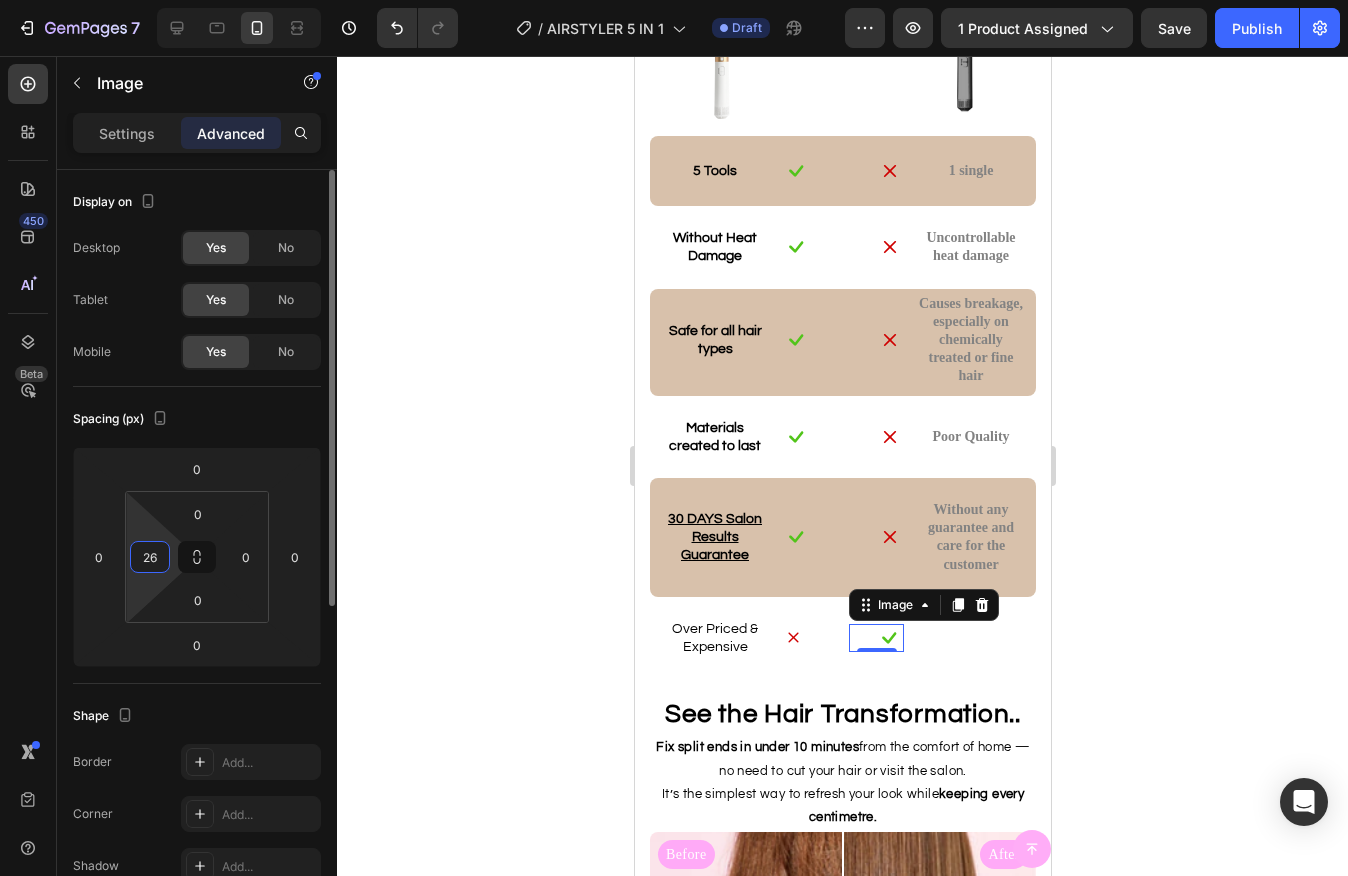 click on "26" at bounding box center (150, 557) 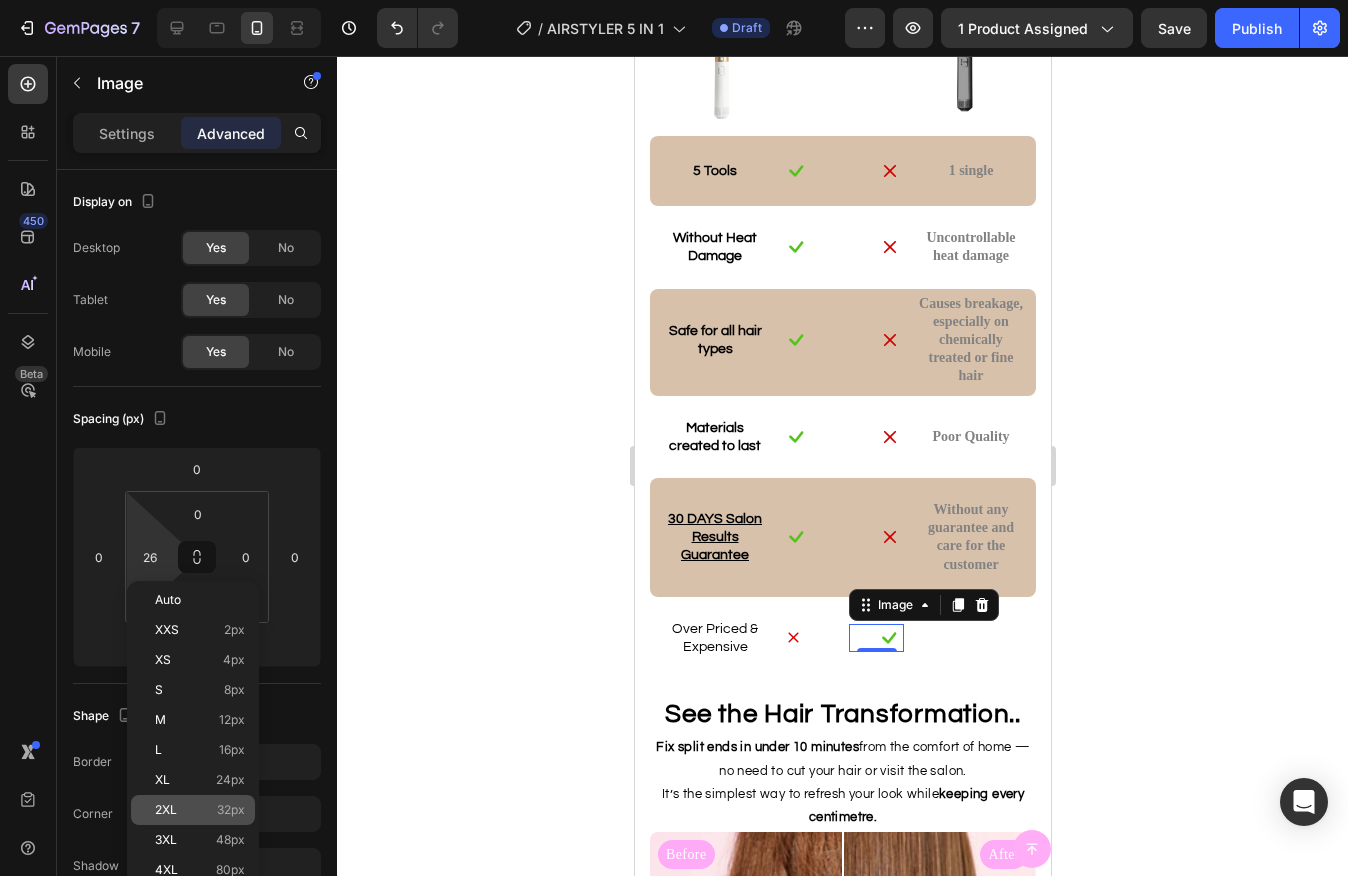 click on "32px" at bounding box center (231, 810) 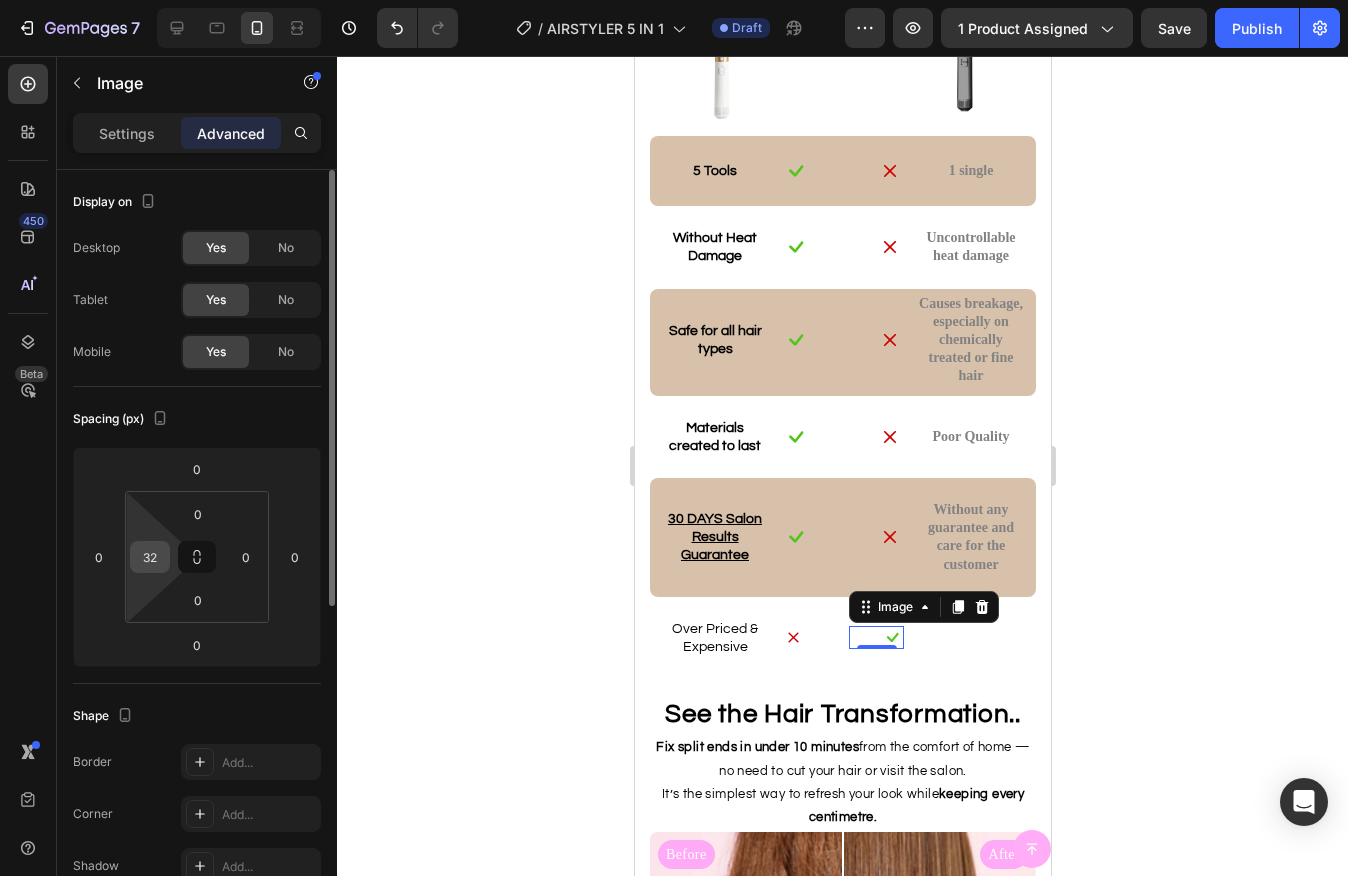click on "32" at bounding box center (150, 557) 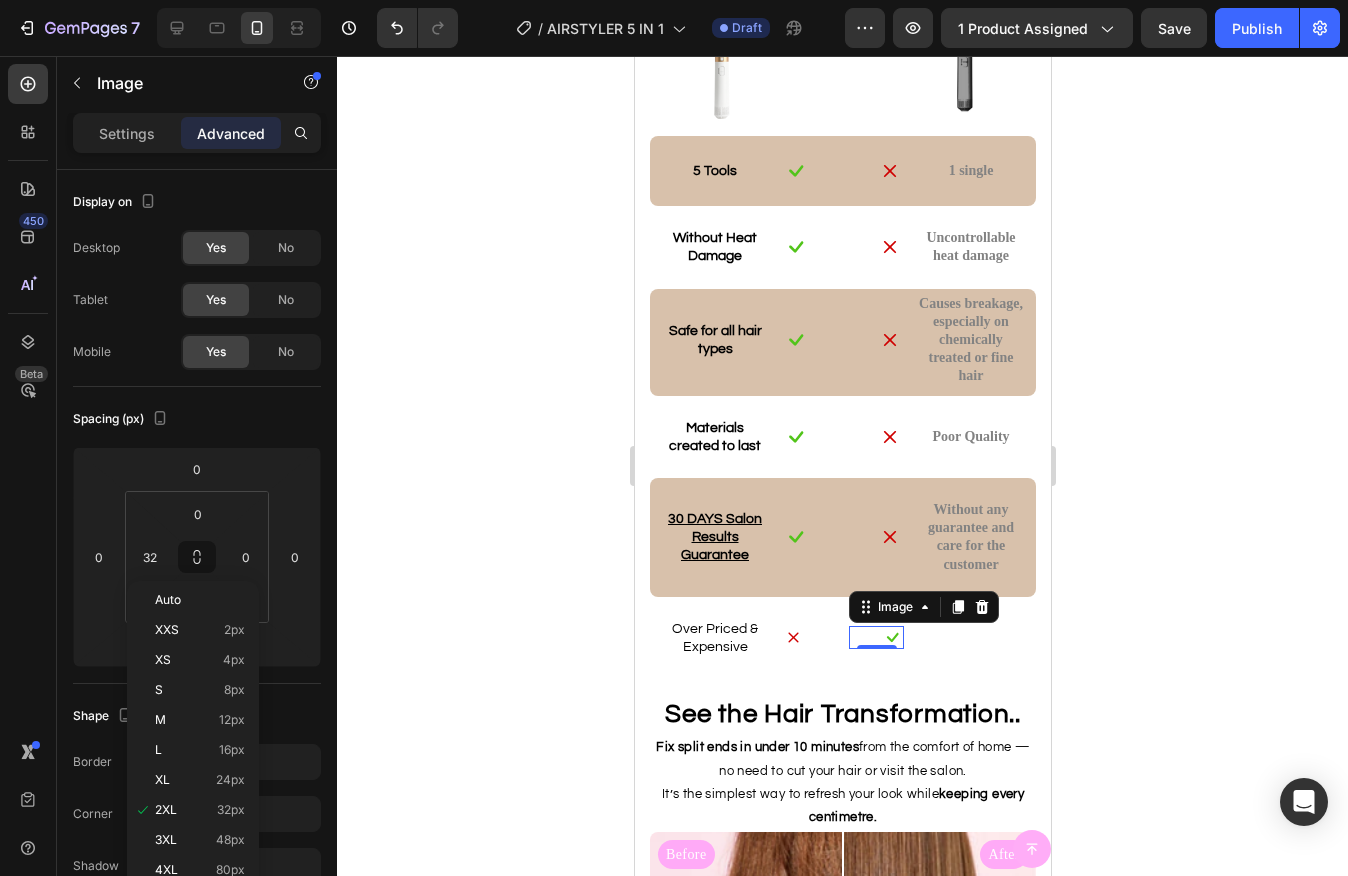click 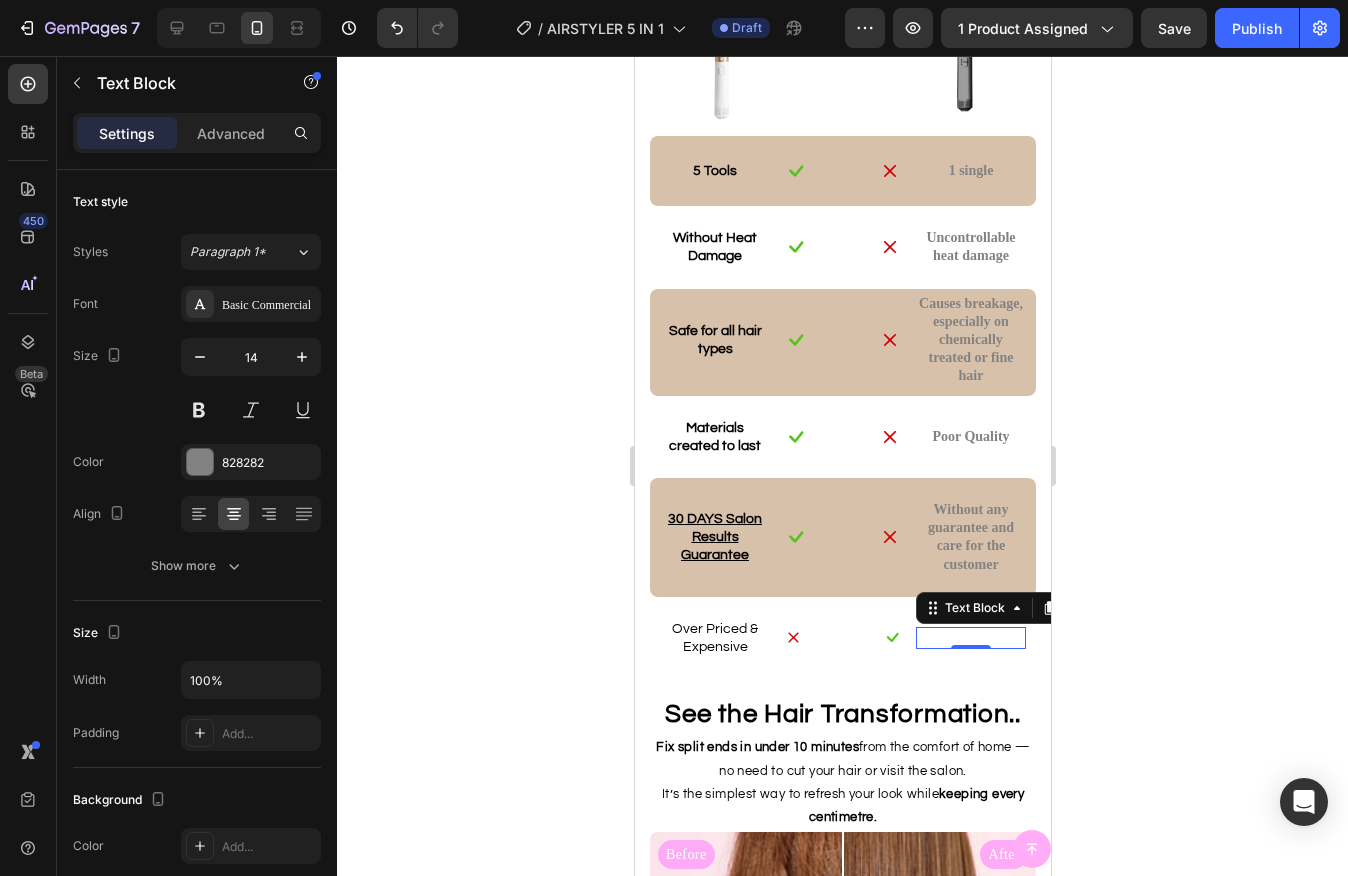 click at bounding box center (970, 638) 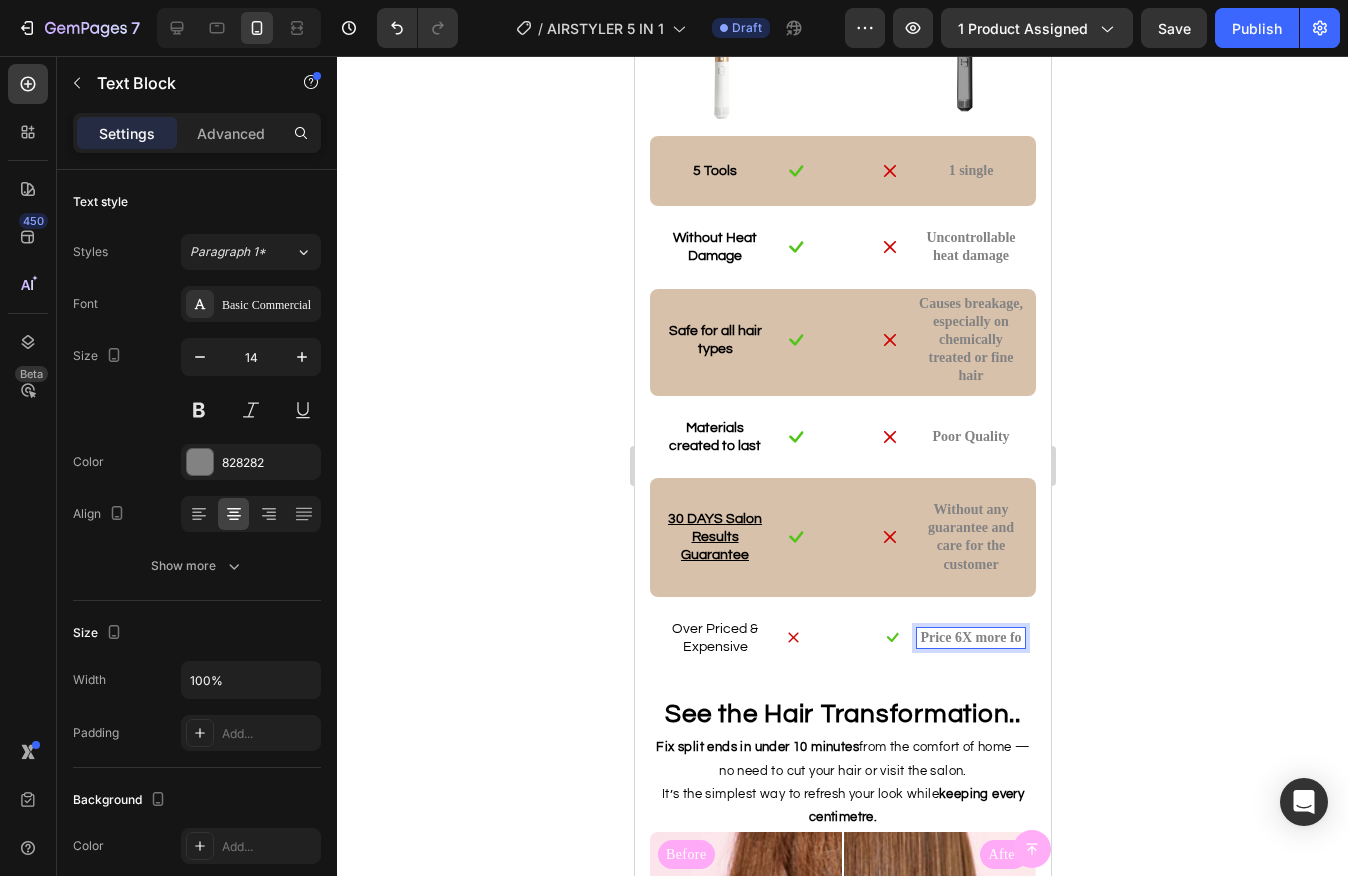 scroll, scrollTop: 3796, scrollLeft: 0, axis: vertical 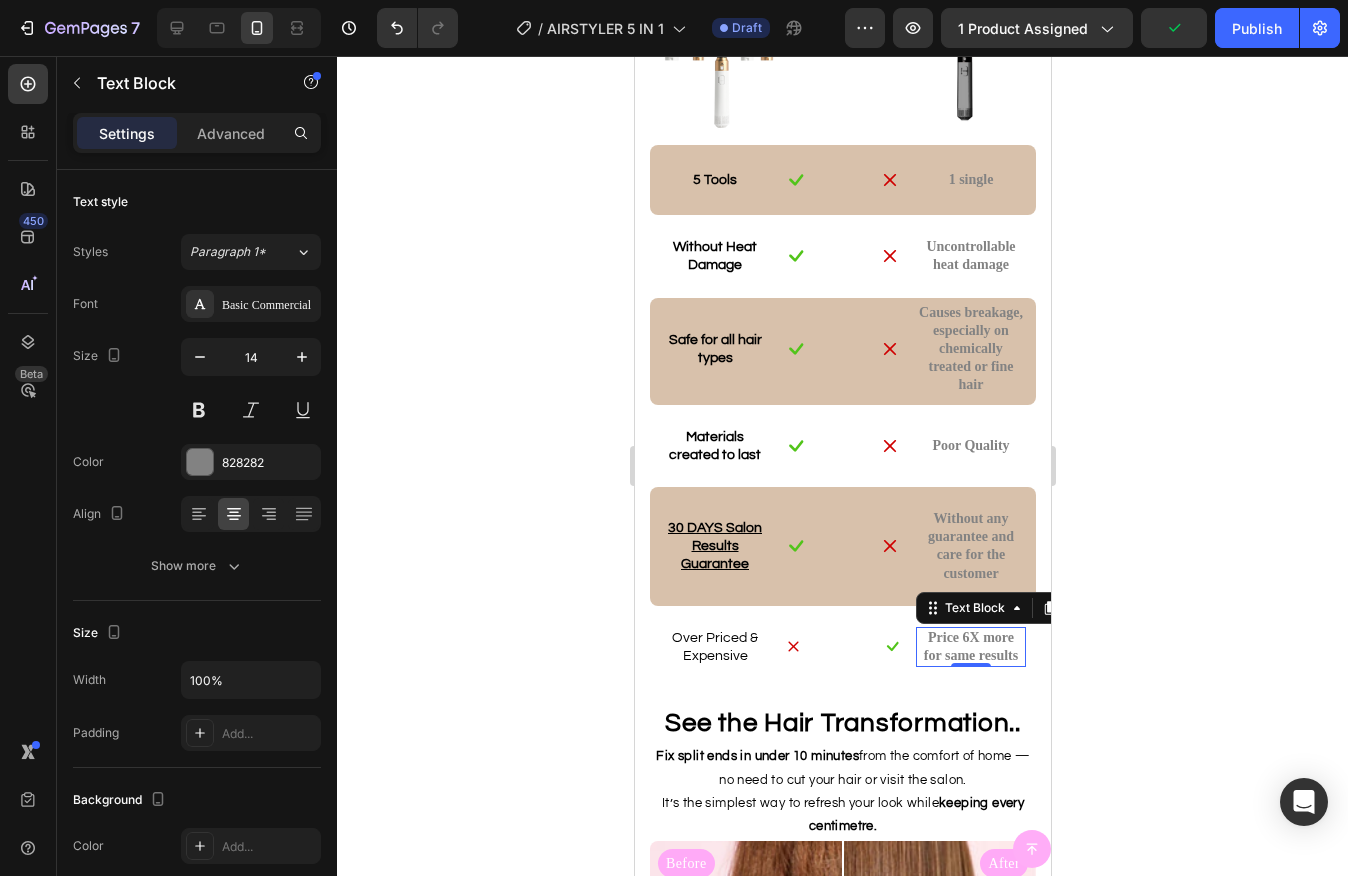 click 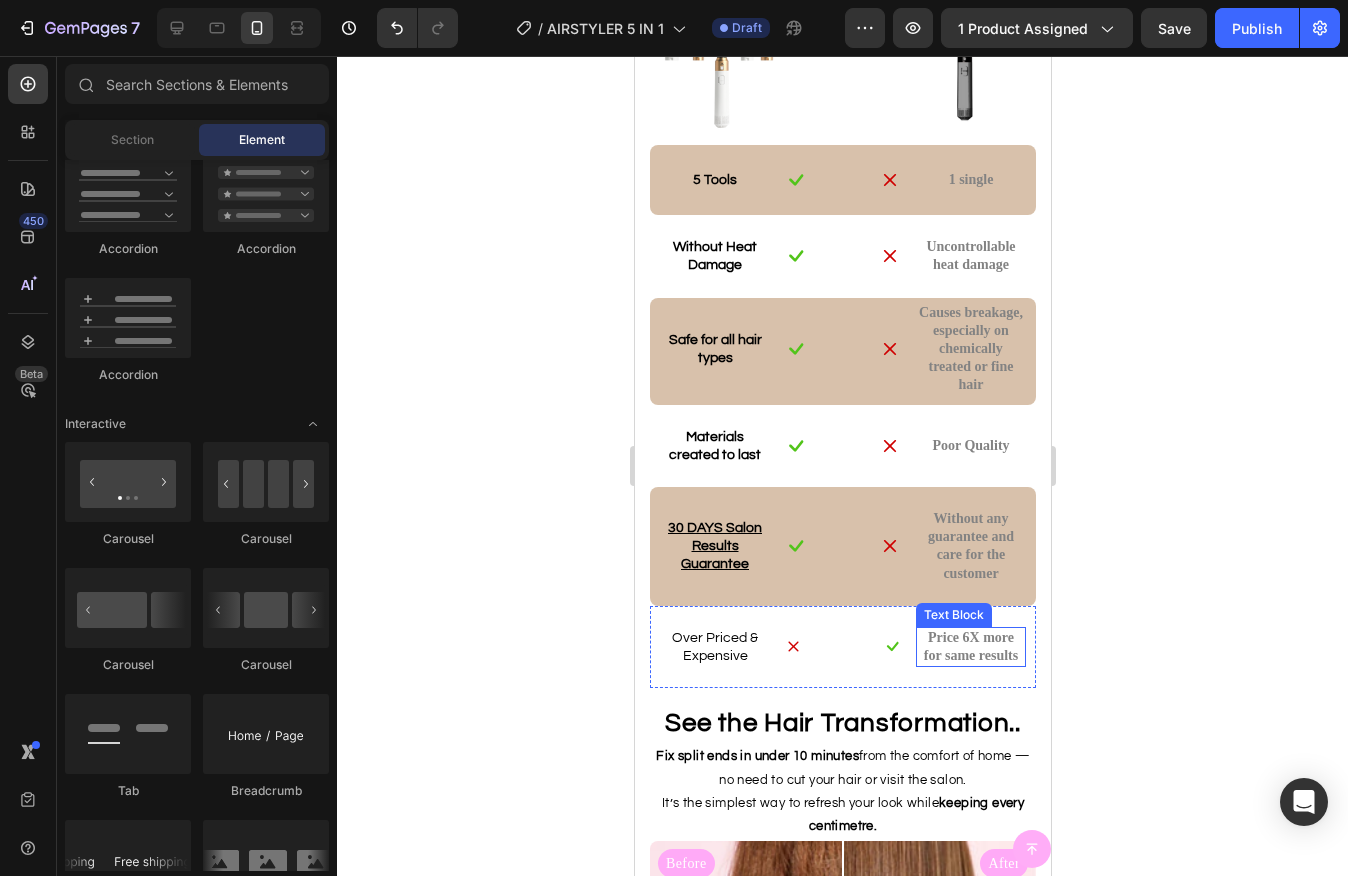 click on "Price 6X more for same results" at bounding box center [970, 647] 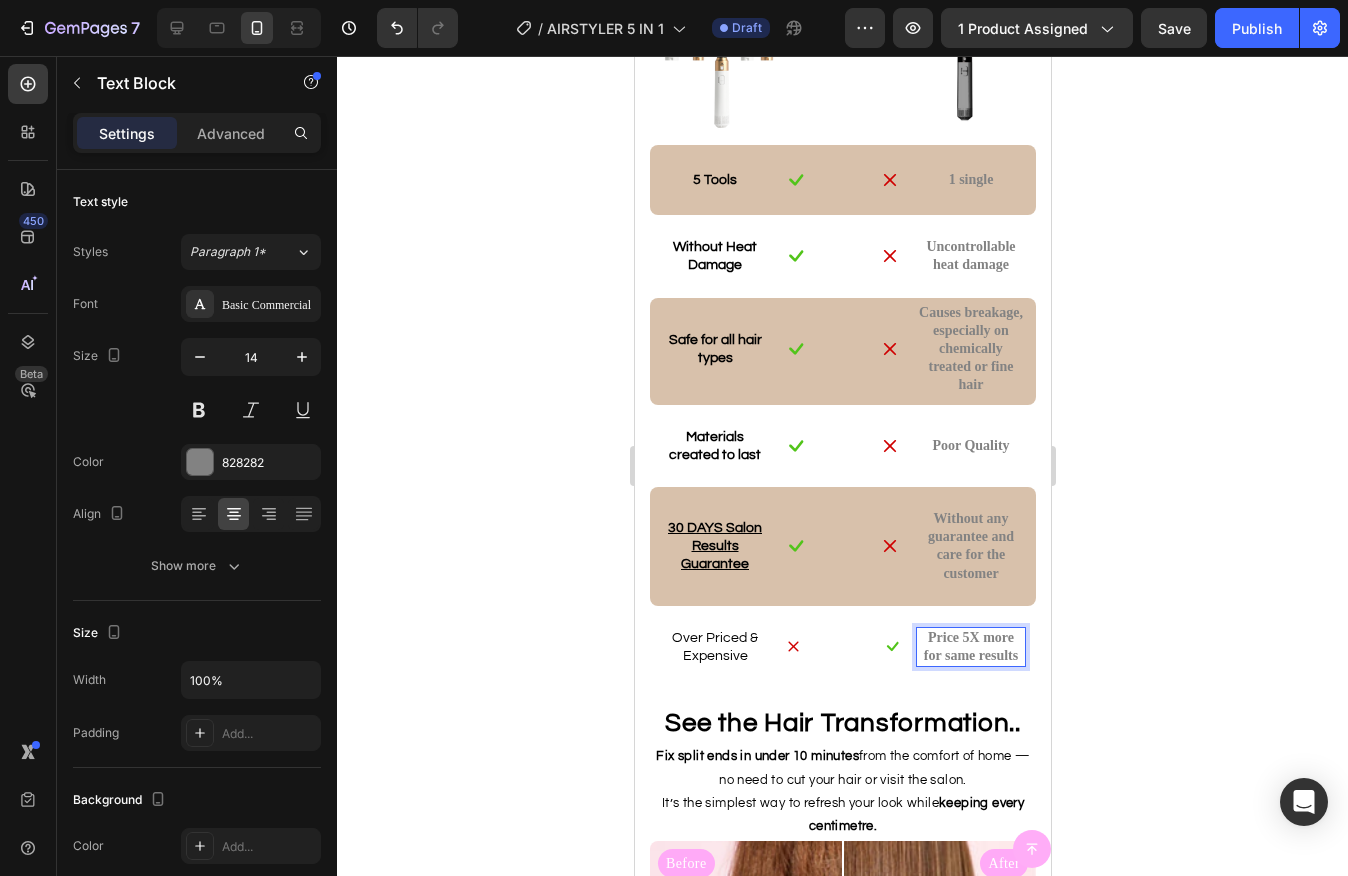 click 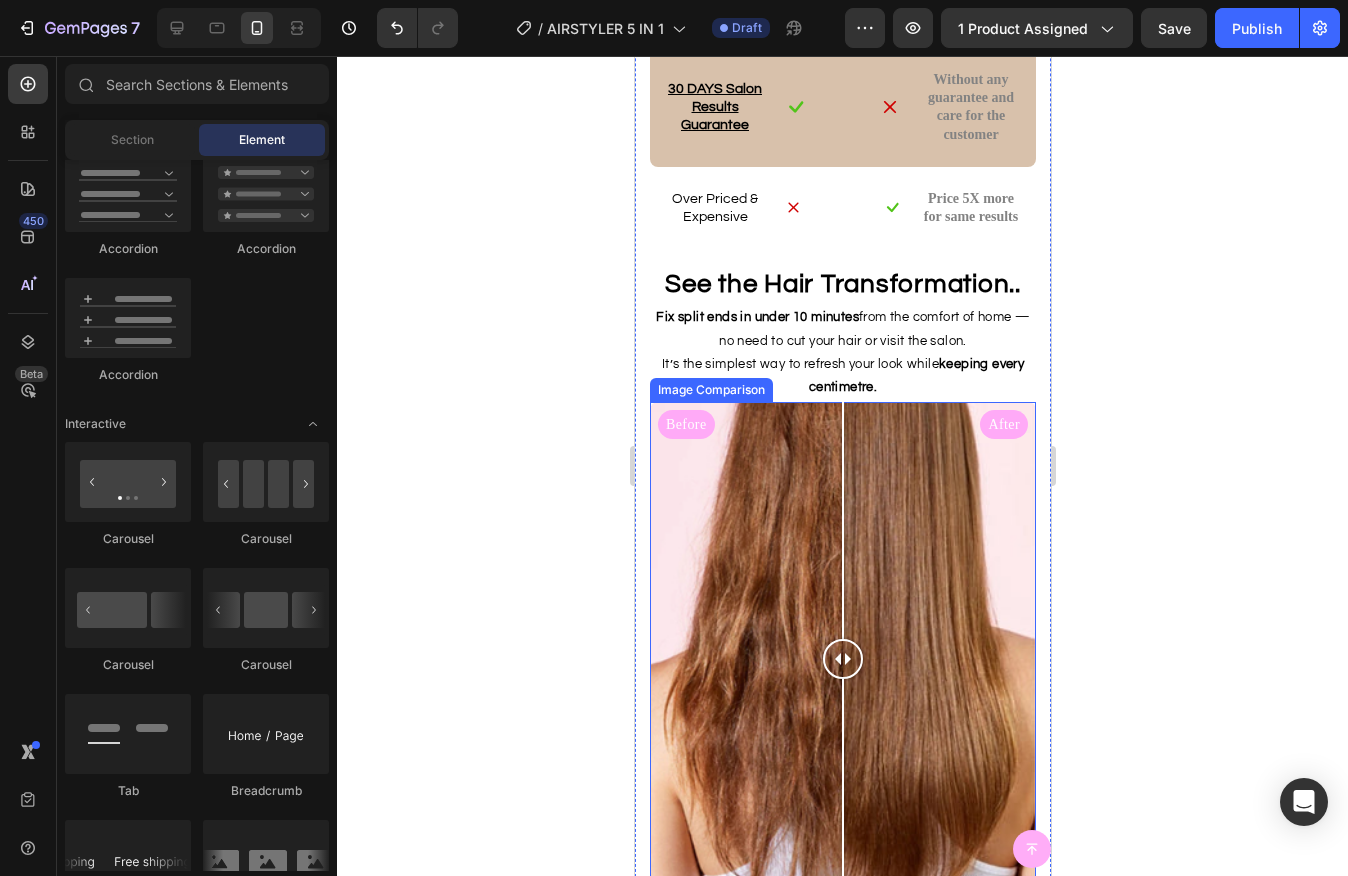 scroll, scrollTop: 4241, scrollLeft: 0, axis: vertical 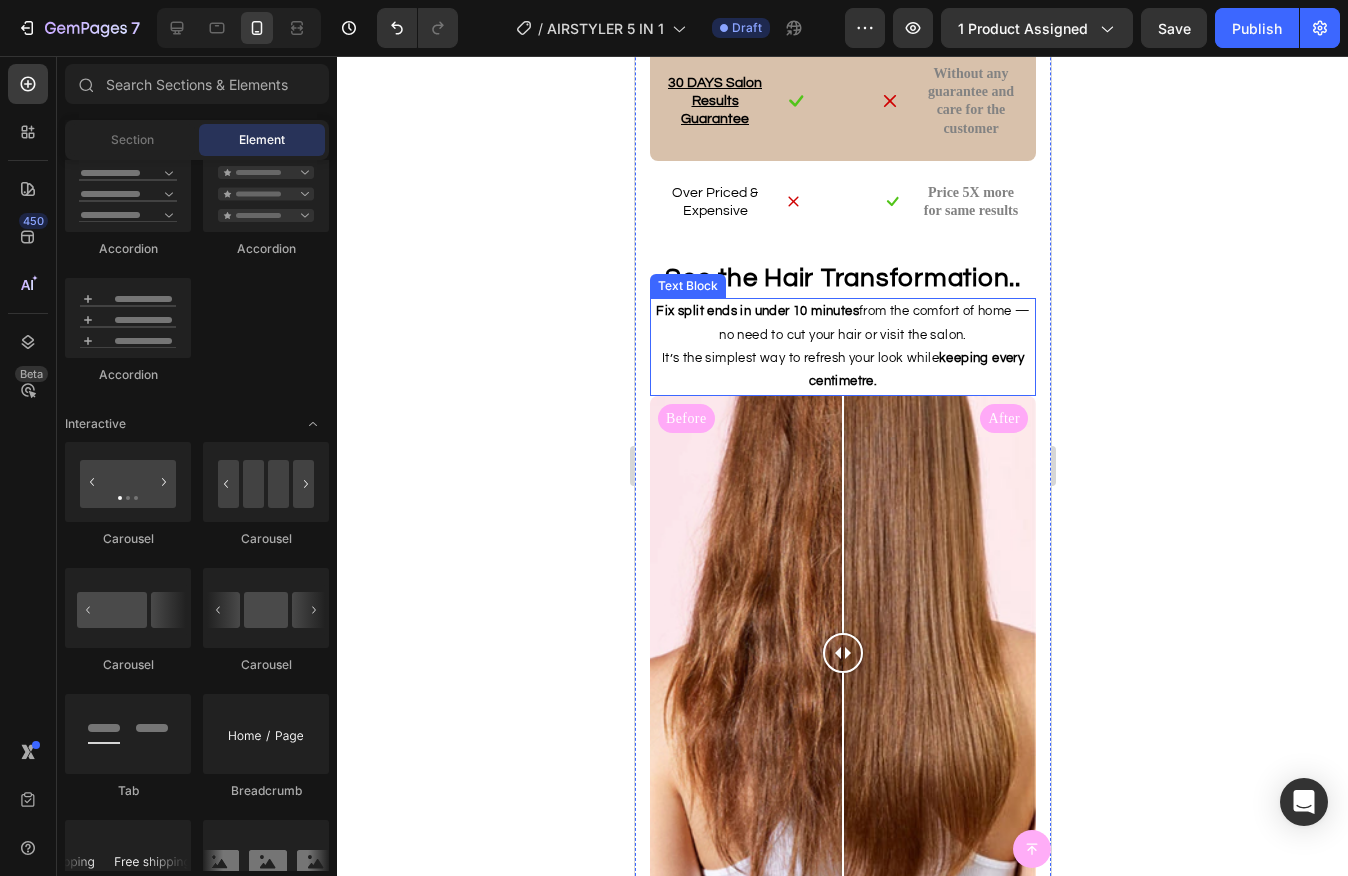 click on "Fix split ends in under 10 minutes from the comfort of home — no need to cut your hair or visit the salon. It’s the simplest way to refresh your look while keeping every centimetre." at bounding box center [842, 347] 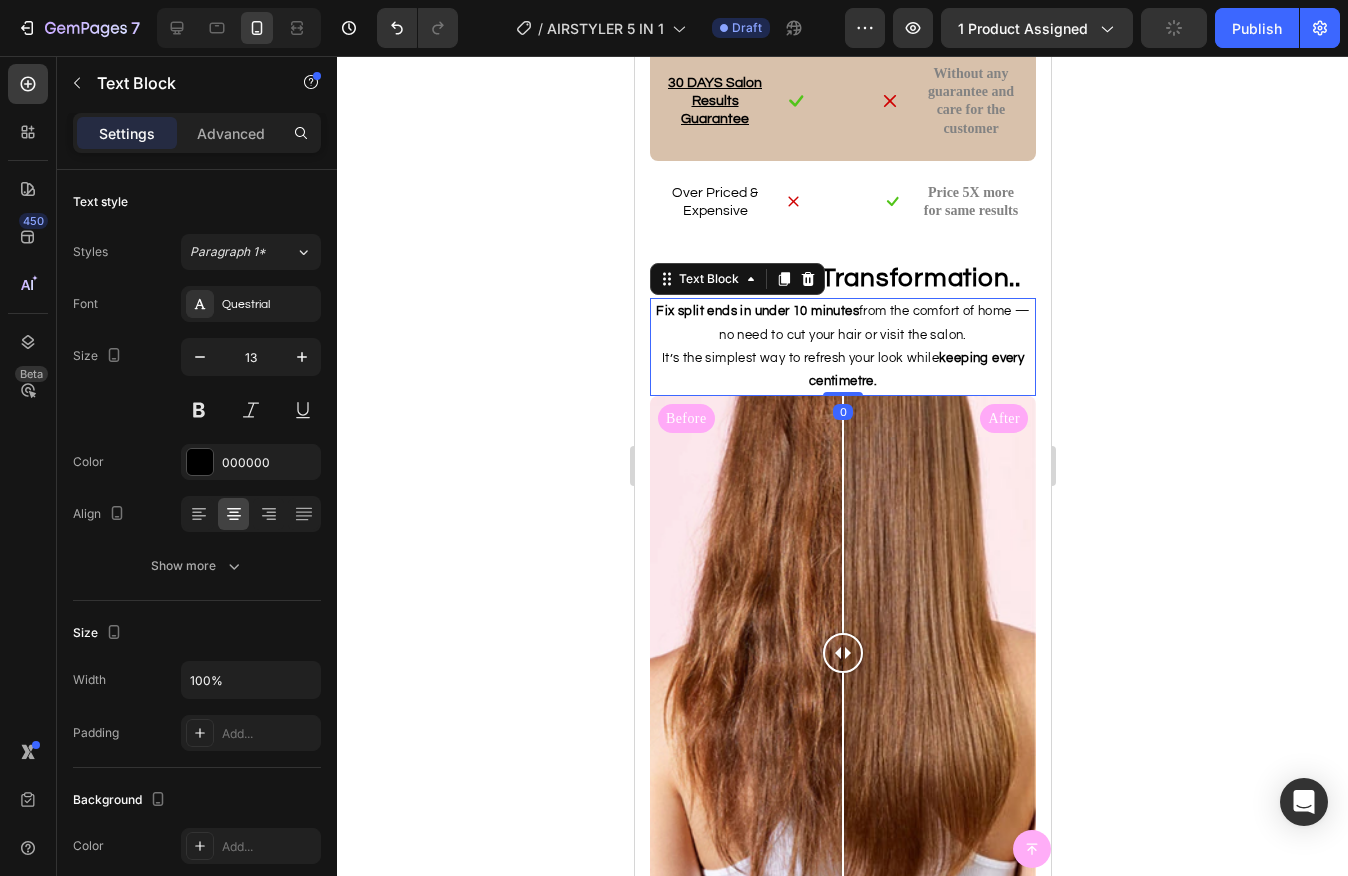 click on "Text Block" at bounding box center [736, 279] 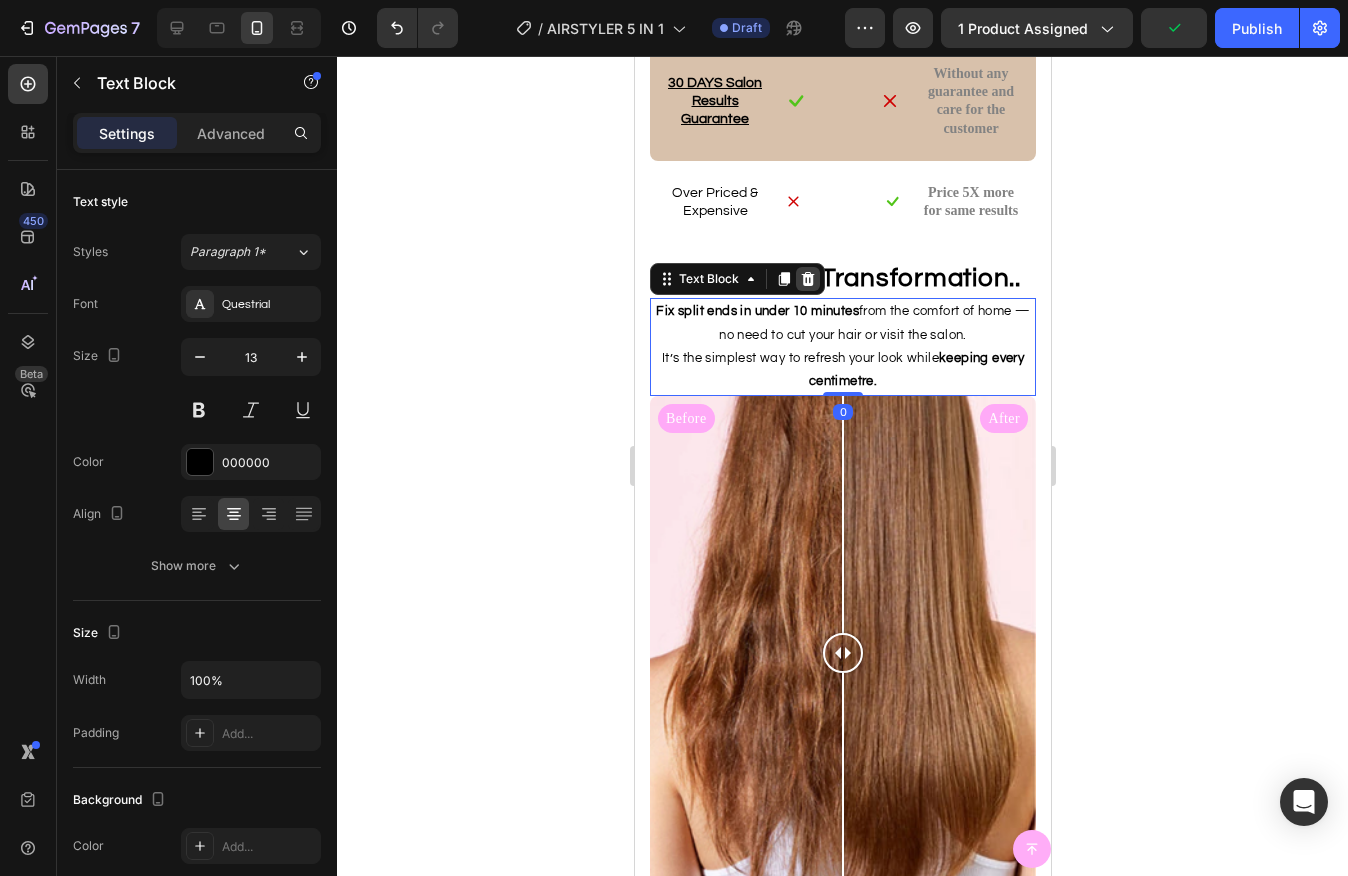 click 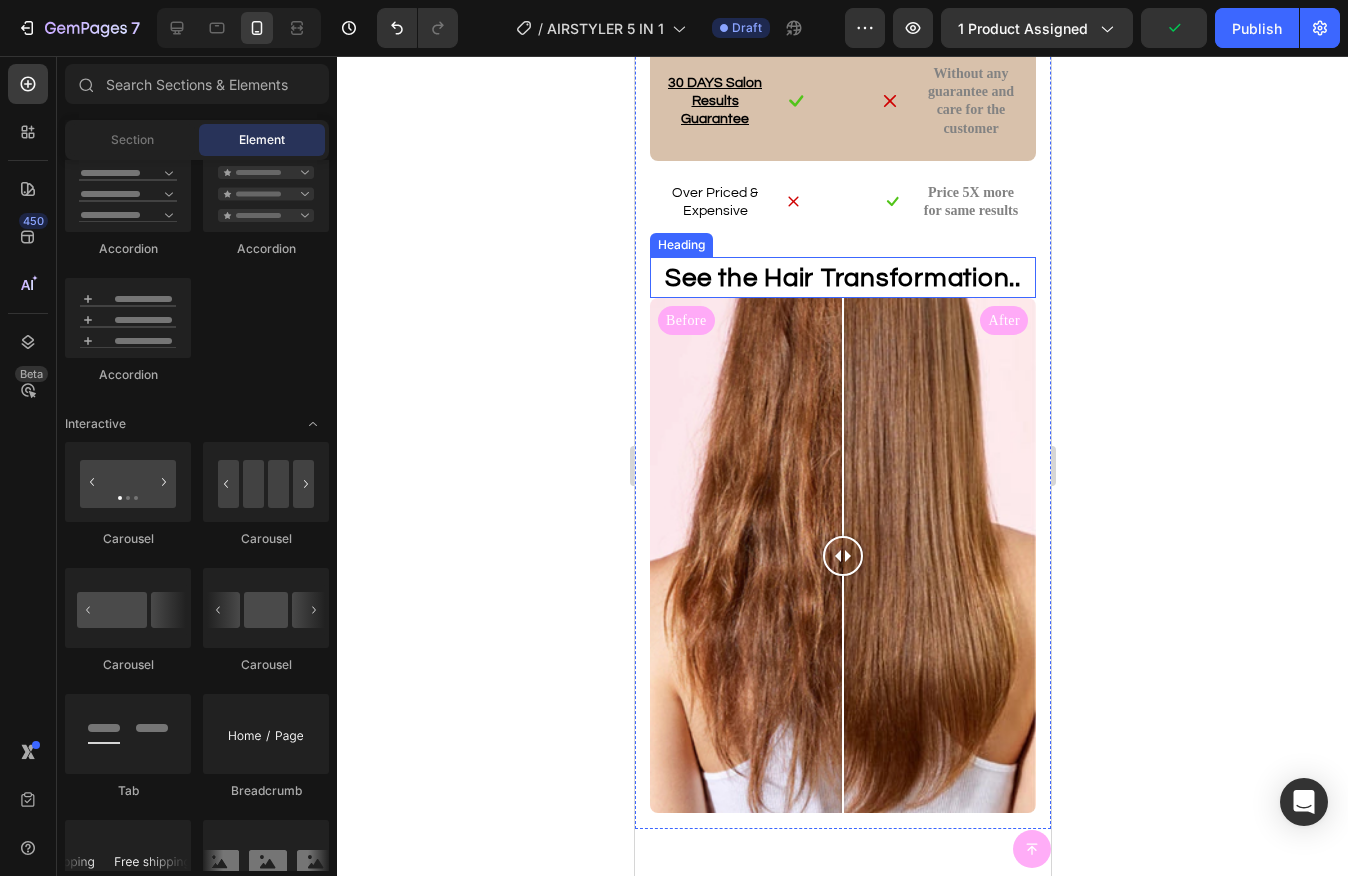click on "See the Hair Transformation.." at bounding box center [842, 278] 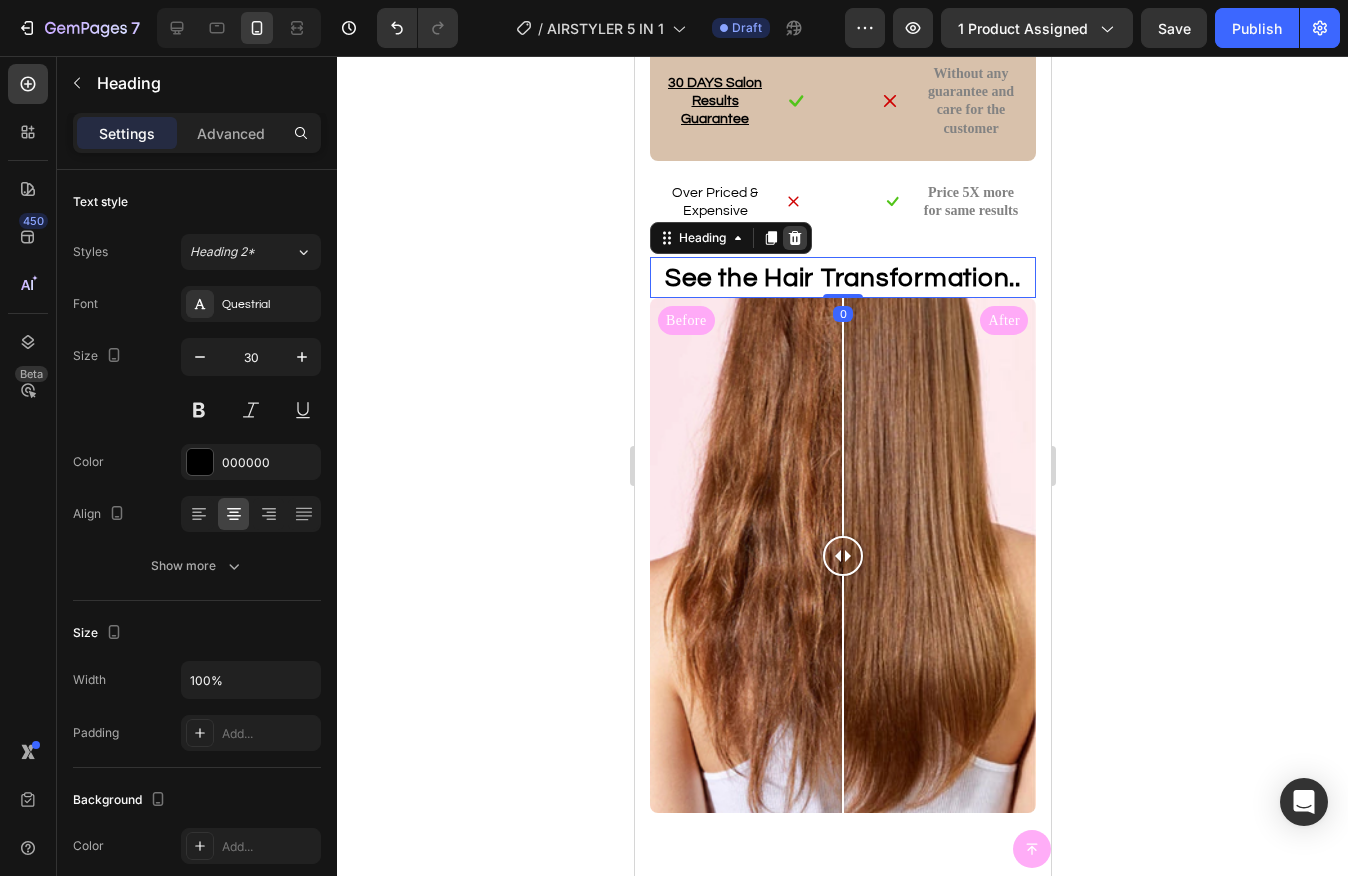 click 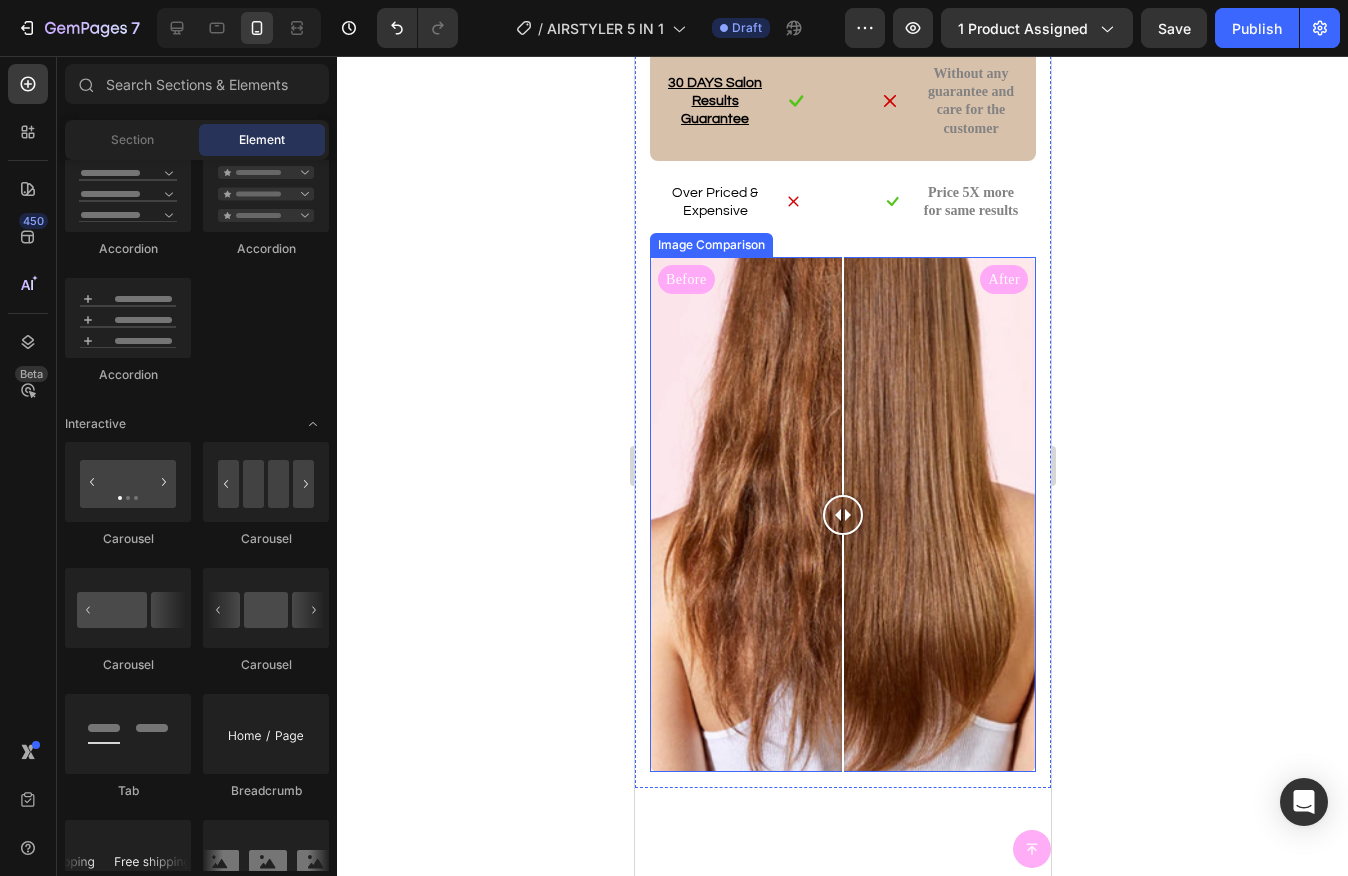 click on "Before After" at bounding box center (842, 514) 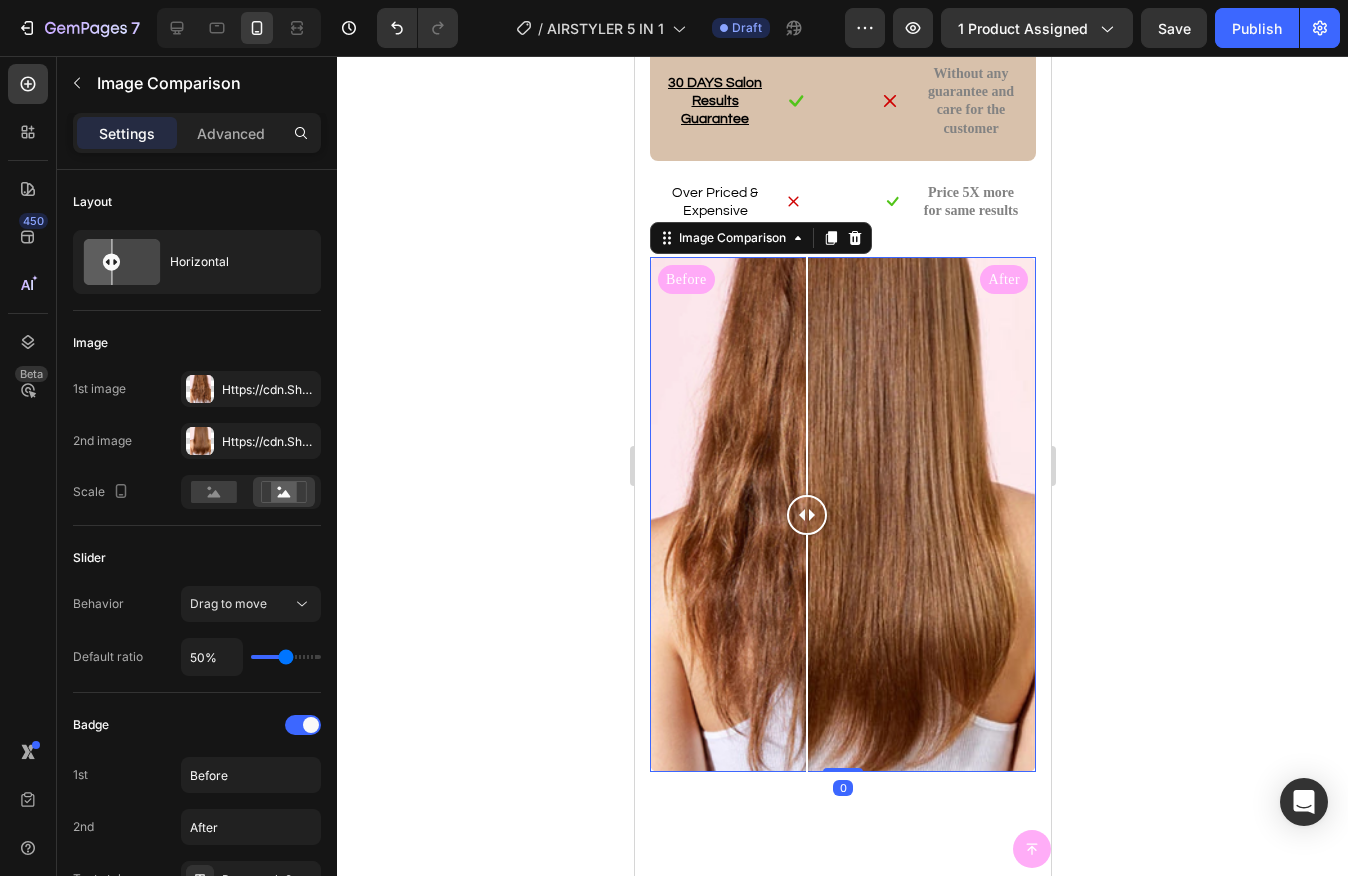 click 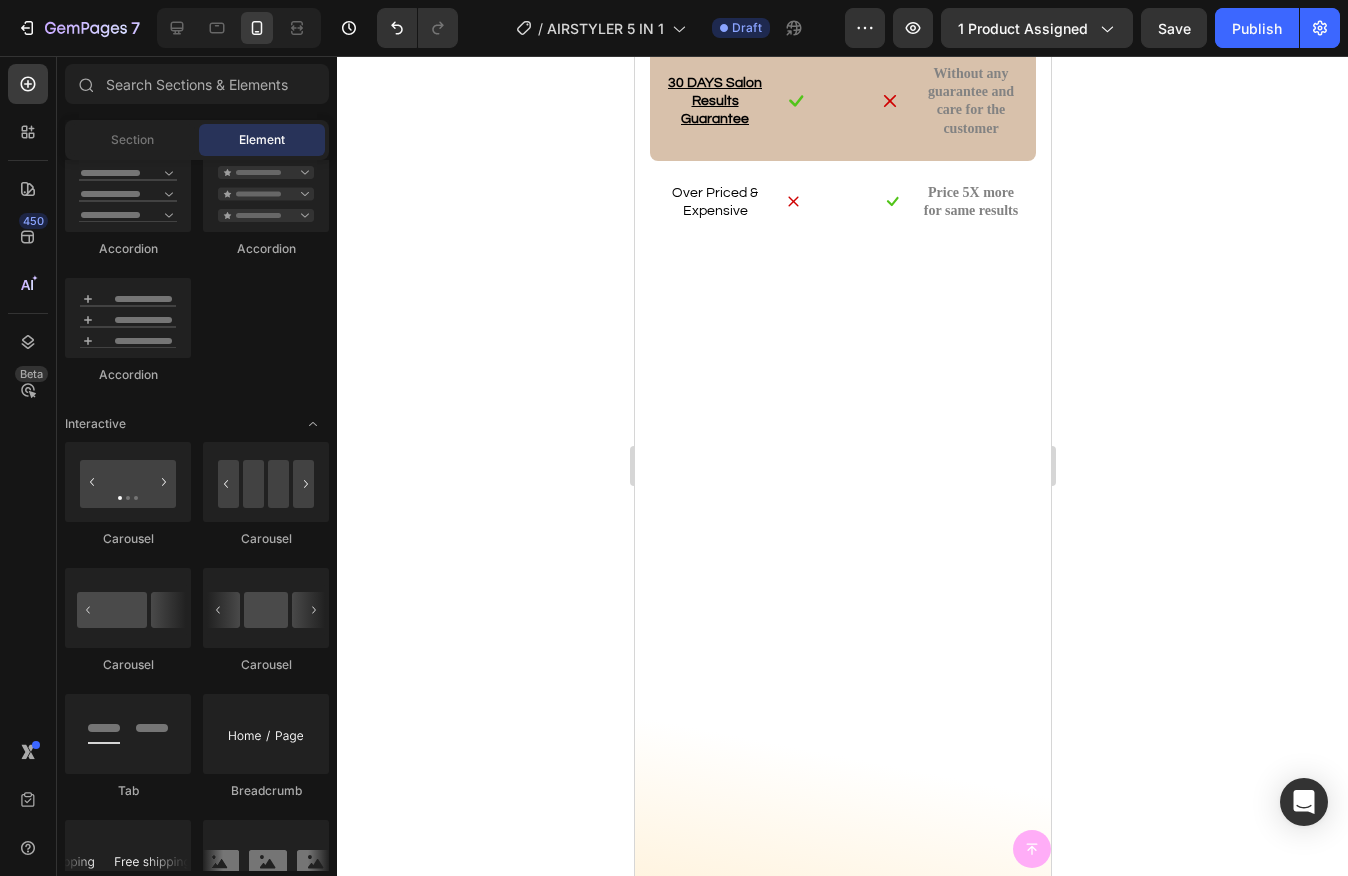click at bounding box center [842, 451] 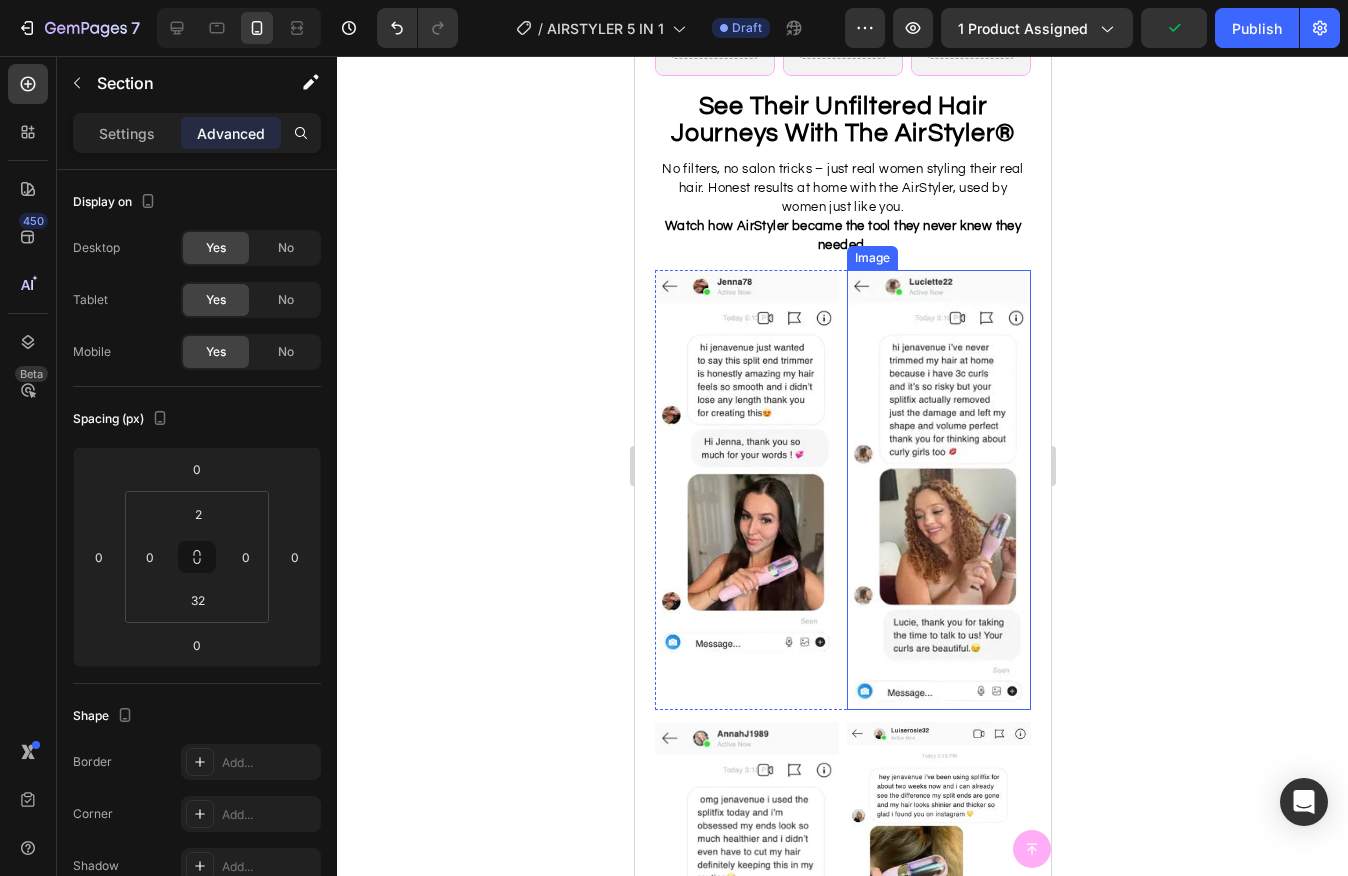 scroll, scrollTop: 2154, scrollLeft: 0, axis: vertical 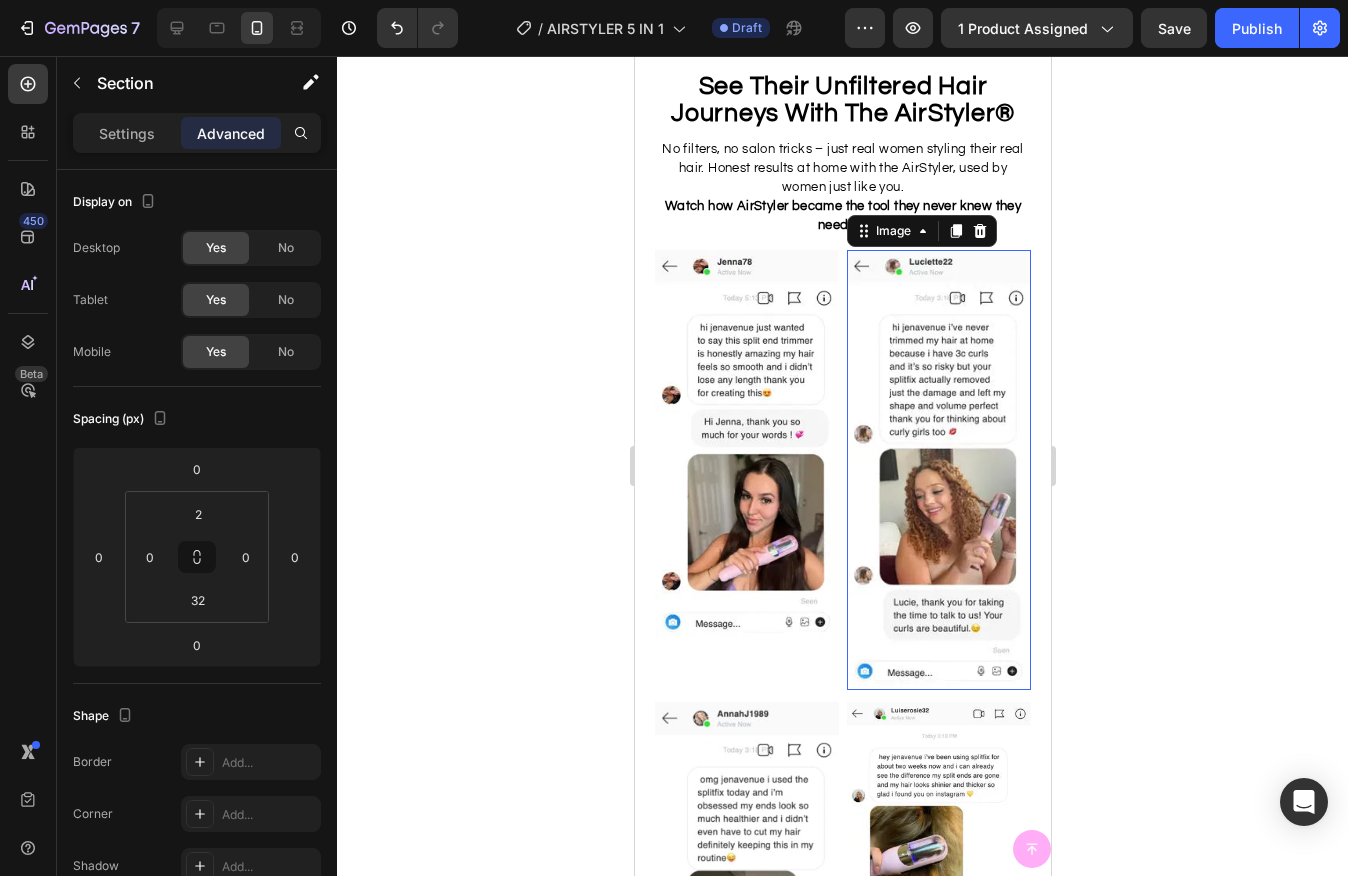 click at bounding box center [938, 470] 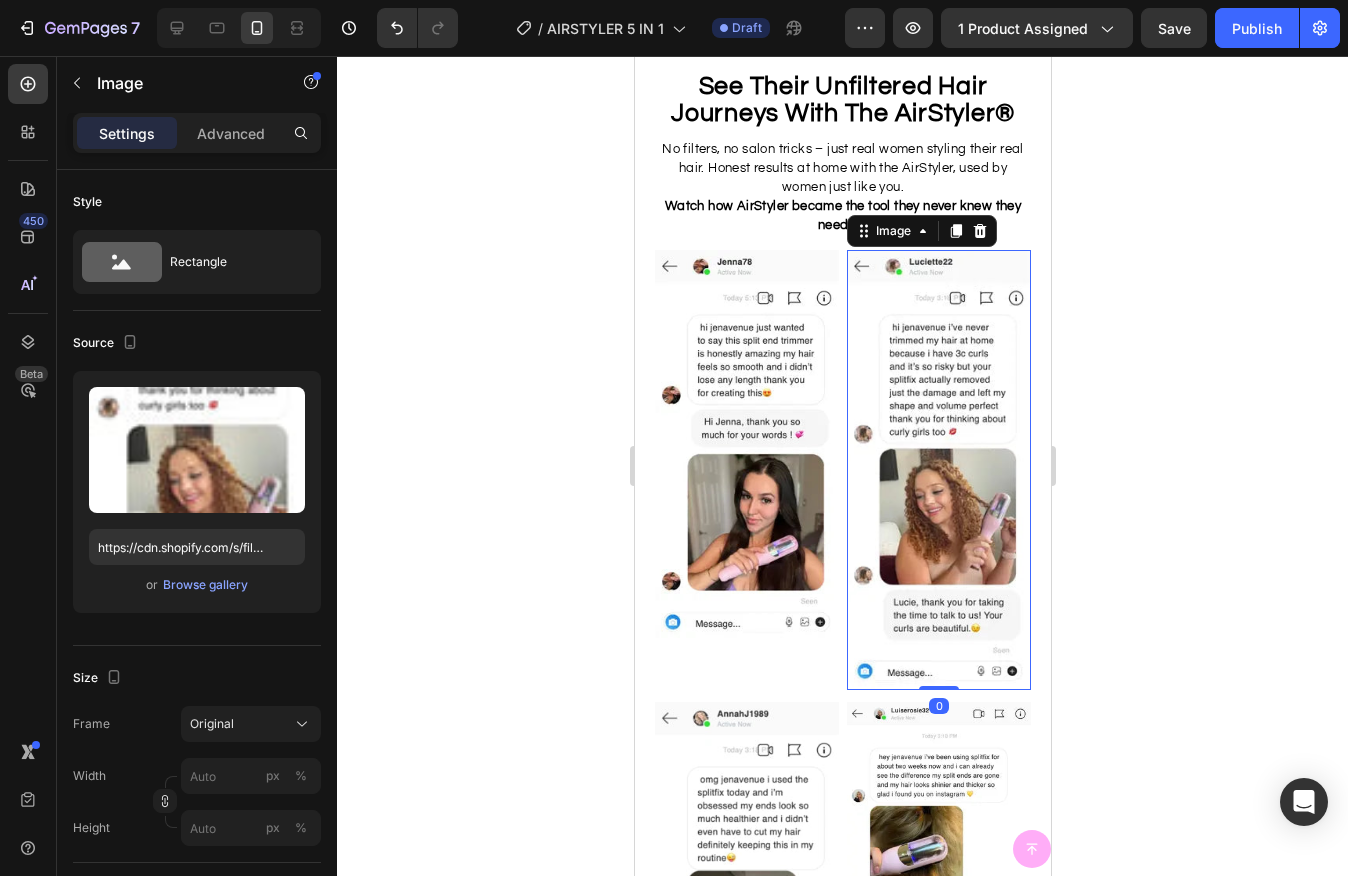 click at bounding box center (979, 231) 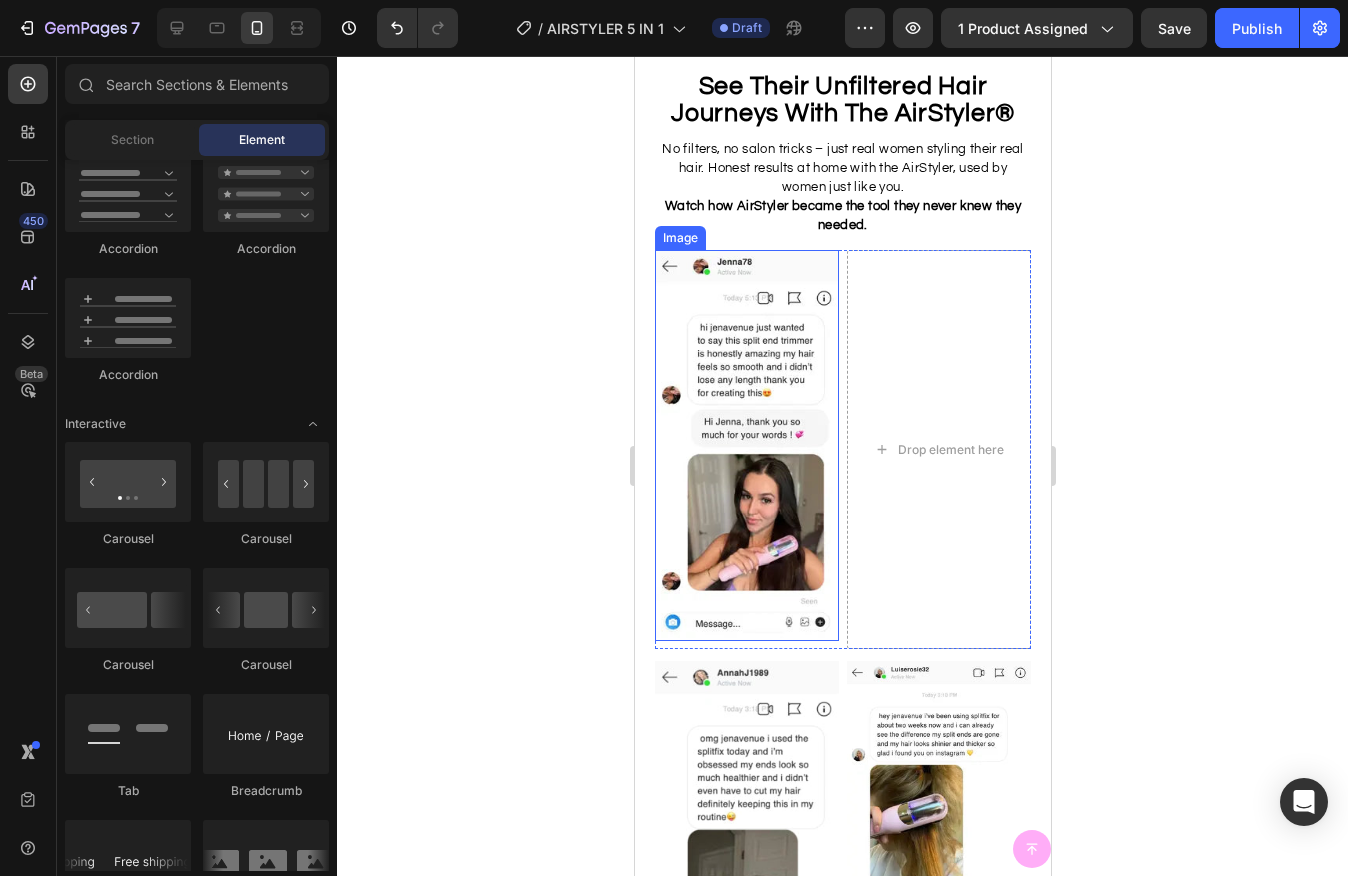 click at bounding box center [746, 445] 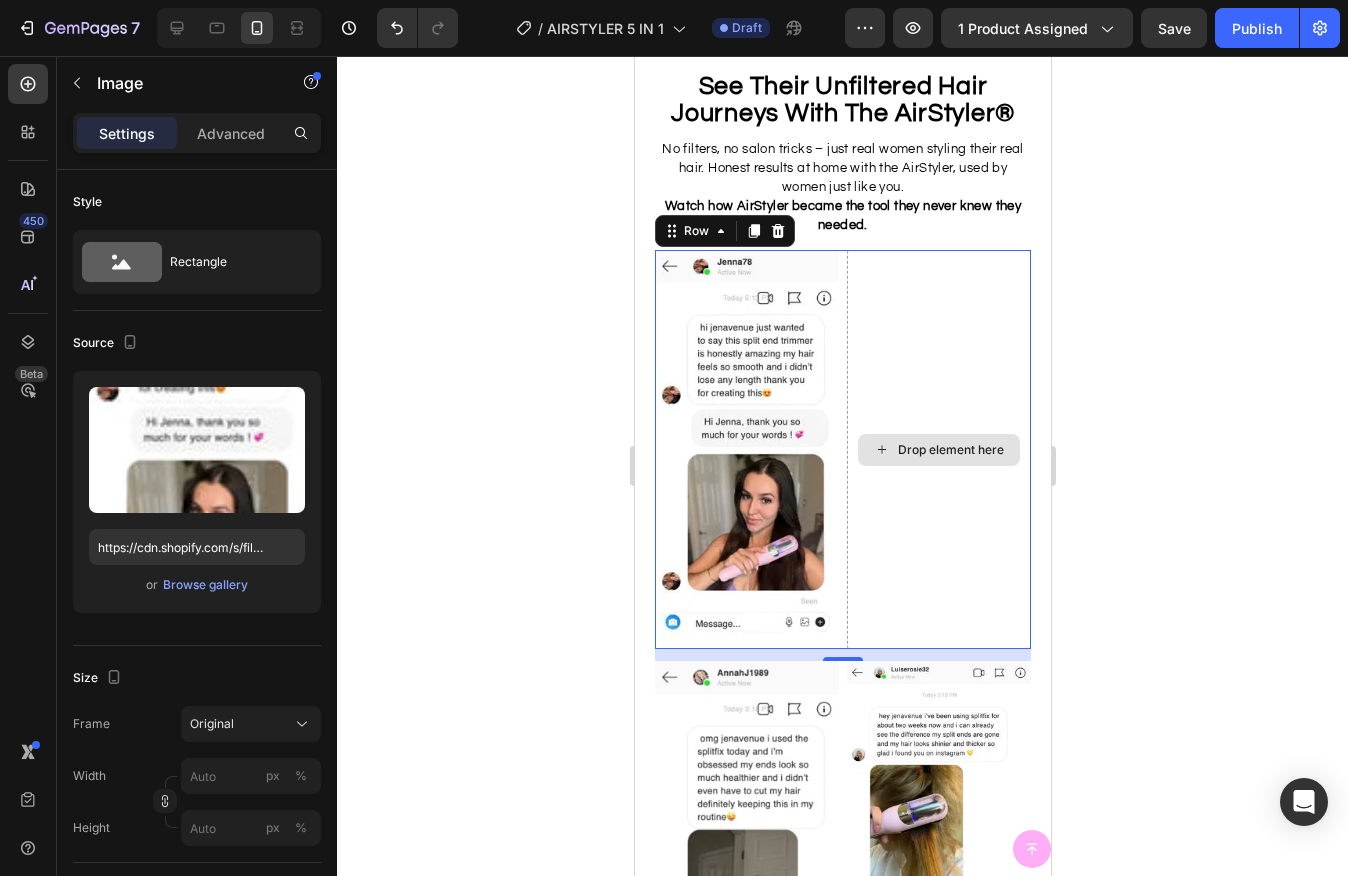 click on "Drop element here" at bounding box center [938, 449] 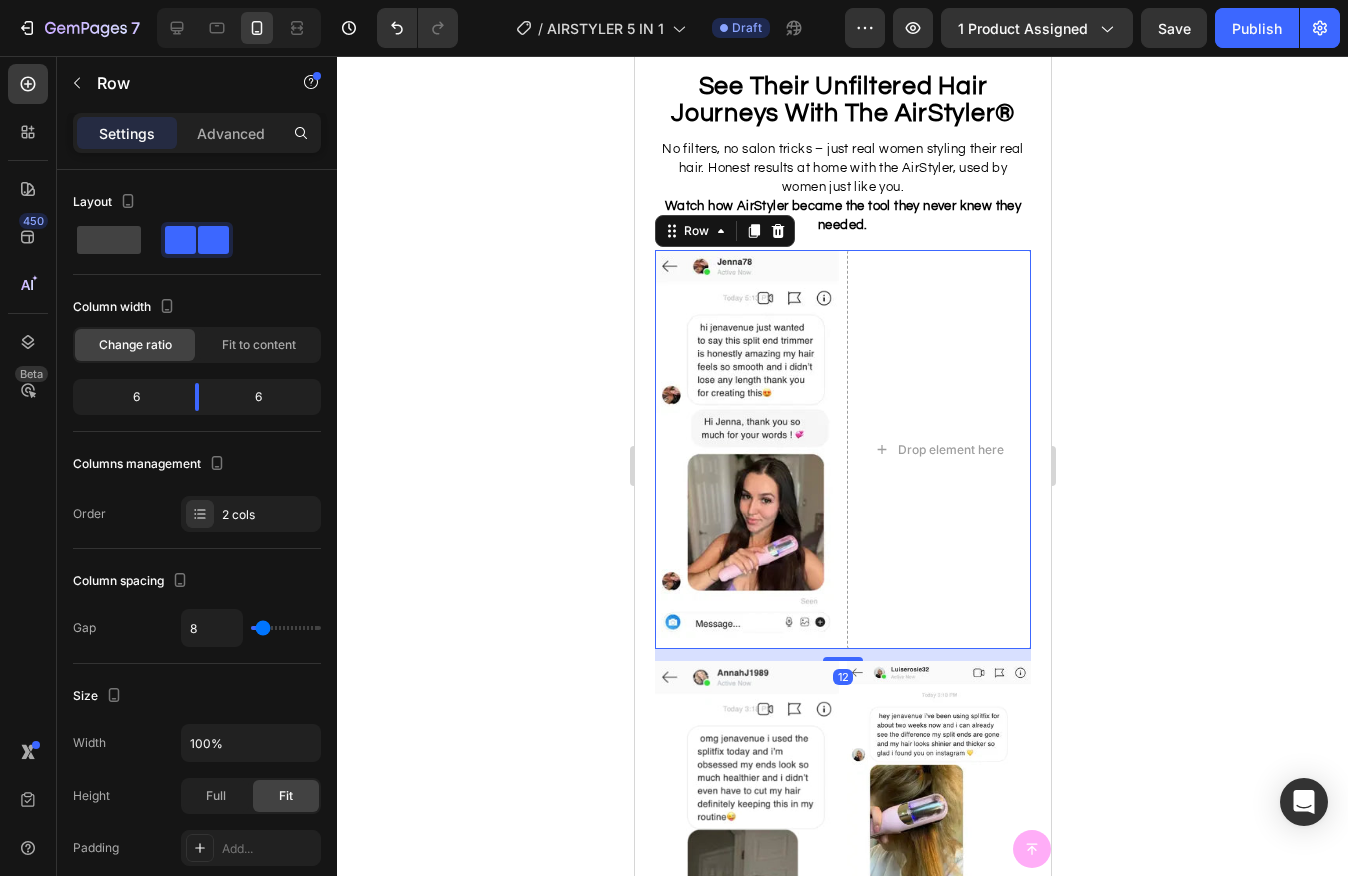 click 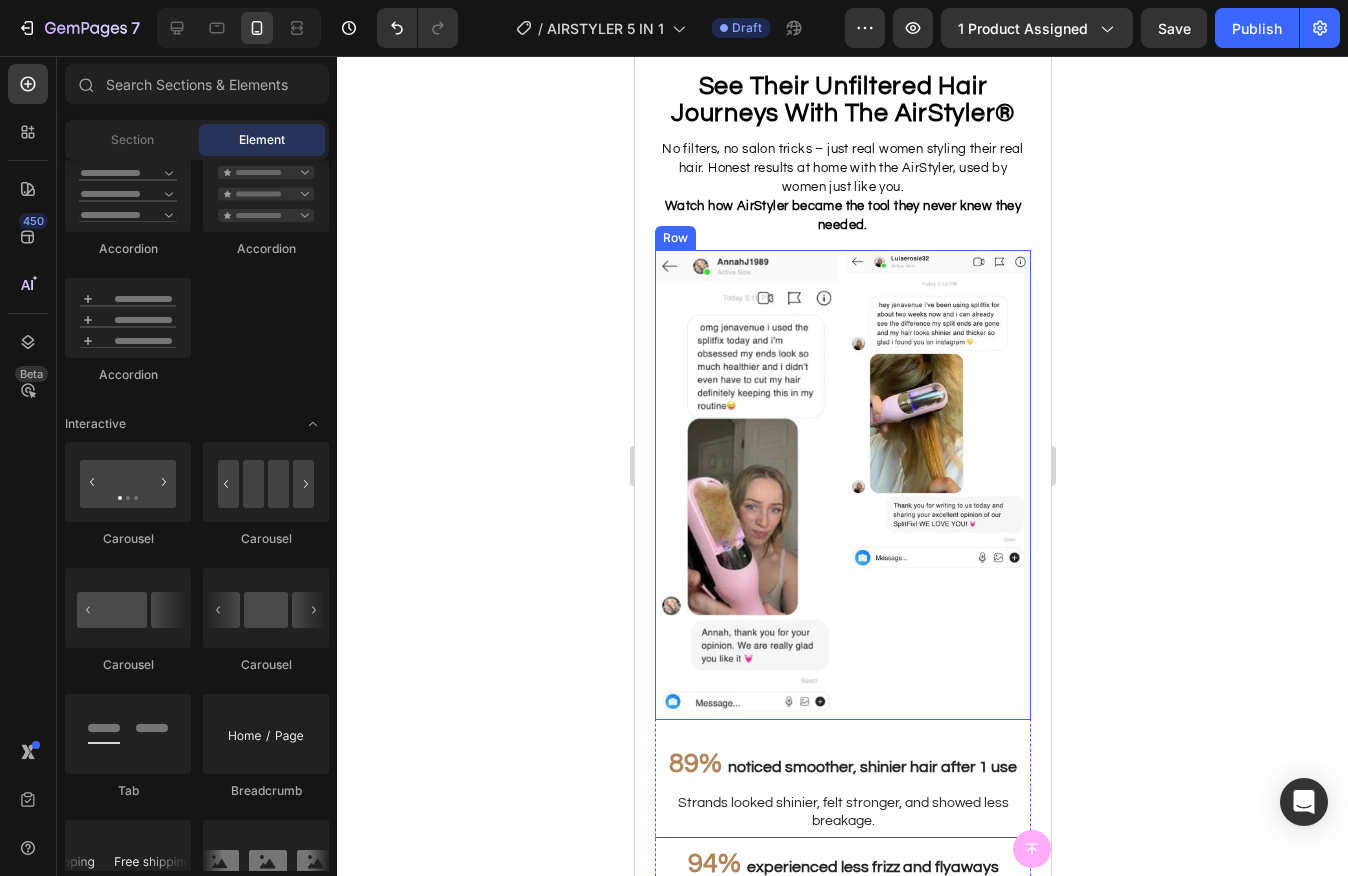 click on "Image Image Row" at bounding box center (842, 485) 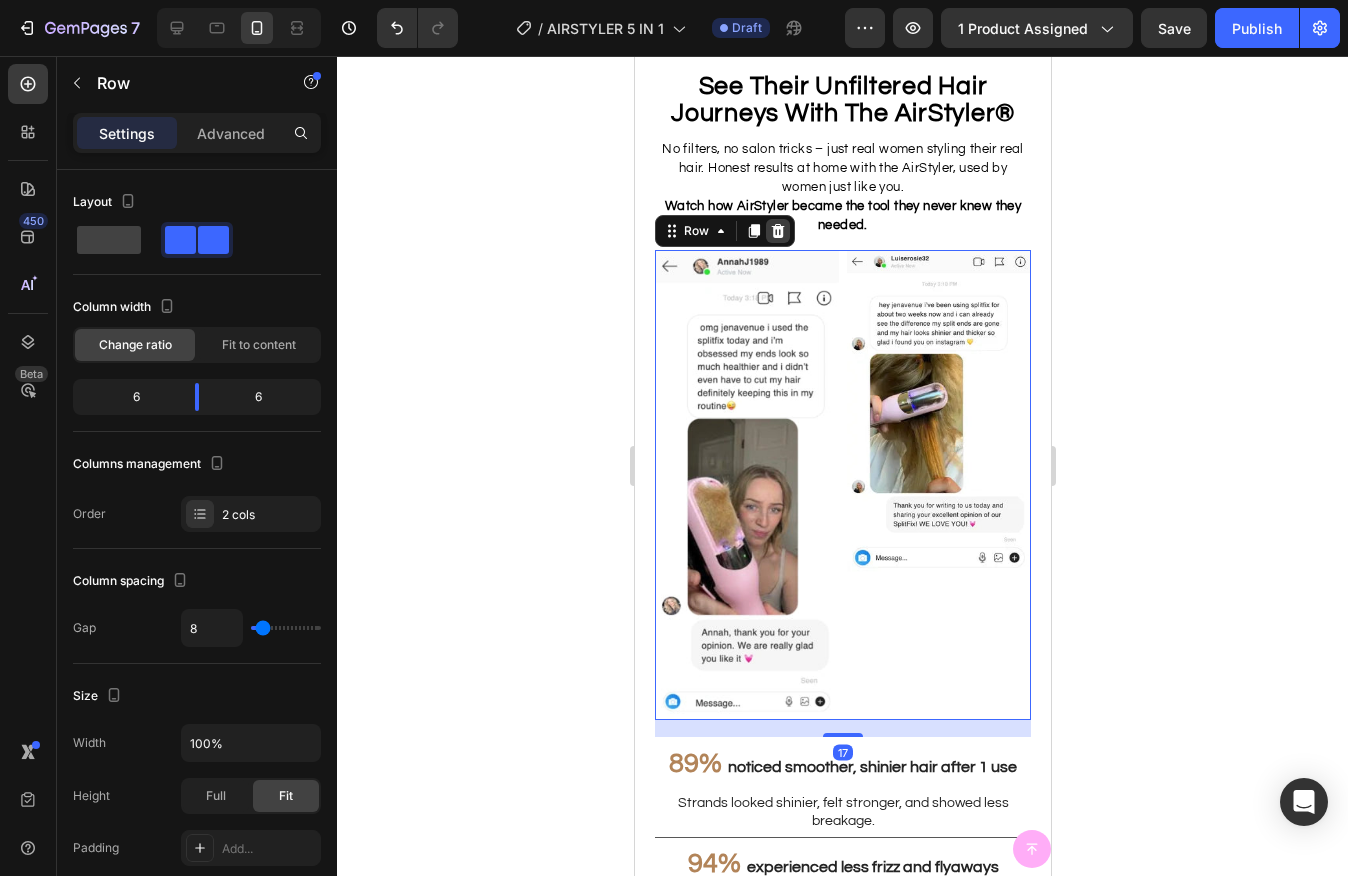 click 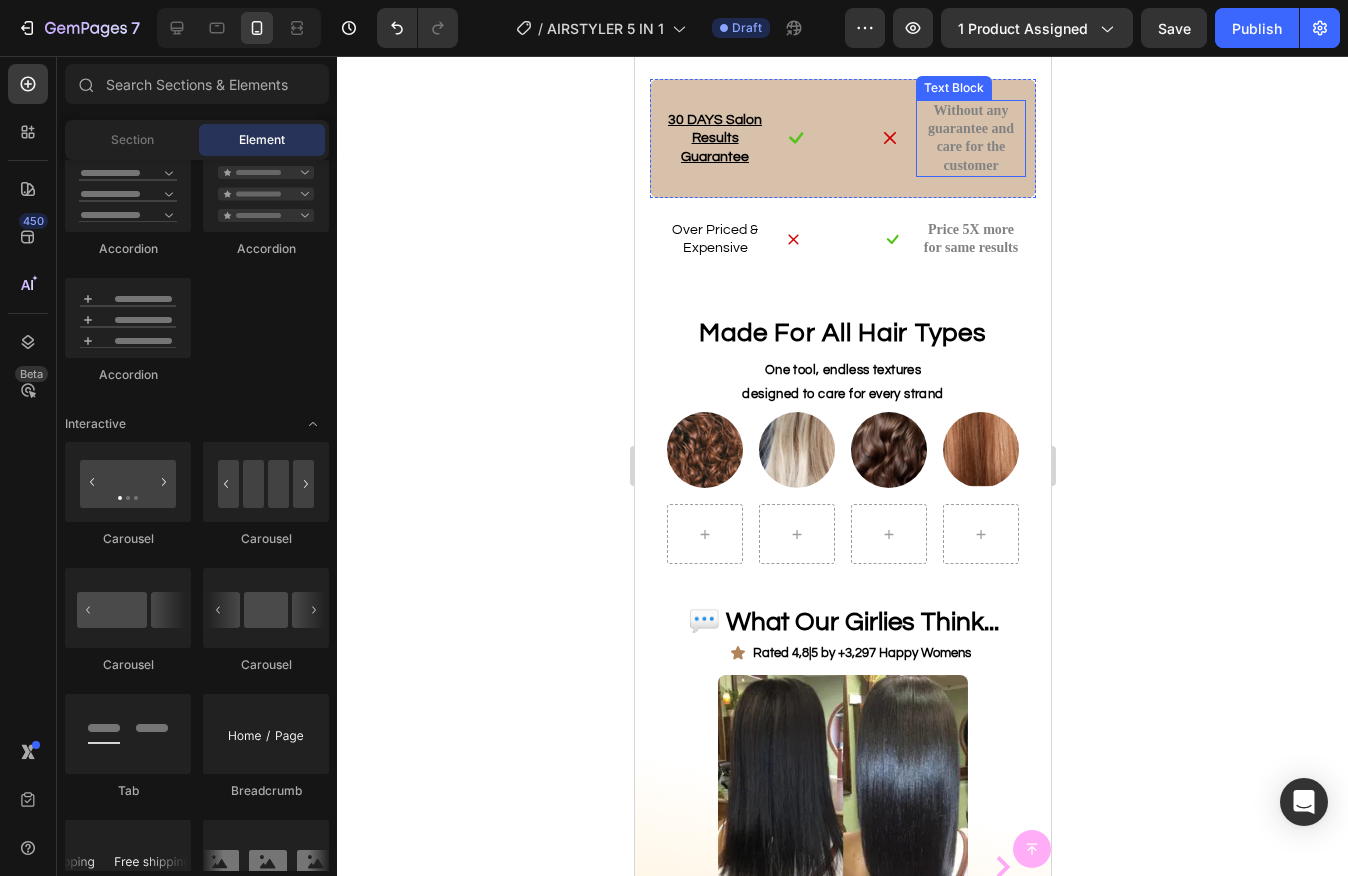 scroll, scrollTop: 3291, scrollLeft: 0, axis: vertical 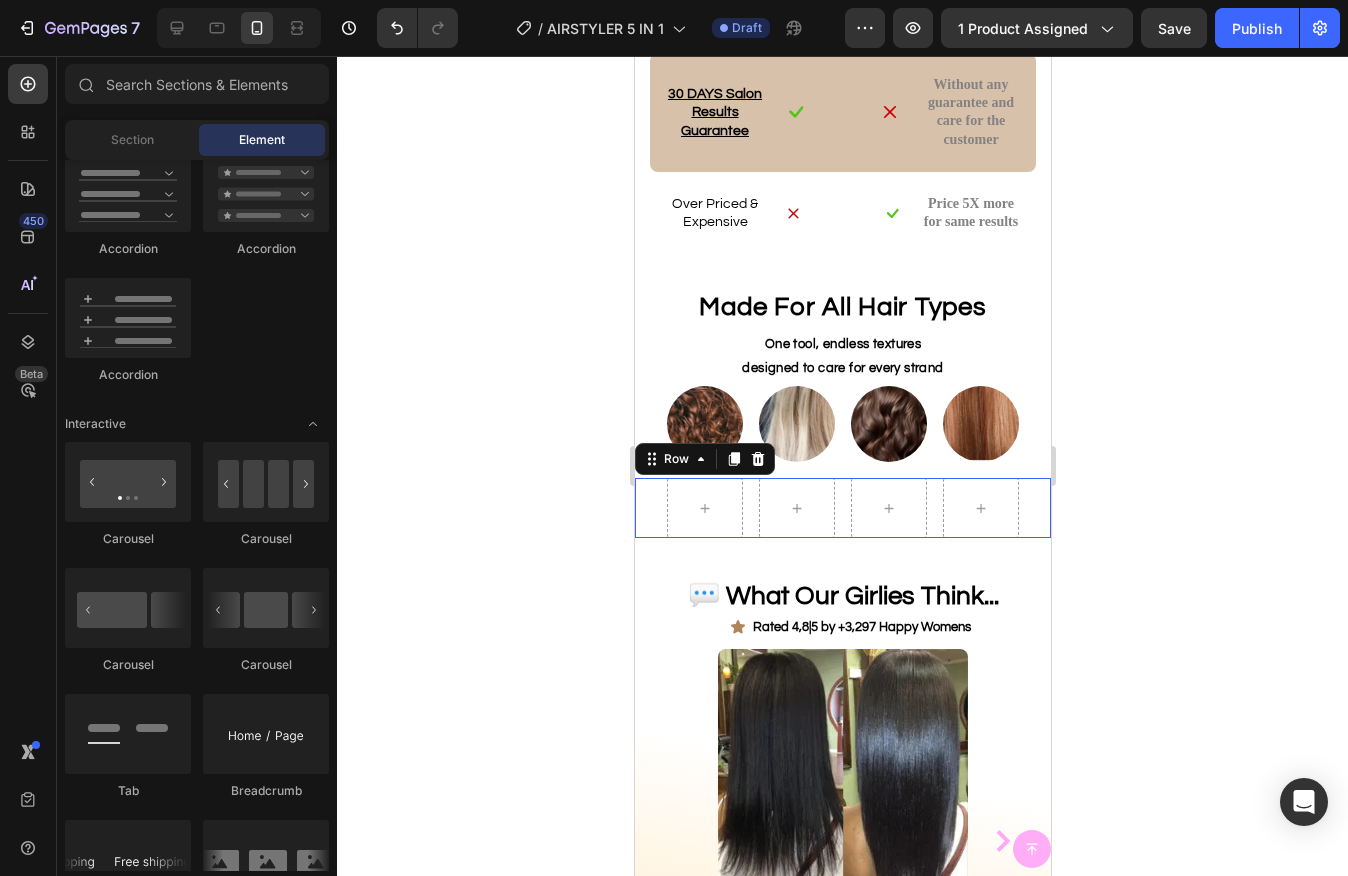 click on "Row   0" at bounding box center (842, 508) 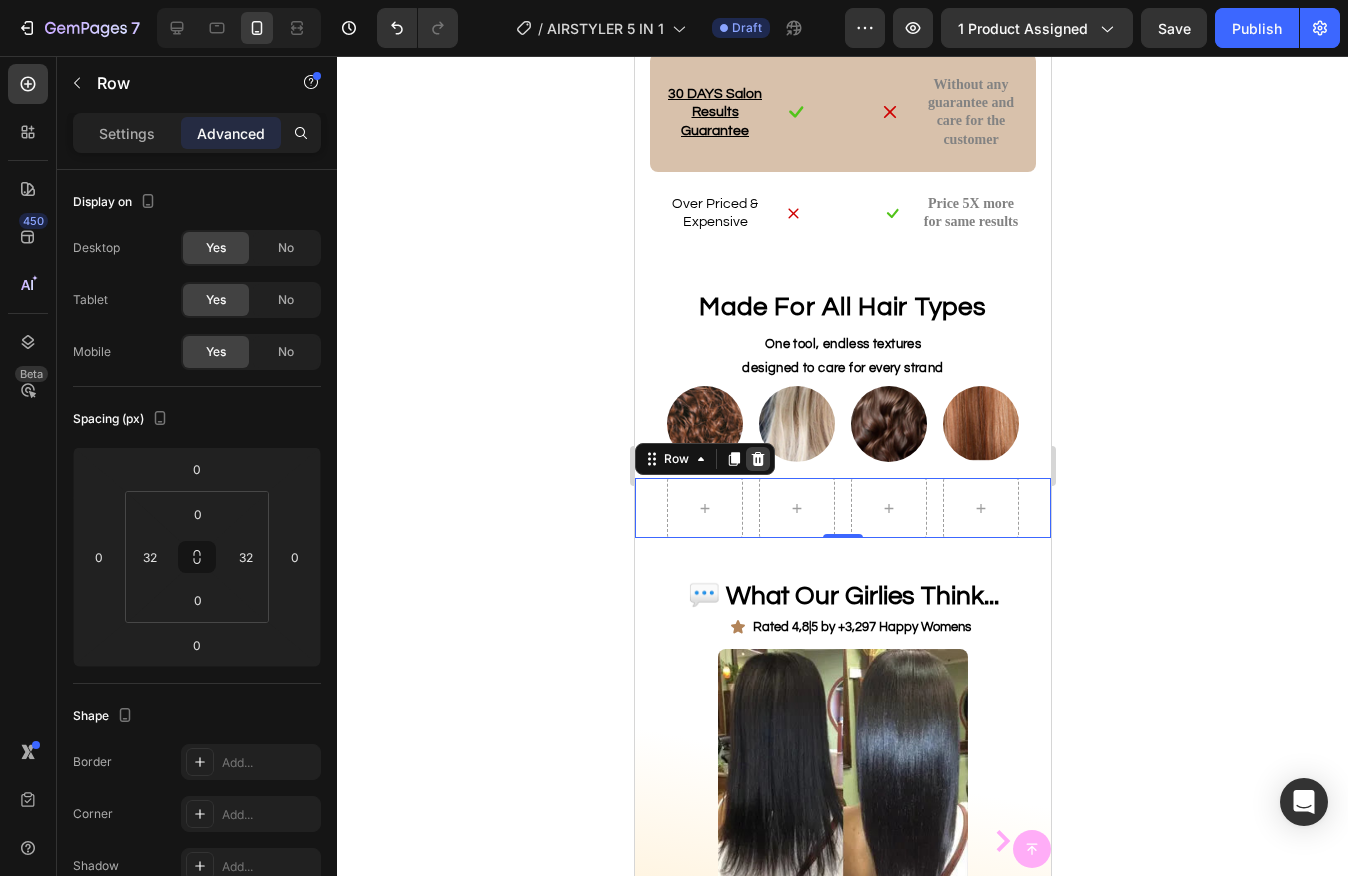 click 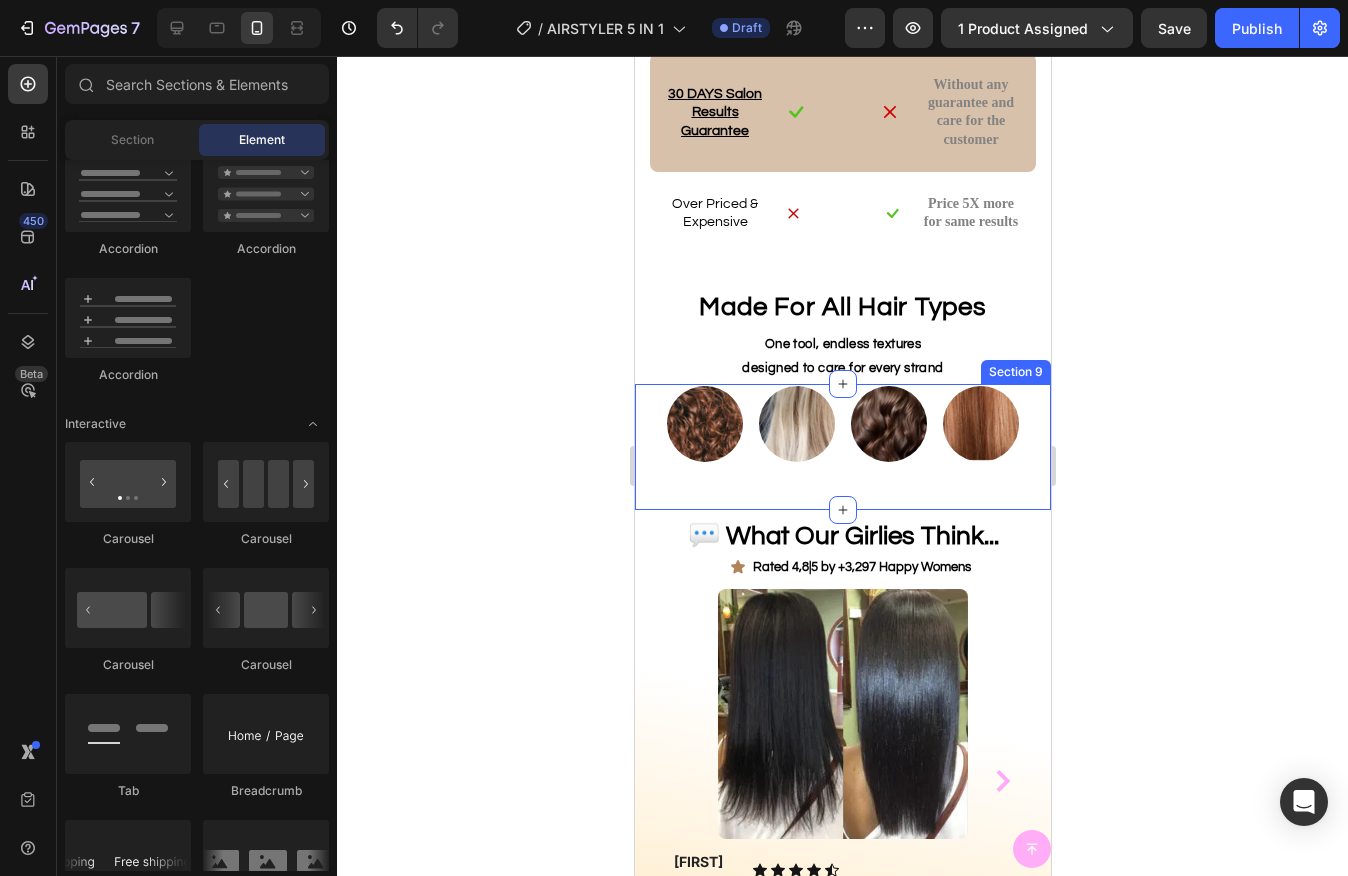 click on "Image Image Image Image Row Section 9" at bounding box center (842, 447) 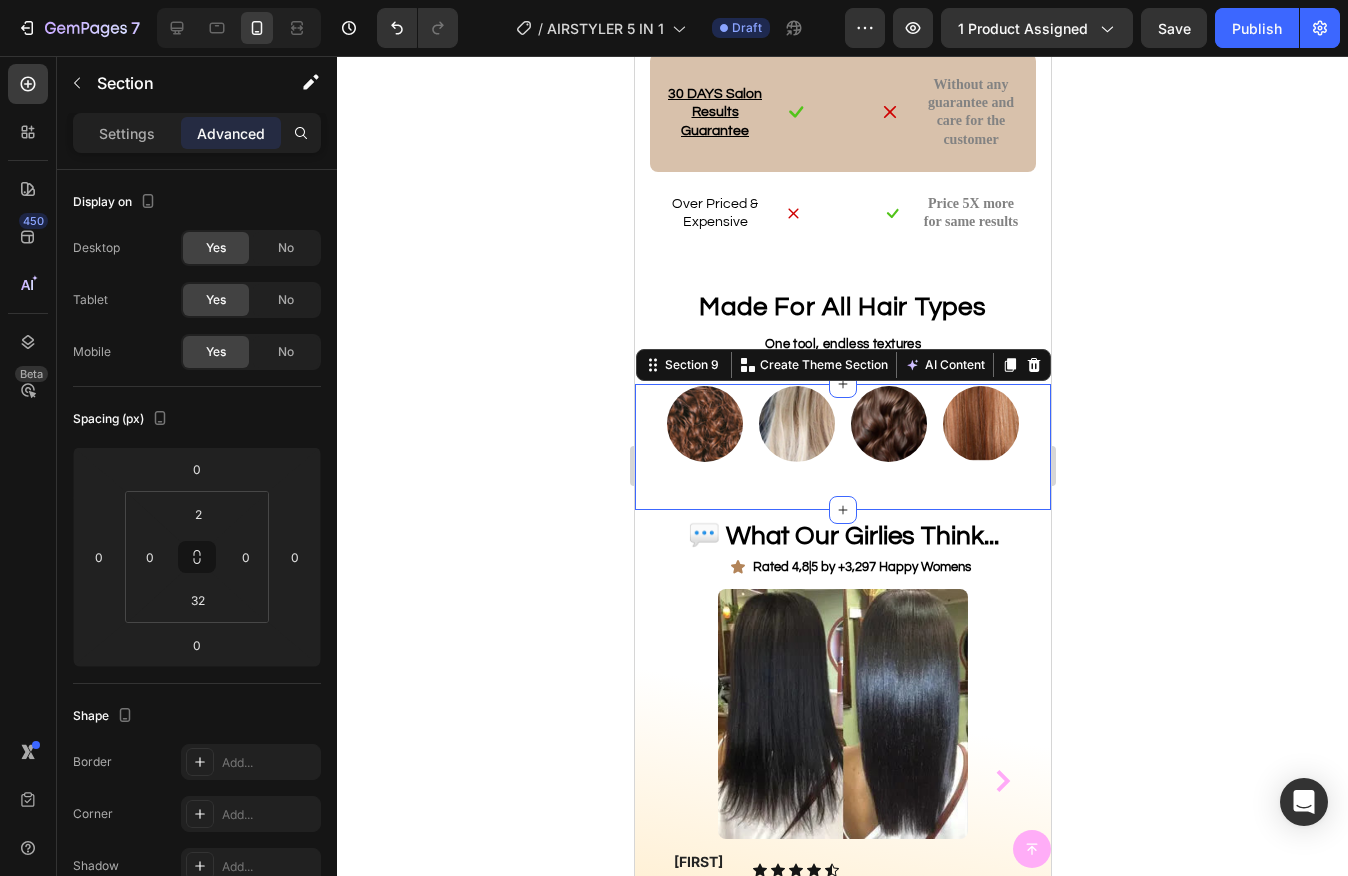 click 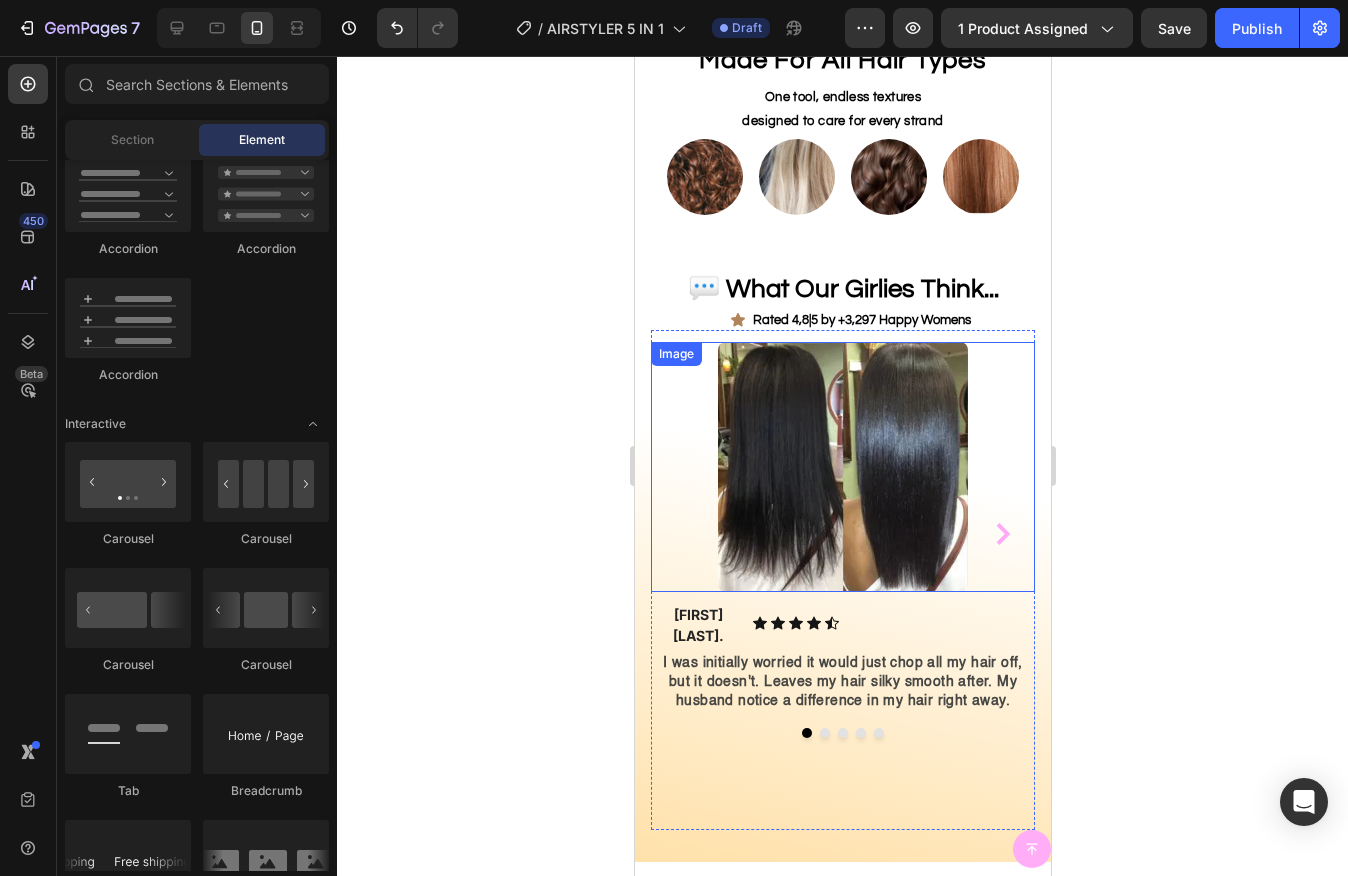 scroll, scrollTop: 3548, scrollLeft: 0, axis: vertical 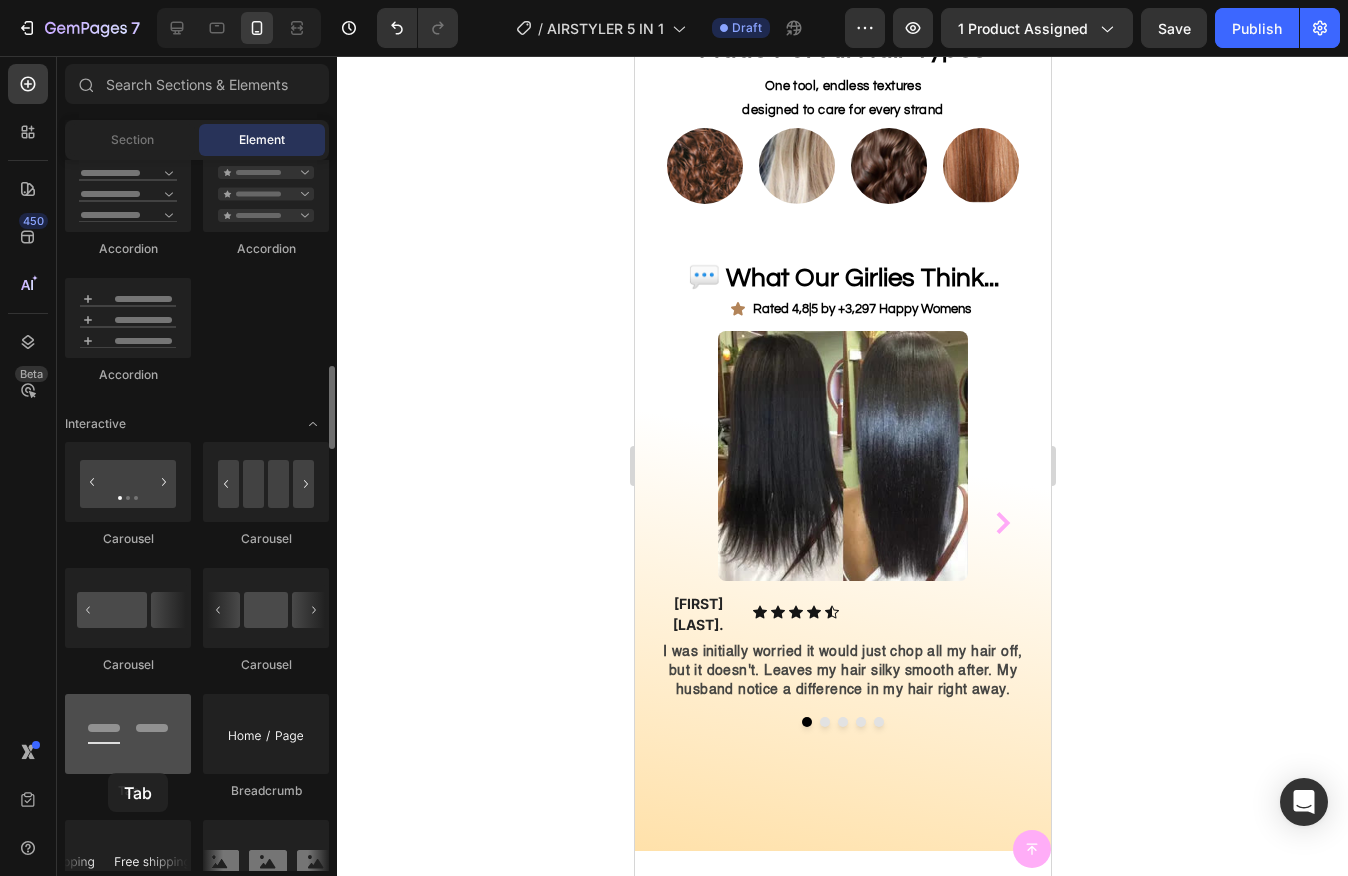 click at bounding box center (128, 734) 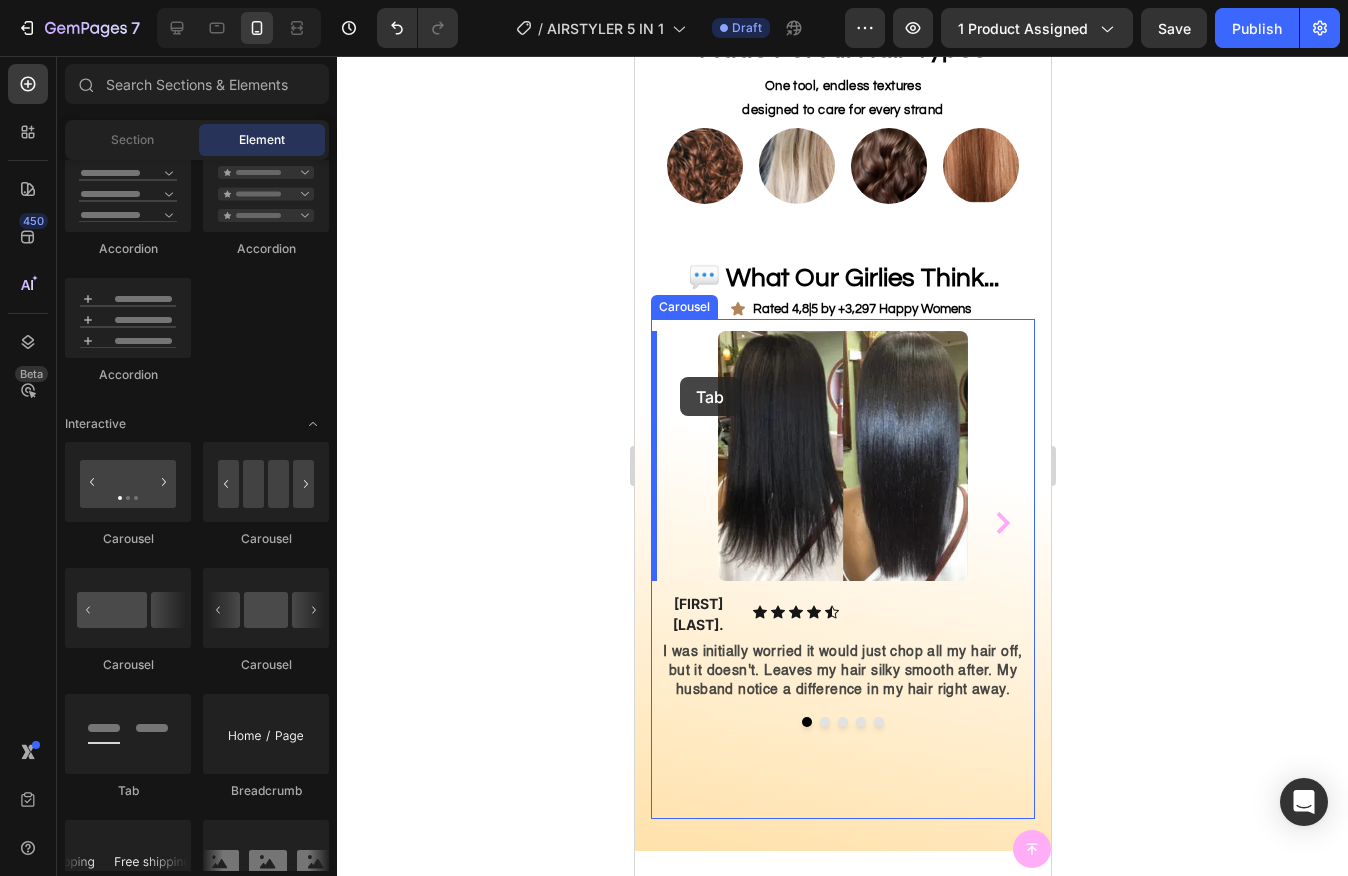 scroll, scrollTop: 3384, scrollLeft: 0, axis: vertical 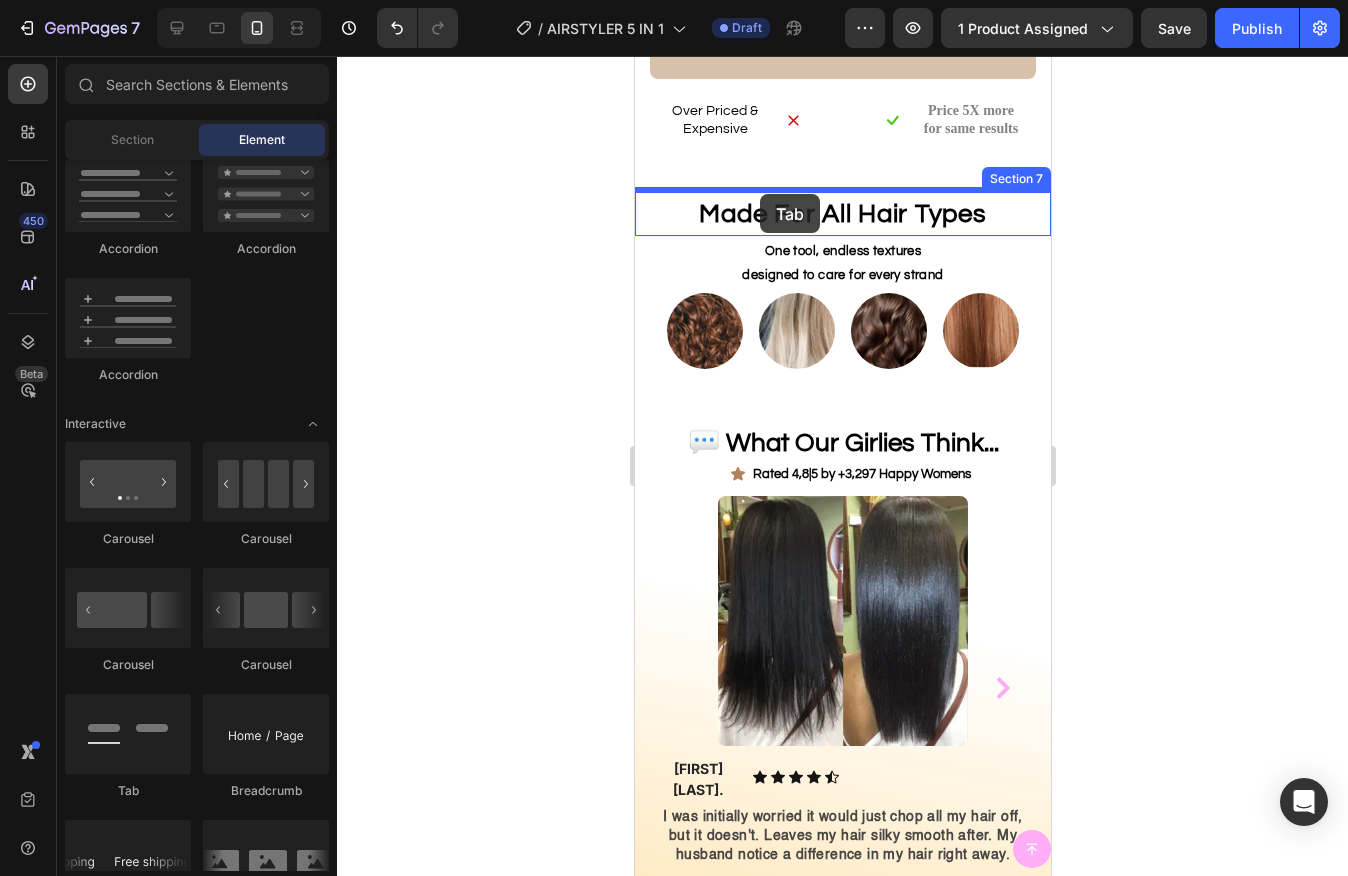 drag, startPoint x: 746, startPoint y: 826, endPoint x: 759, endPoint y: 193, distance: 633.1335 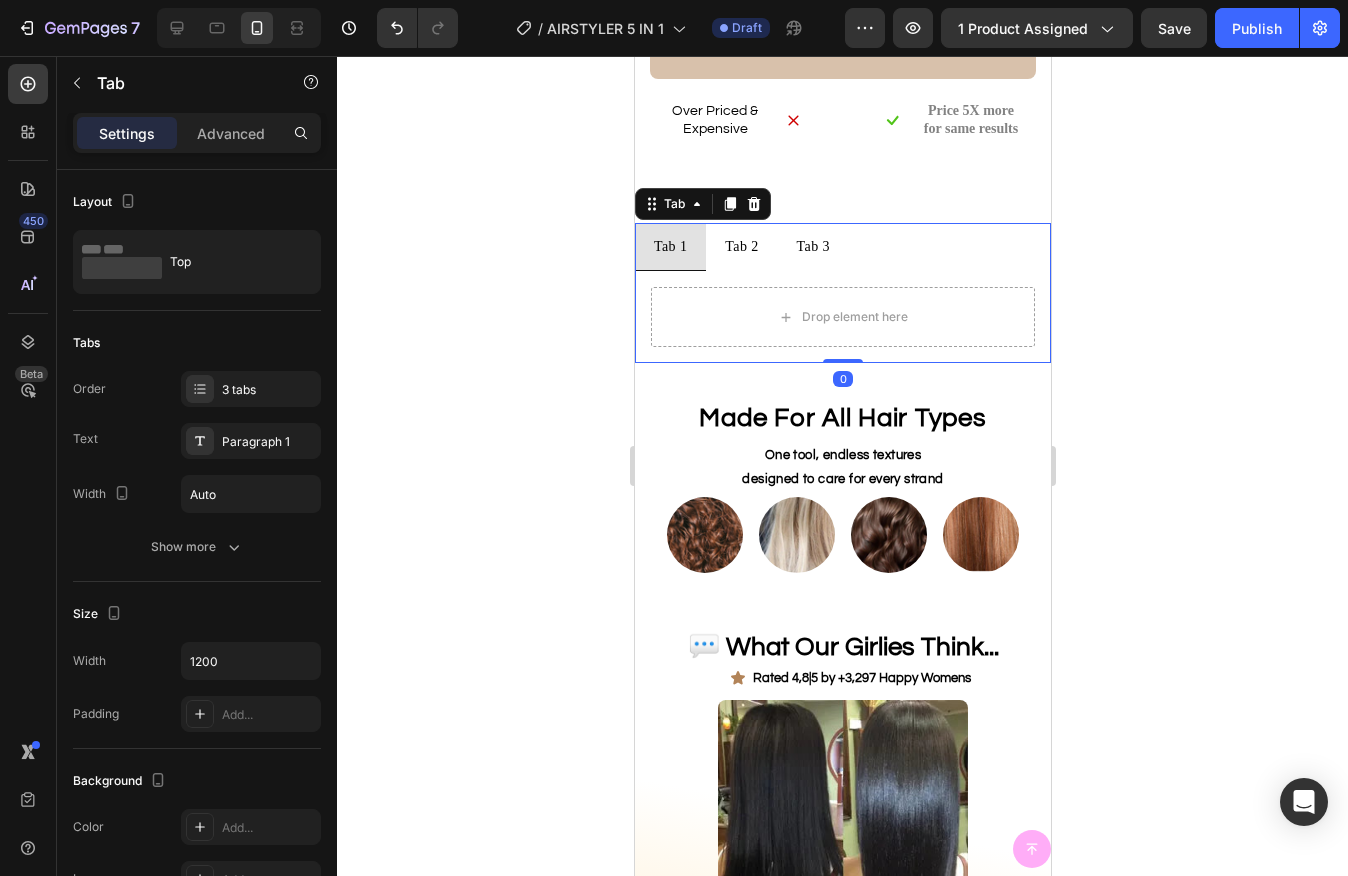 click on "Tab 2" at bounding box center (740, 246) 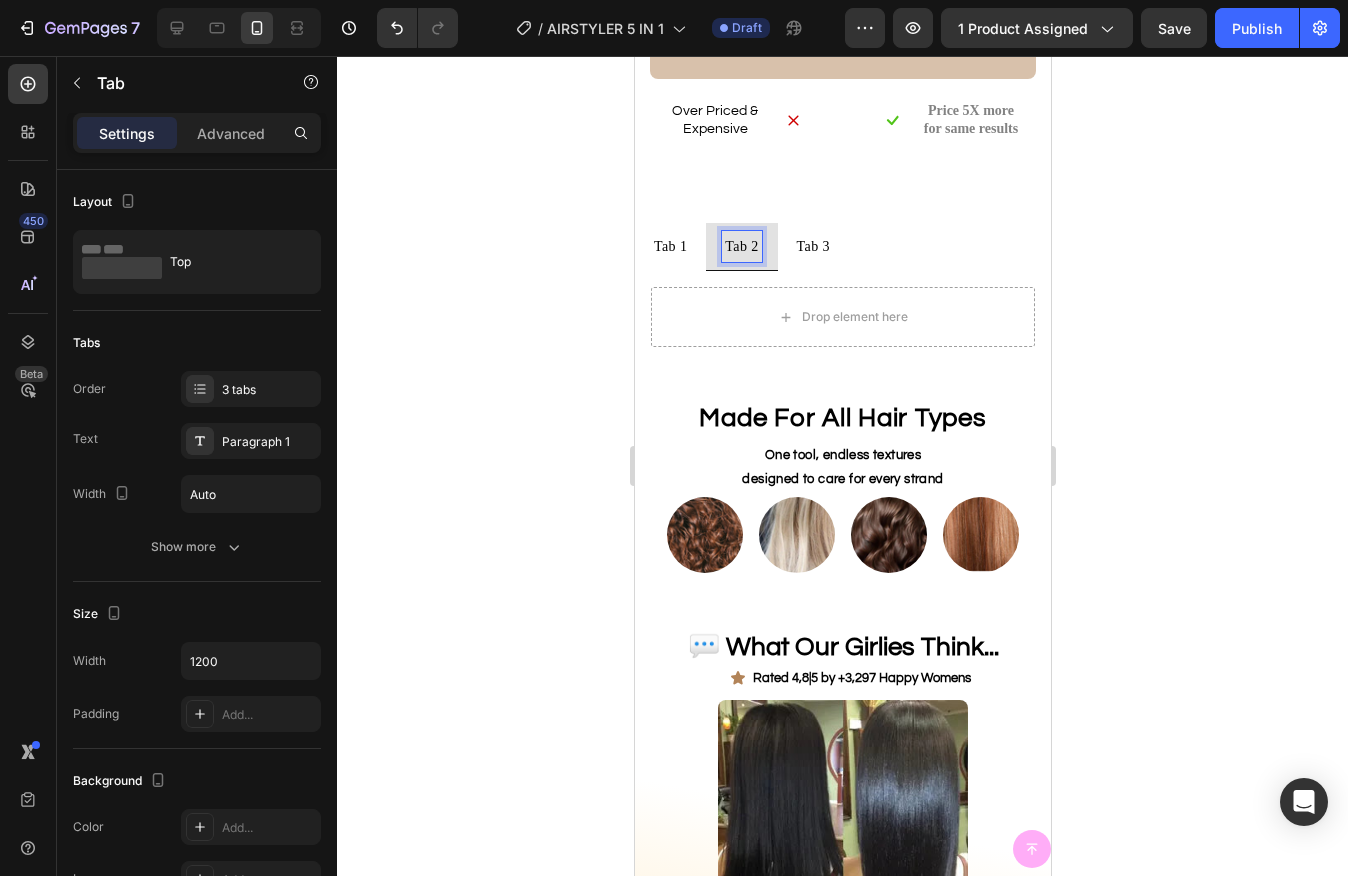 click on "Tab 3" at bounding box center (812, 246) 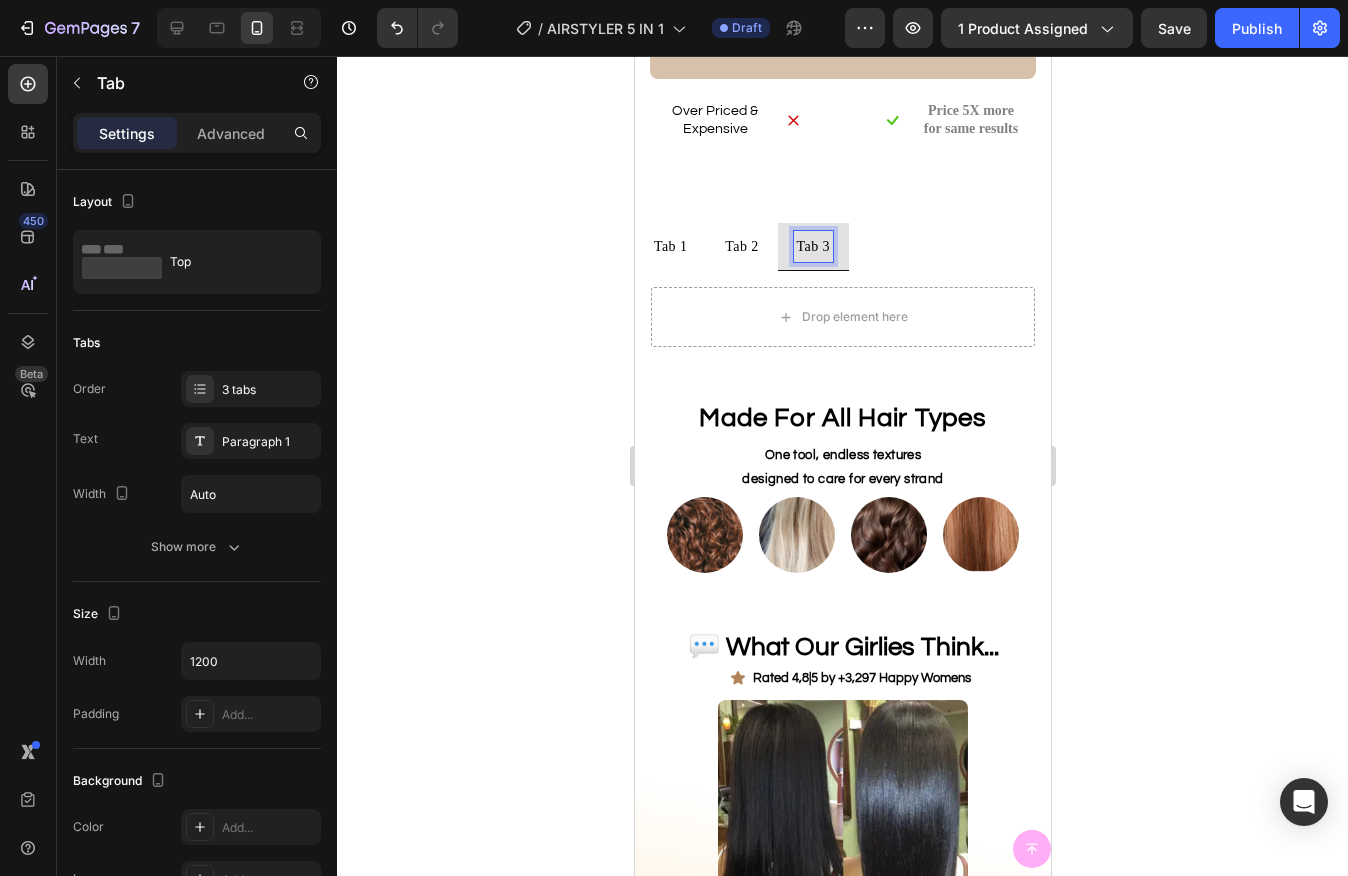 click on "Tab 1" at bounding box center [669, 246] 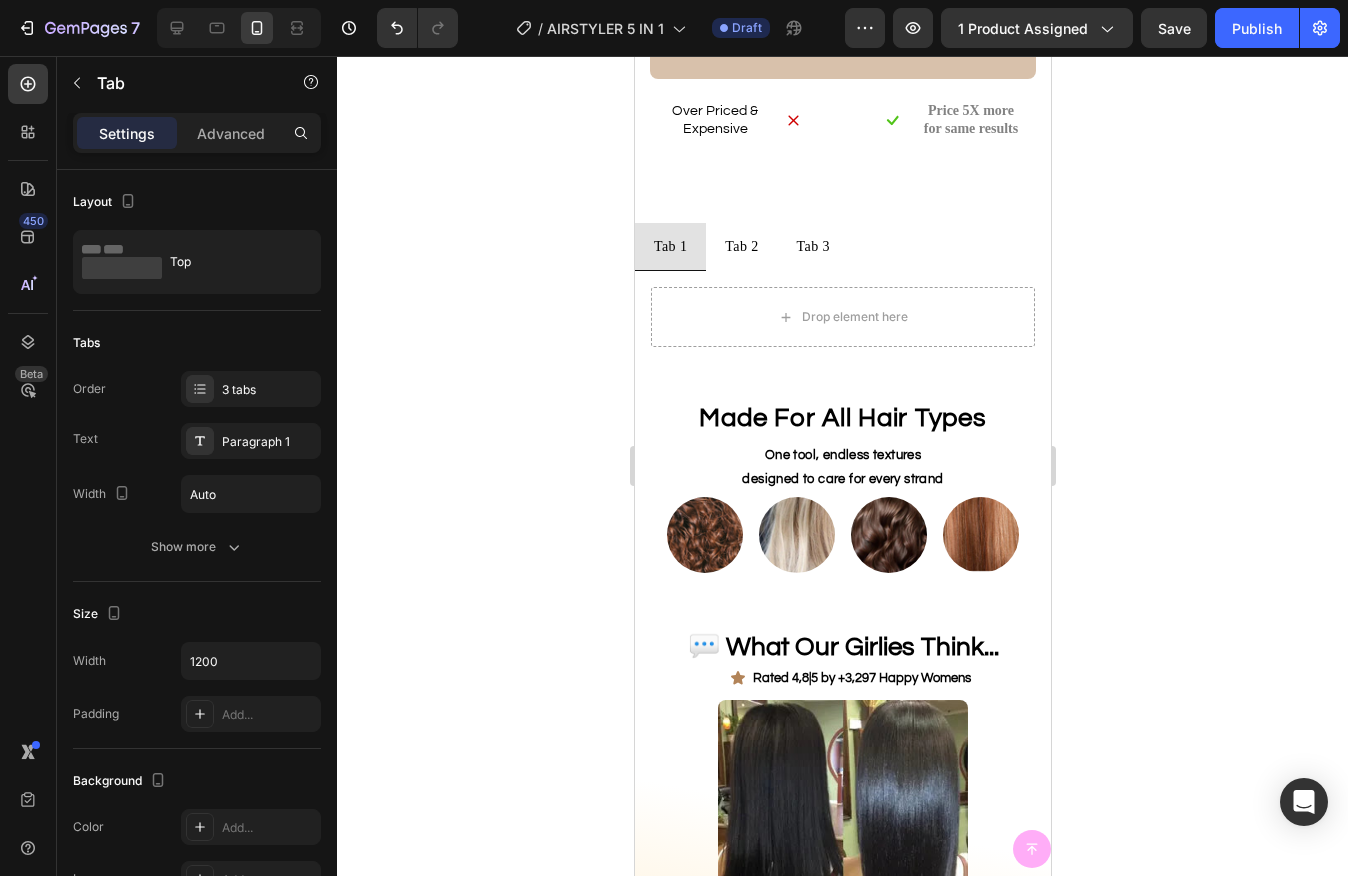 click on "Tab 1 Tab 2 Tab 3" at bounding box center (842, 247) 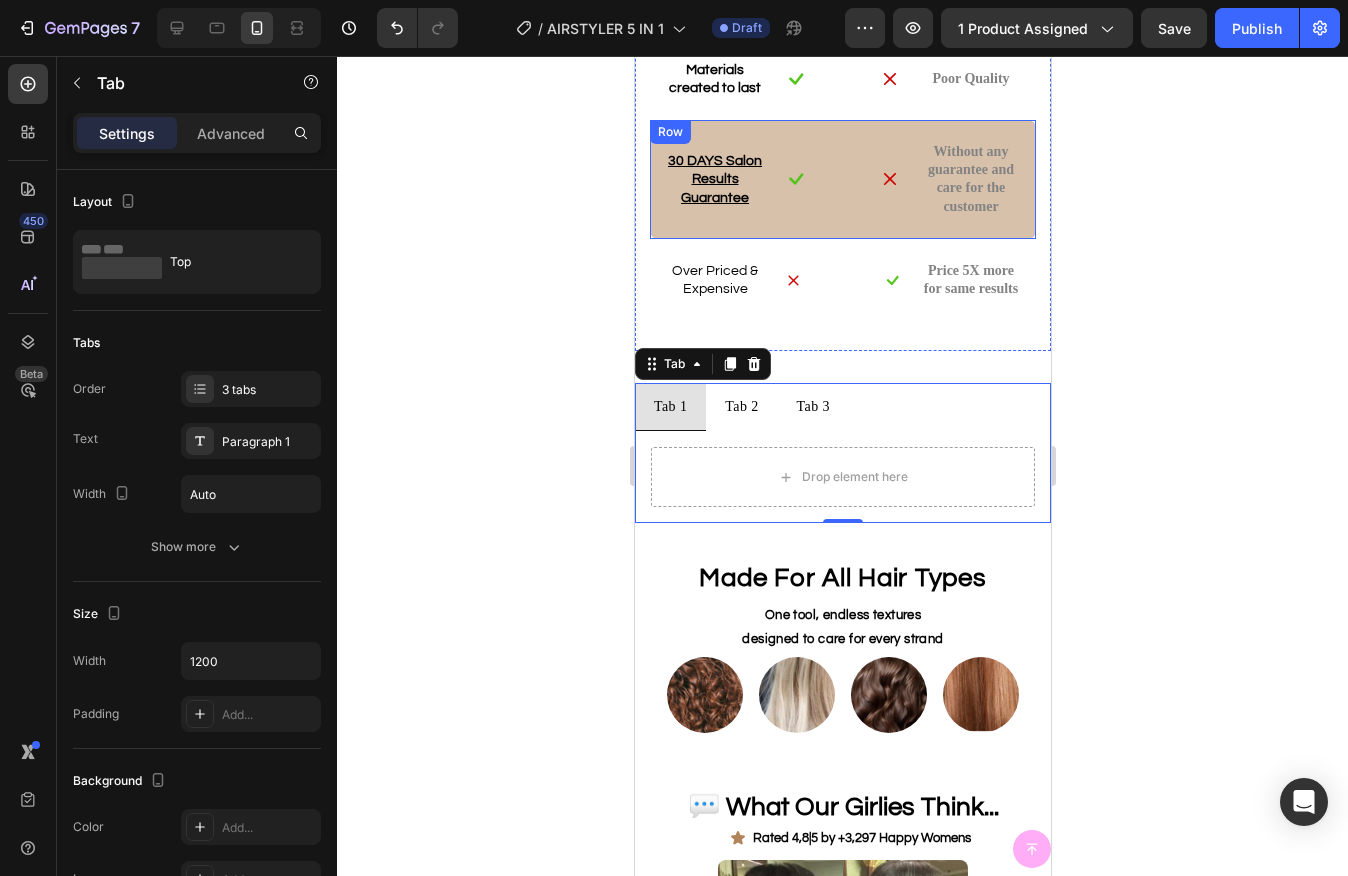 drag, startPoint x: 878, startPoint y: 246, endPoint x: 886, endPoint y: 198, distance: 48.6621 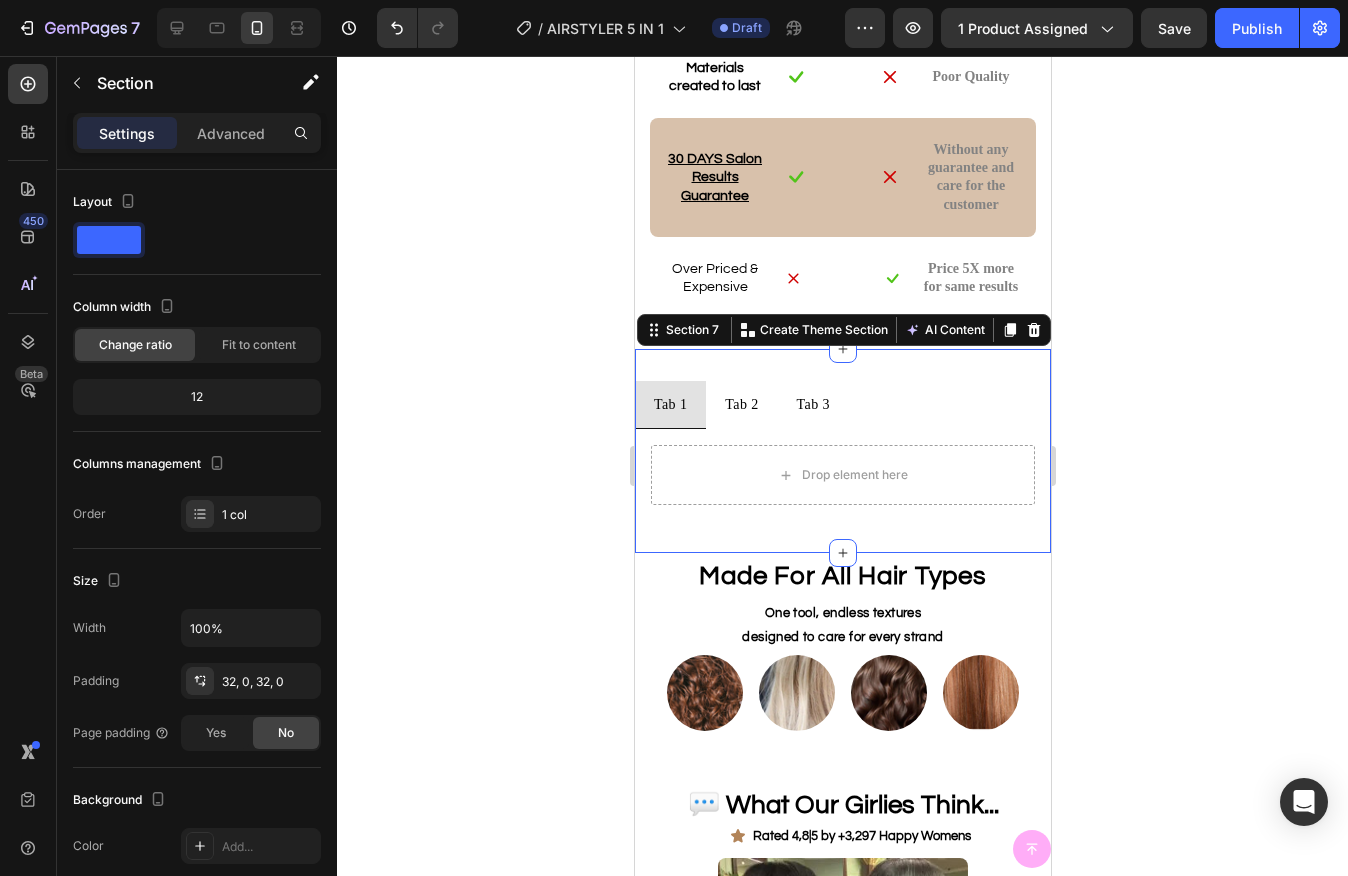 click on "Tab 1 Tab 2 Tab 3 Drop element here Tab Section 7 You can create reusable sections Create Theme Section AI Content Write with GemAI What would you like to describe here? Tone and Voice Persuasive Product AirStyler Pro 5-in-1 Show more Generate" at bounding box center (842, 451) 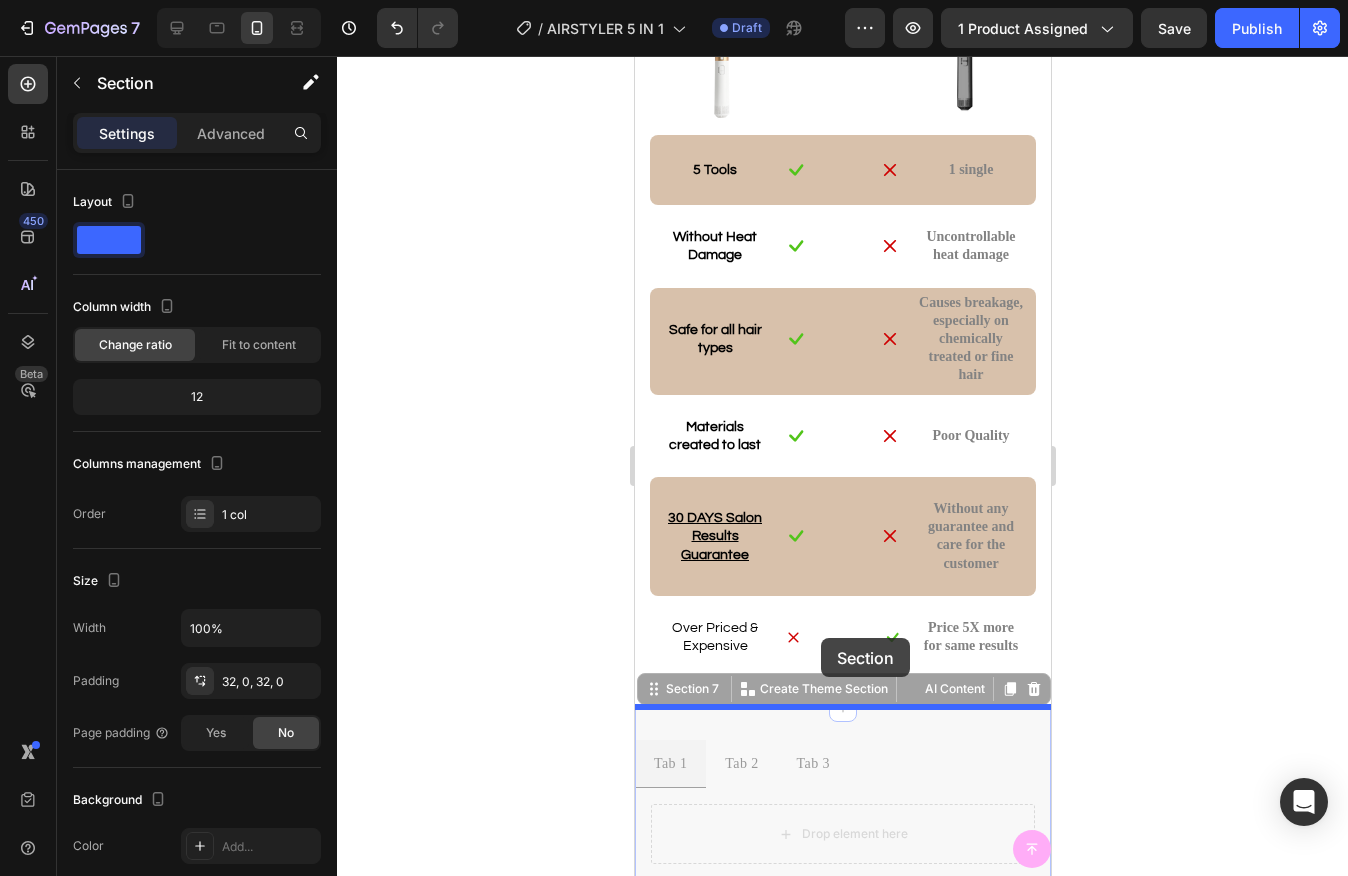 scroll, scrollTop: 2871, scrollLeft: 0, axis: vertical 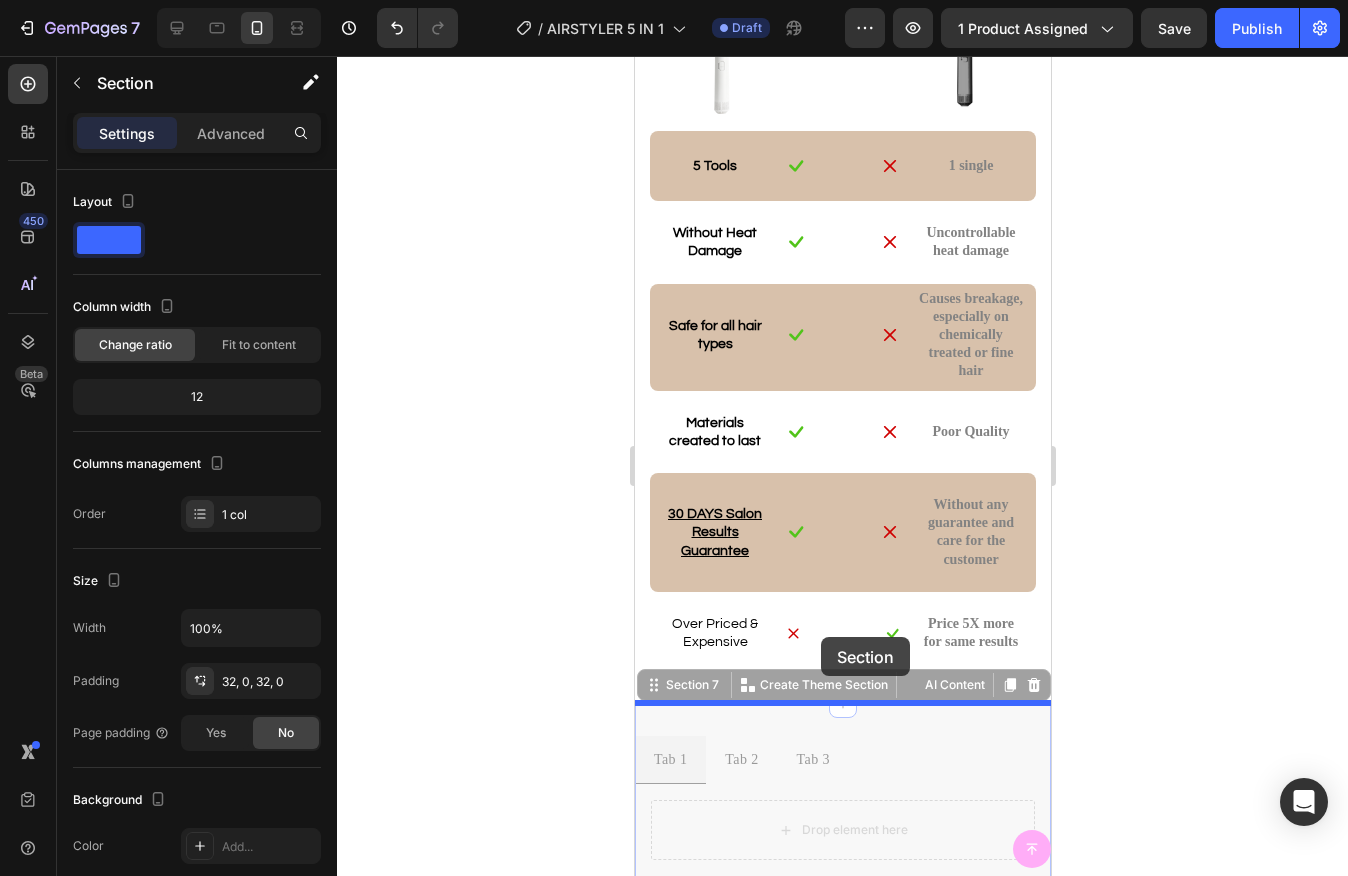 drag, startPoint x: 877, startPoint y: 355, endPoint x: 819, endPoint y: 637, distance: 287.90277 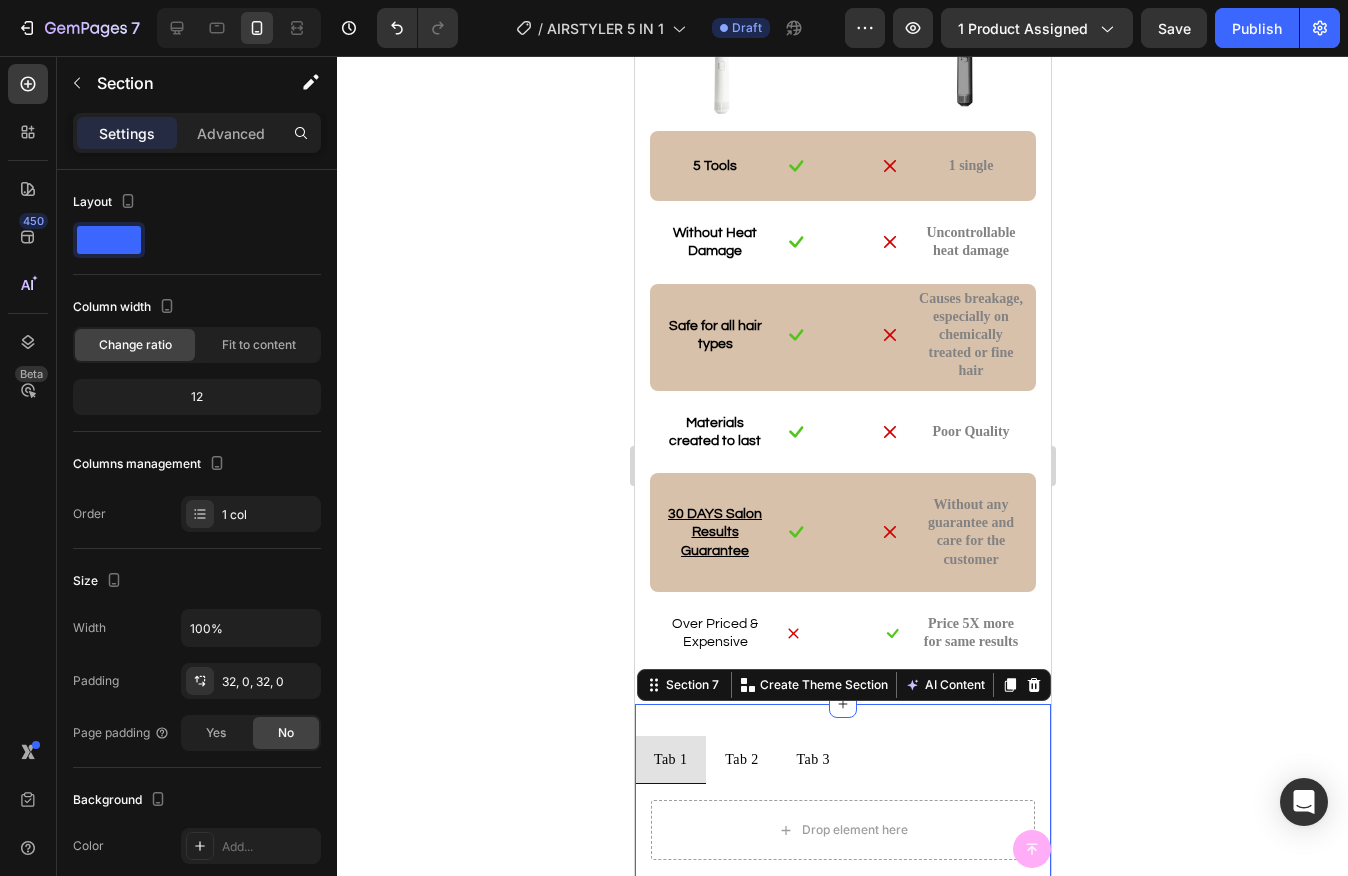 click at bounding box center [1033, 685] 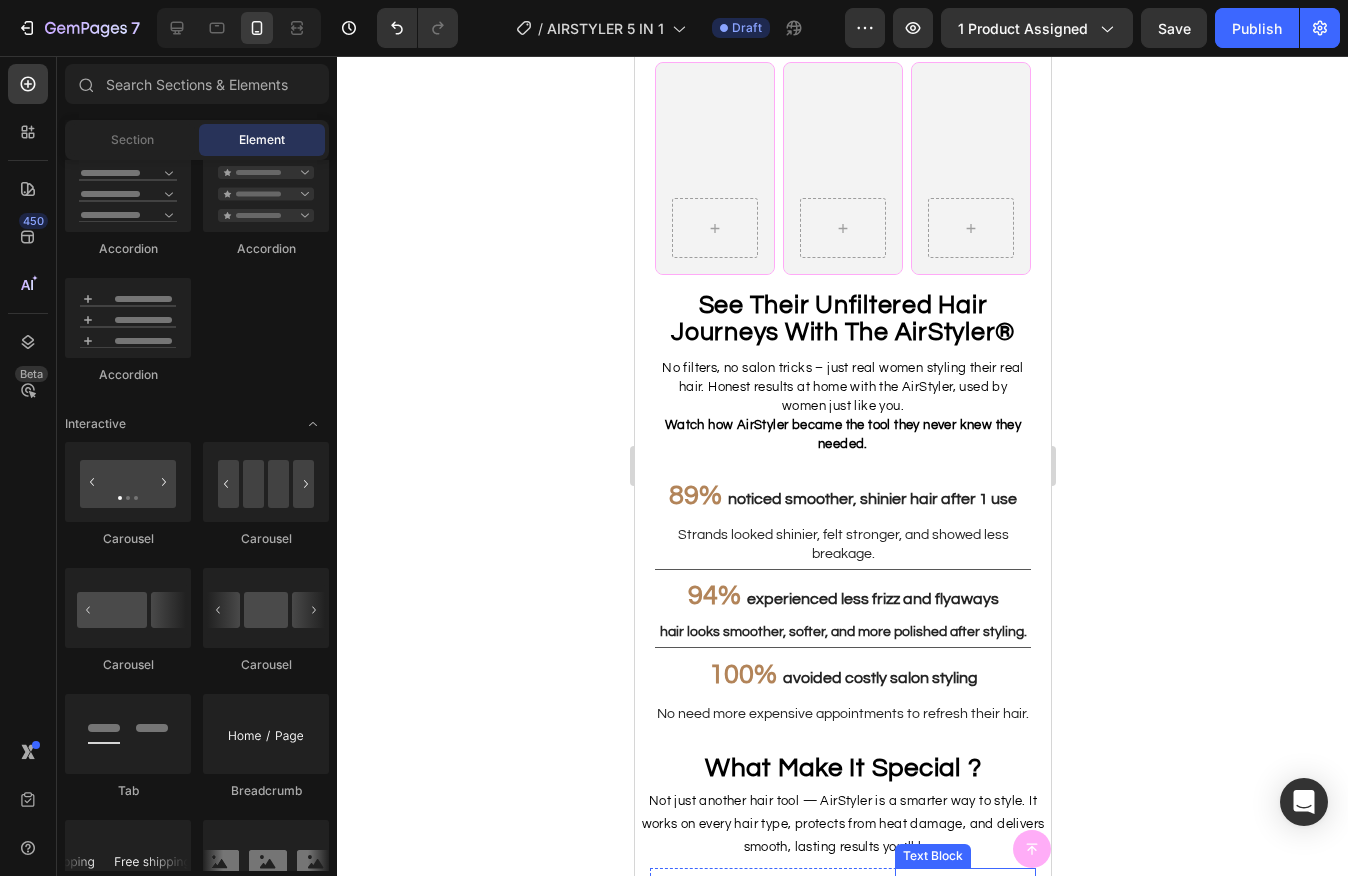 scroll, scrollTop: 1932, scrollLeft: 0, axis: vertical 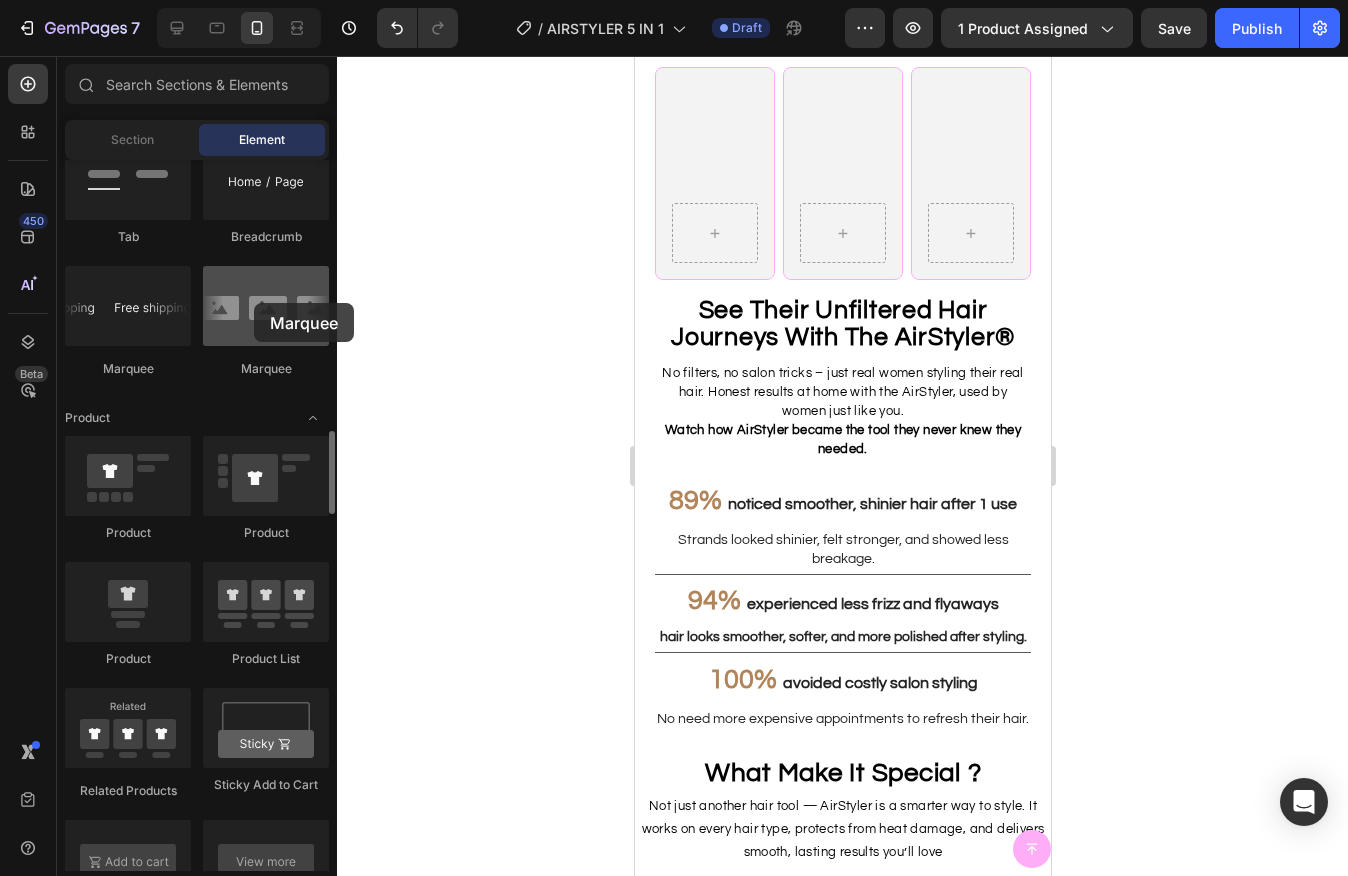 drag, startPoint x: 266, startPoint y: 322, endPoint x: 254, endPoint y: 303, distance: 22.472204 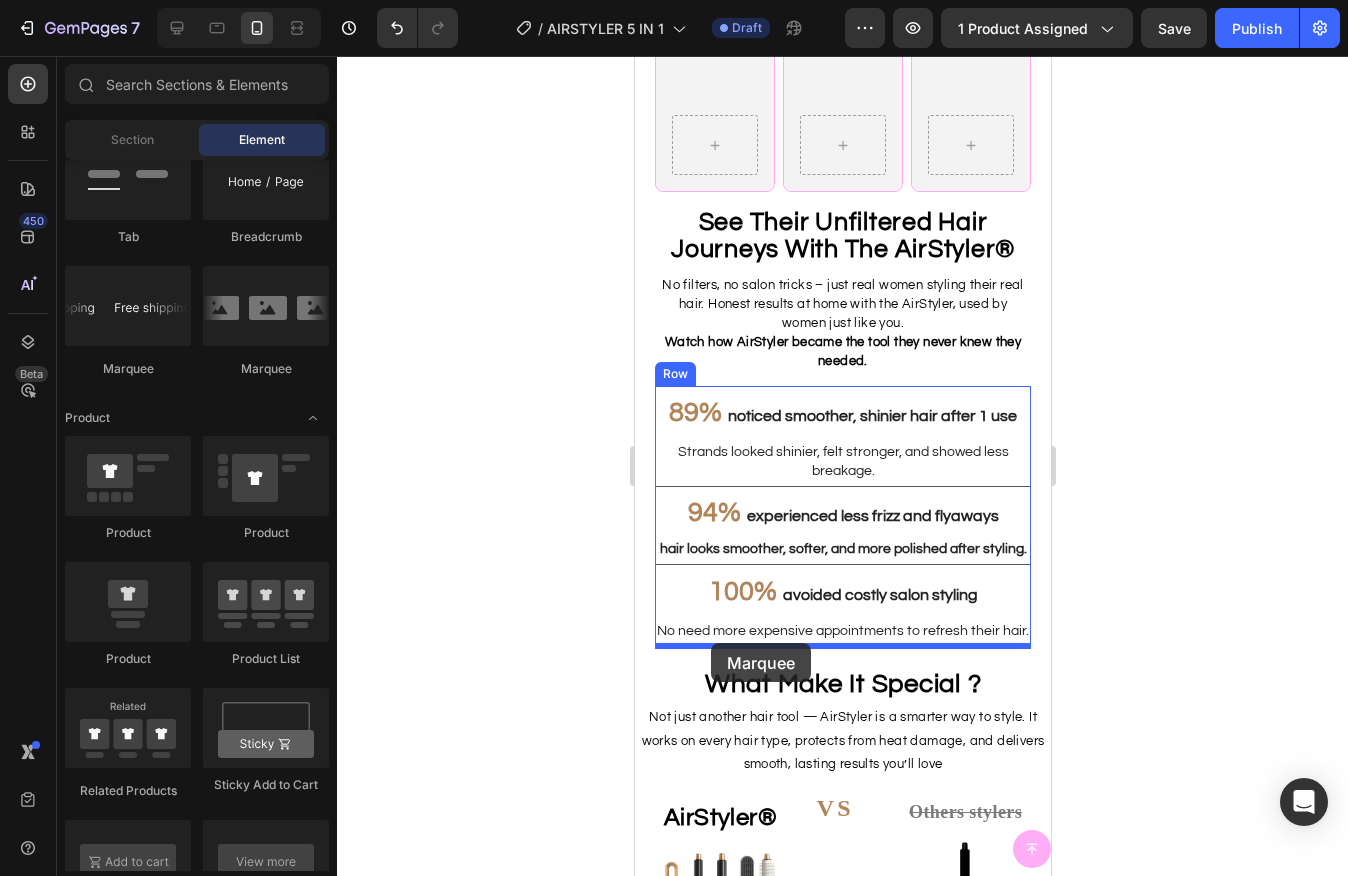 scroll, scrollTop: 2017, scrollLeft: 0, axis: vertical 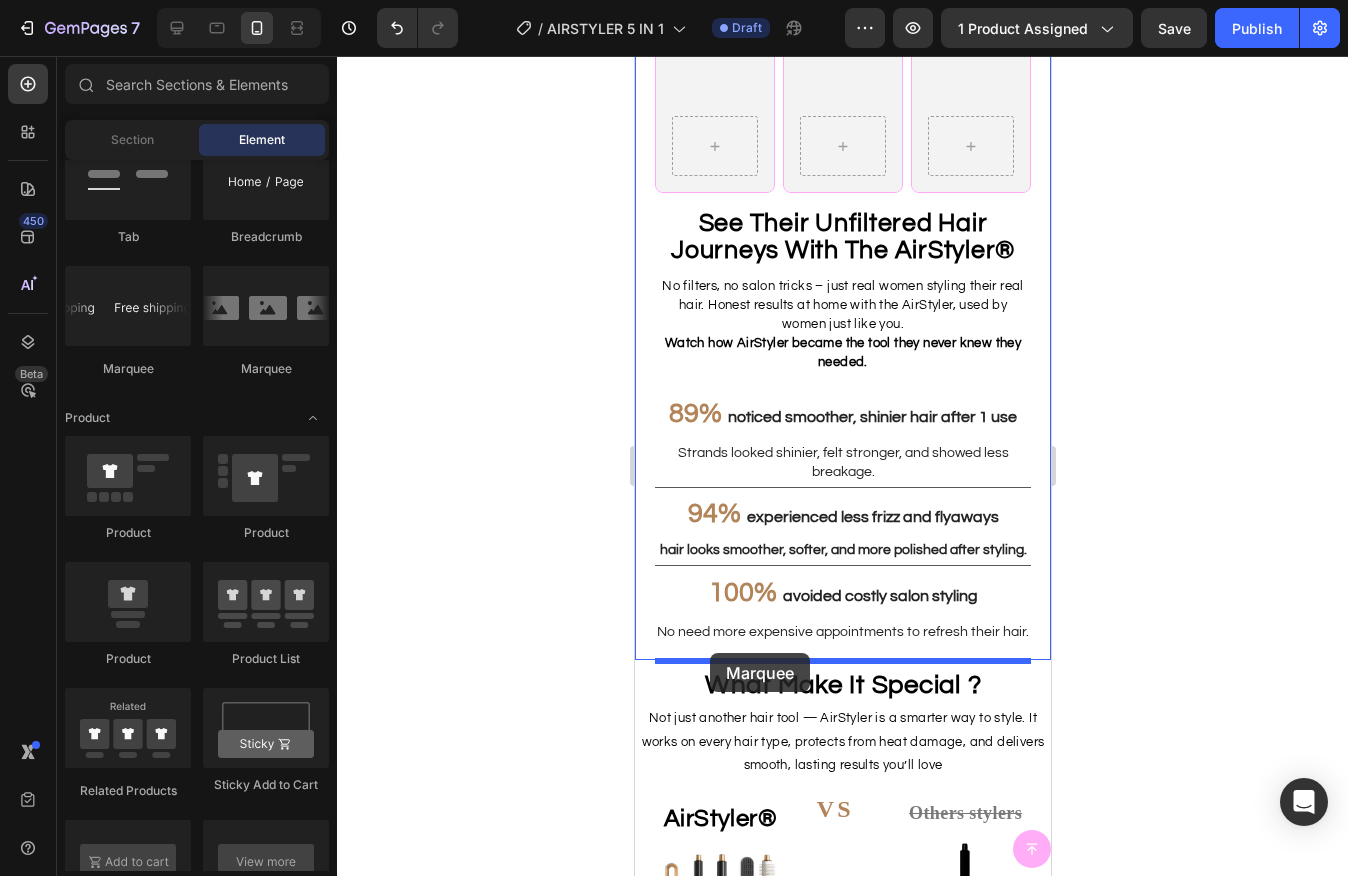 drag, startPoint x: 881, startPoint y: 373, endPoint x: 709, endPoint y: 653, distance: 328.6092 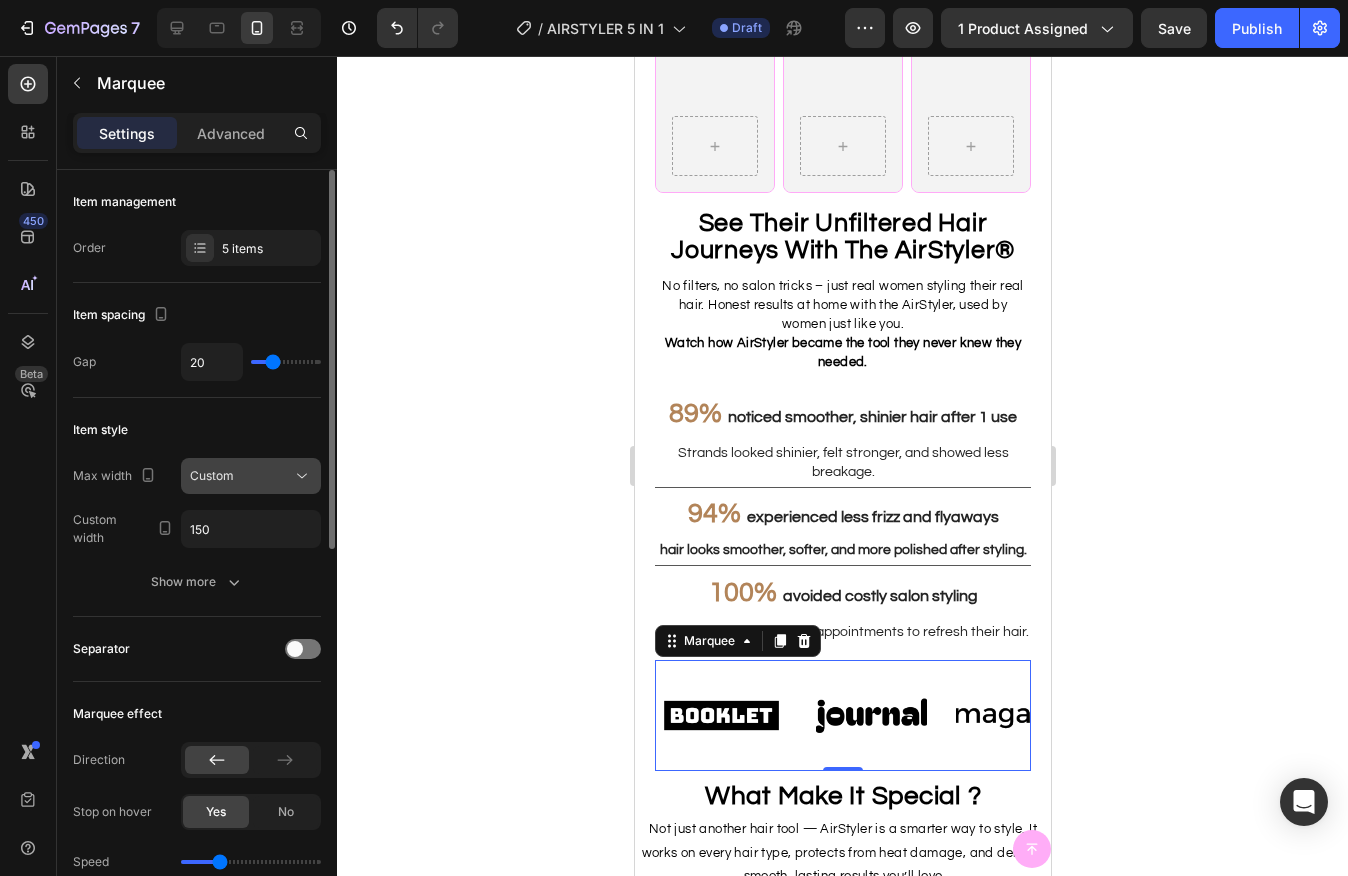 click on "Custom" at bounding box center [241, 476] 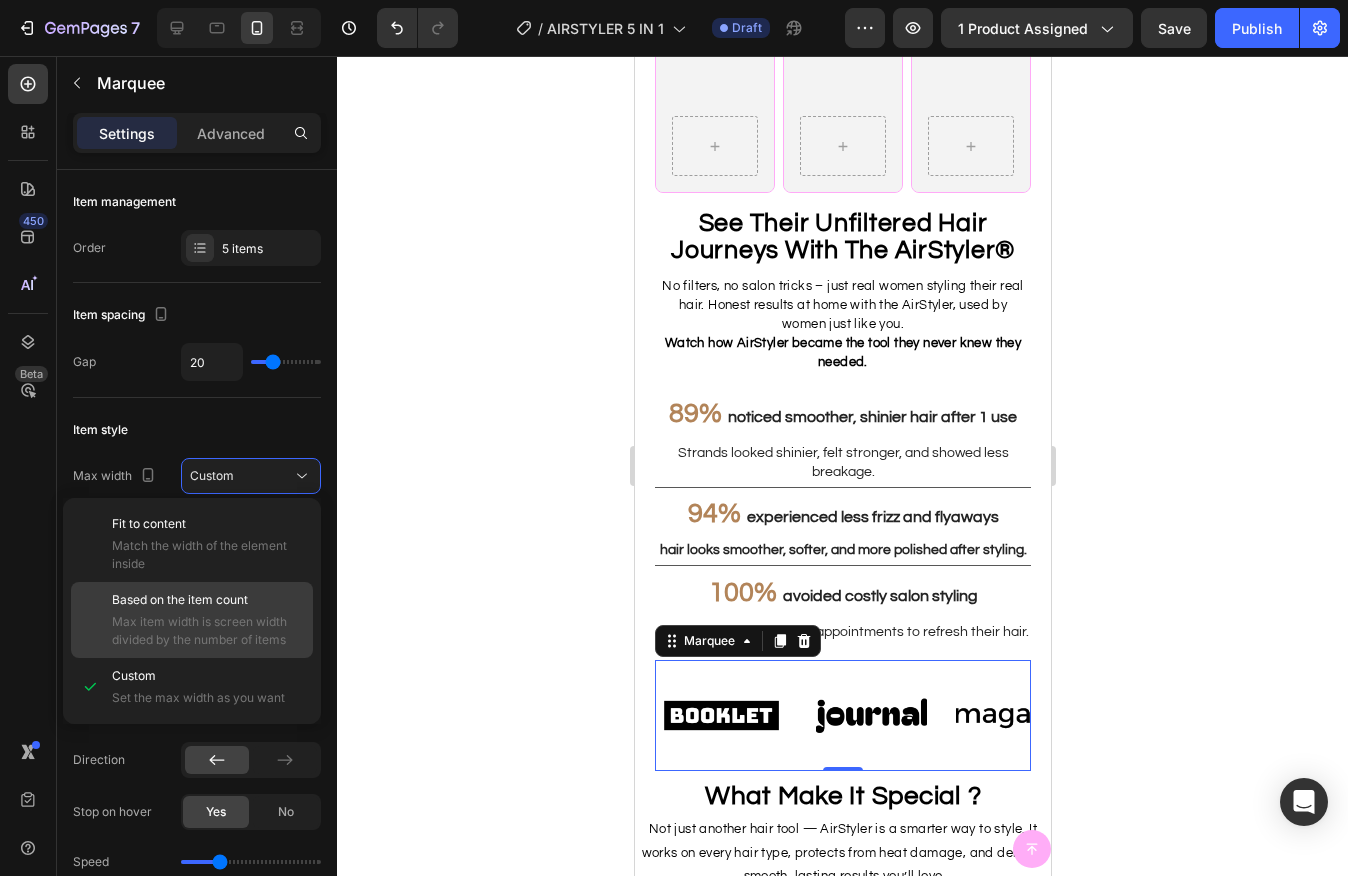 click on "Based on the item count" at bounding box center [180, 600] 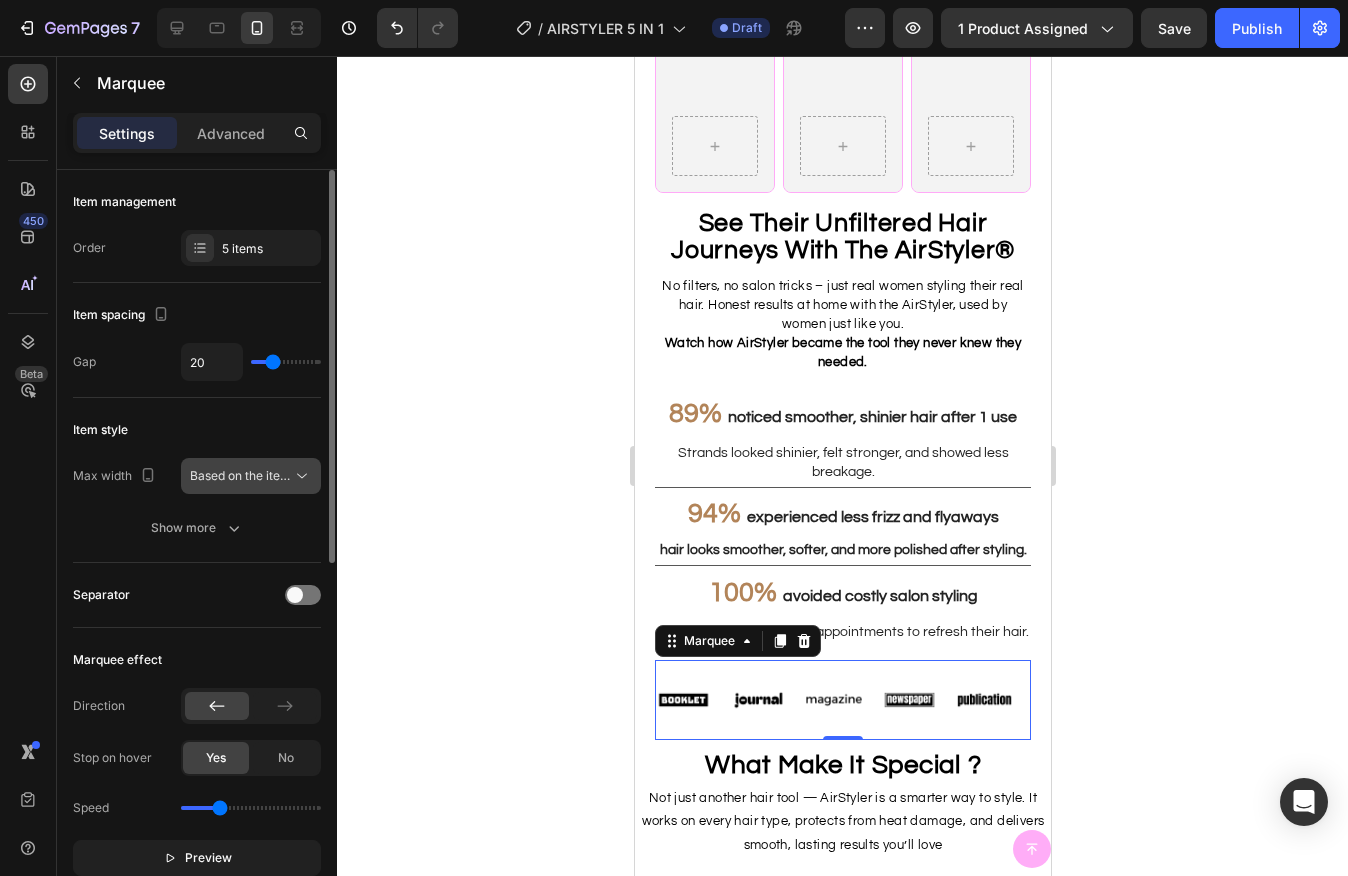 click on "Based on the item count" at bounding box center [258, 475] 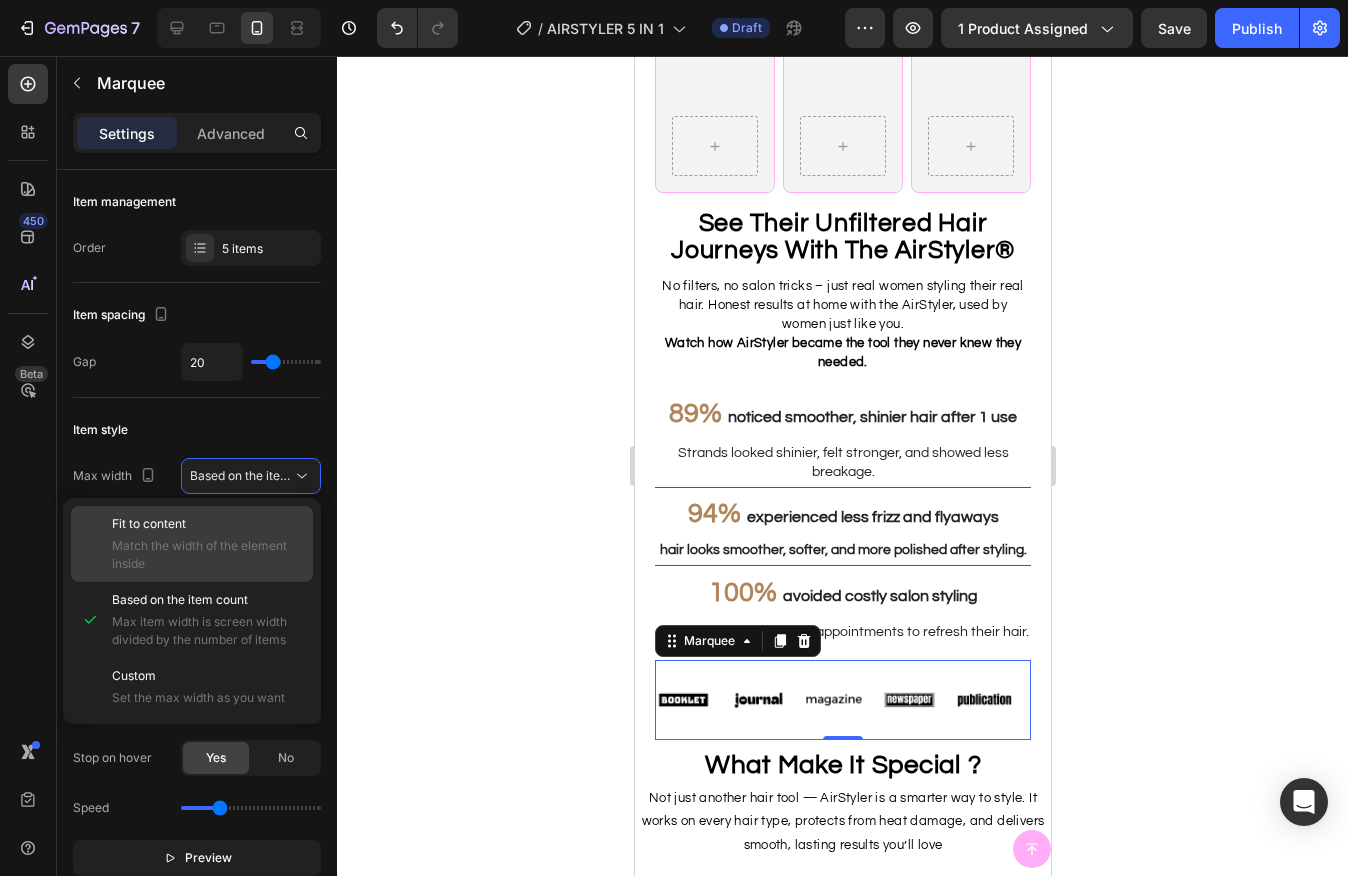 click on "Fit to content" at bounding box center (208, 524) 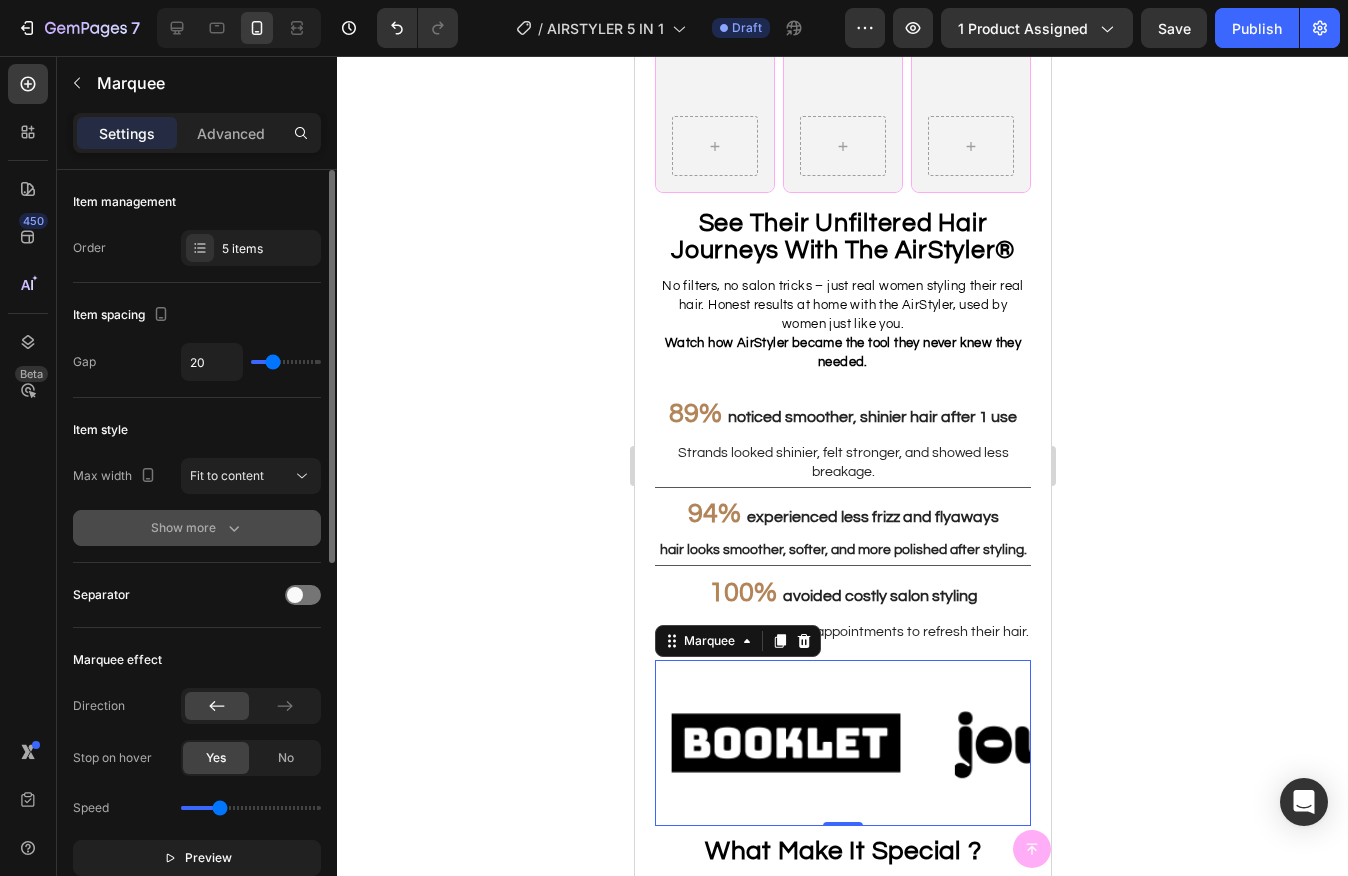 click on "Show more" at bounding box center [197, 528] 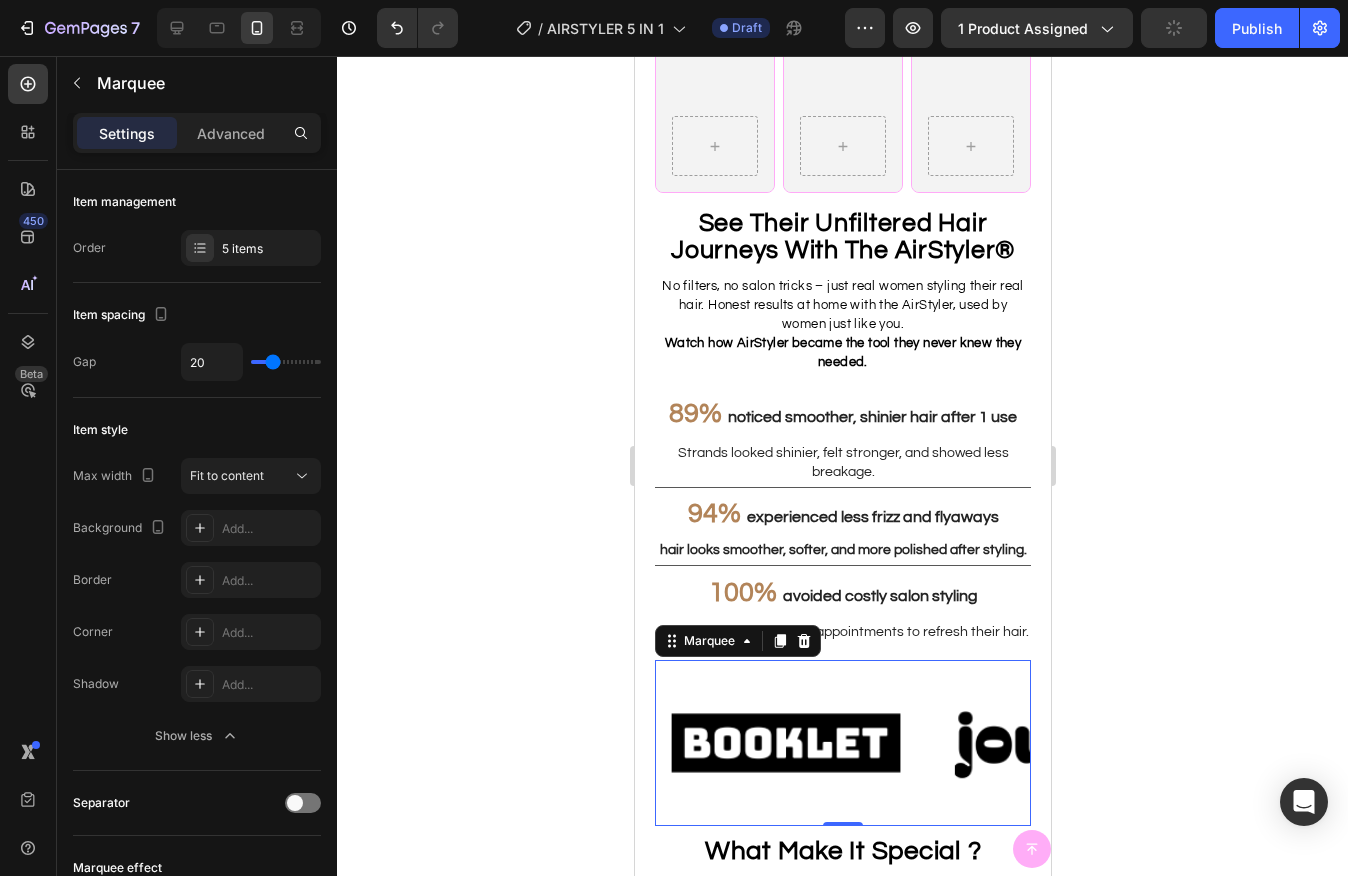 click on "Image Image Image Image Image Image Image Image Image Image Marquee   0" at bounding box center [842, 743] 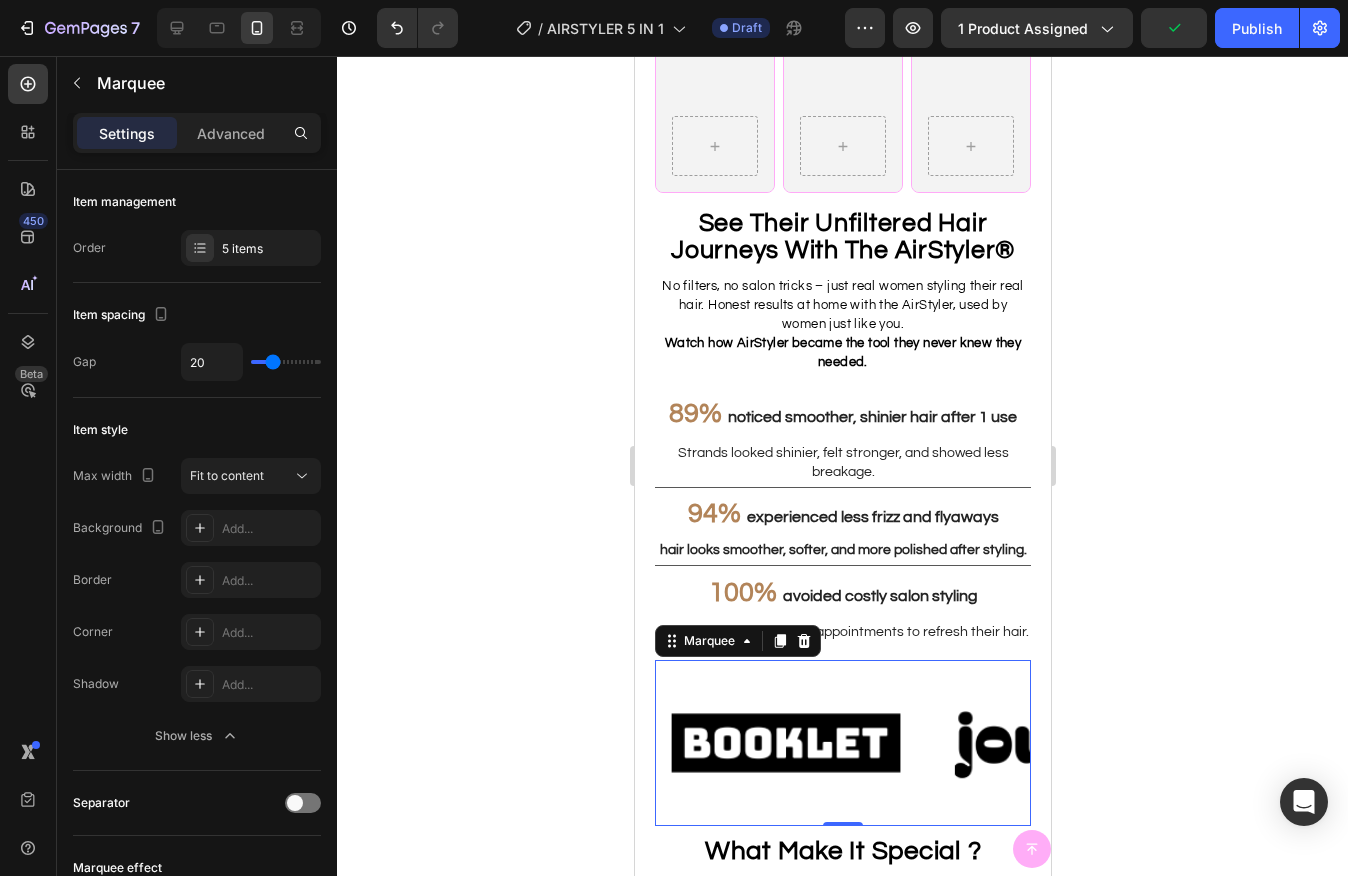 click at bounding box center (803, 641) 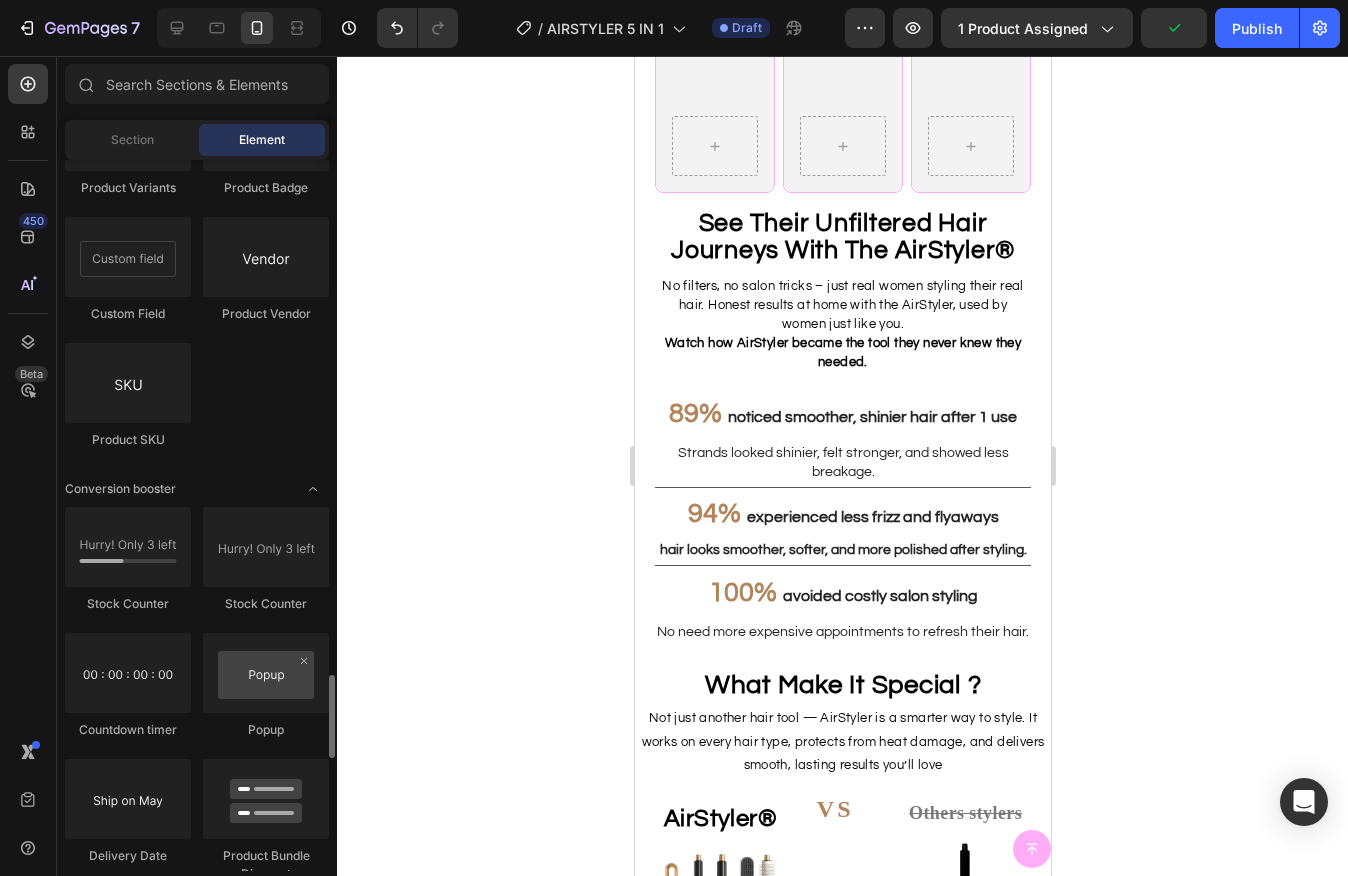 scroll, scrollTop: 3882, scrollLeft: 0, axis: vertical 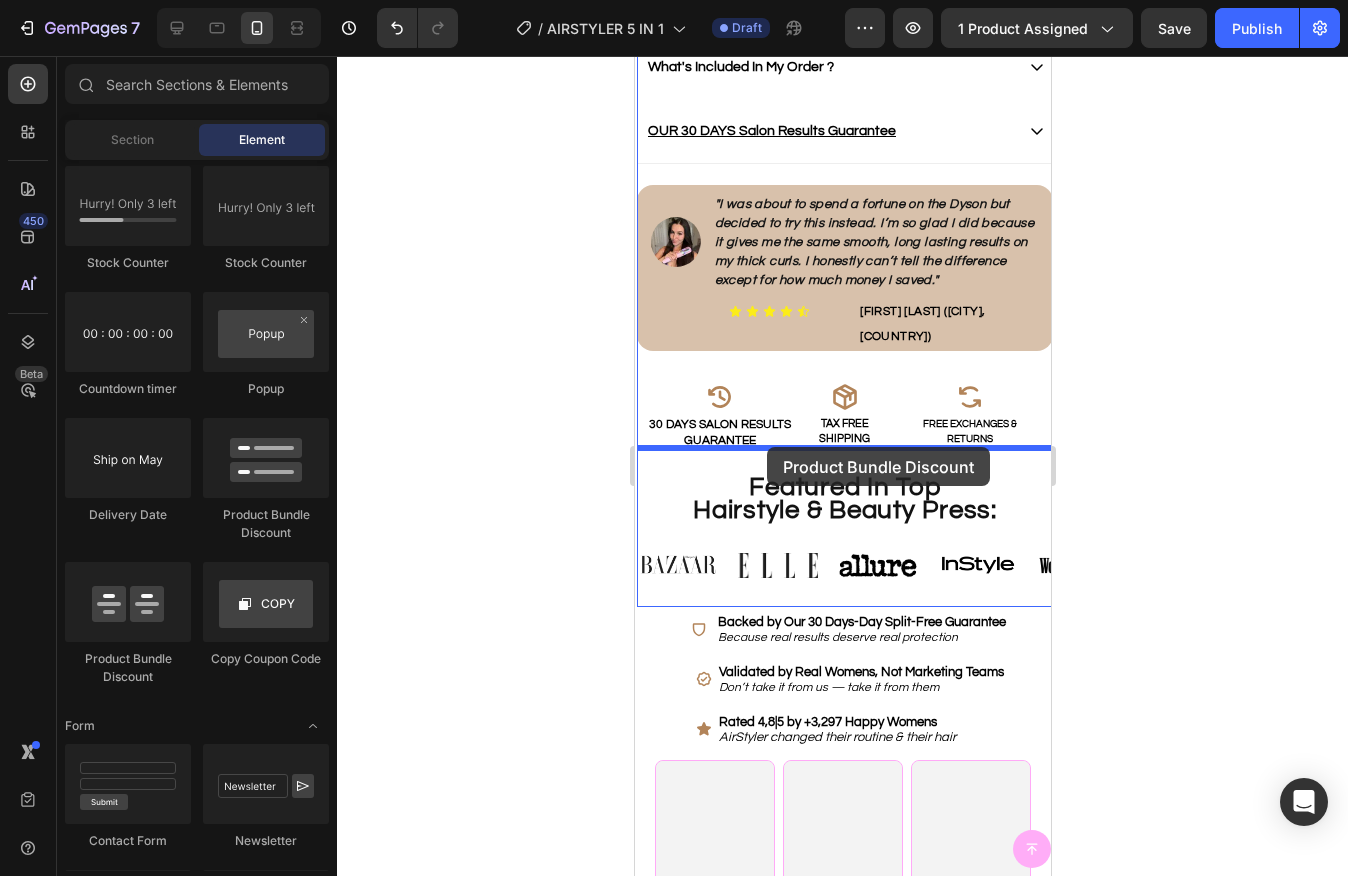 drag, startPoint x: 879, startPoint y: 524, endPoint x: 765, endPoint y: 447, distance: 137.56816 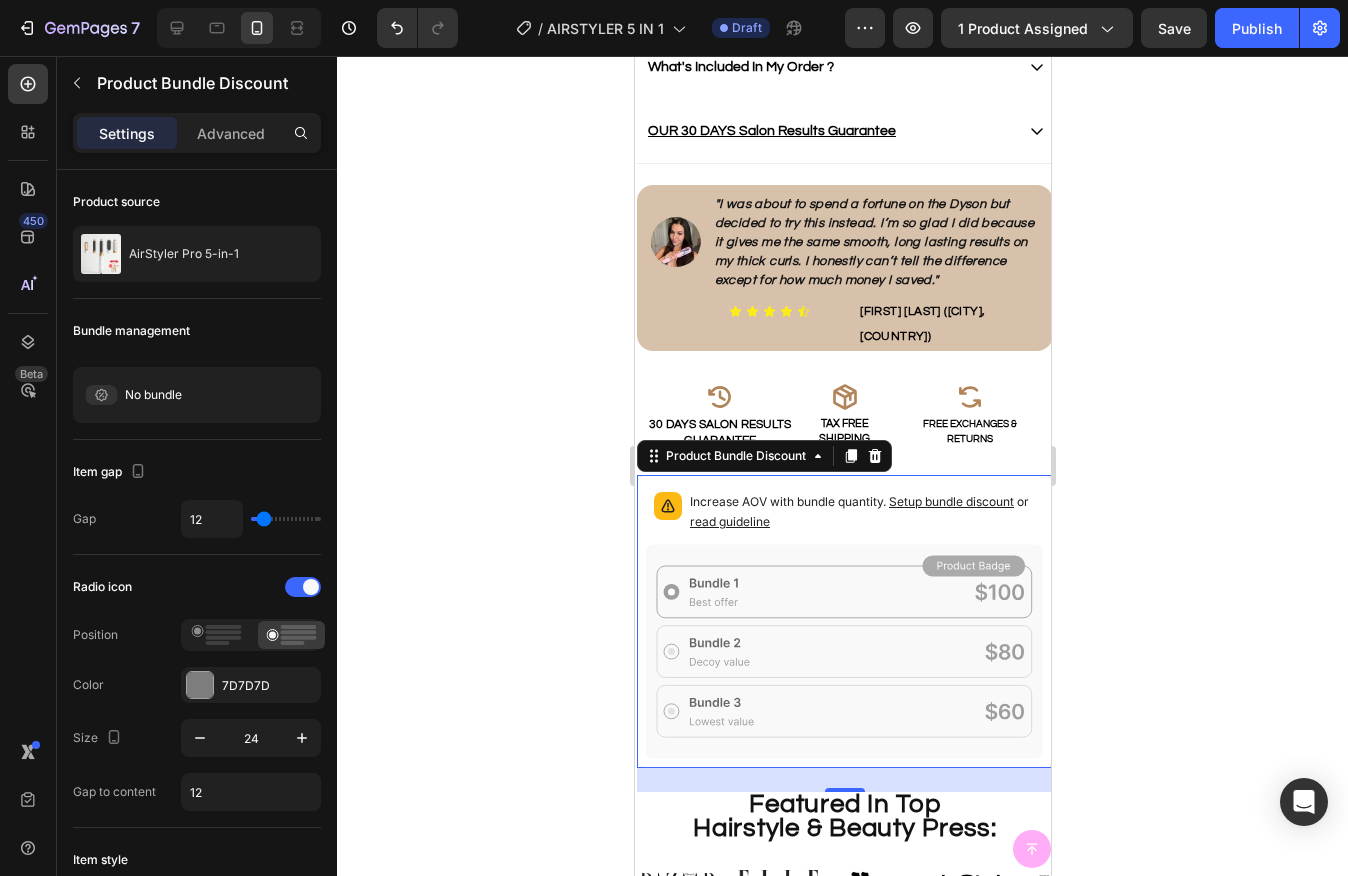 drag, startPoint x: 803, startPoint y: 500, endPoint x: 902, endPoint y: 491, distance: 99.40825 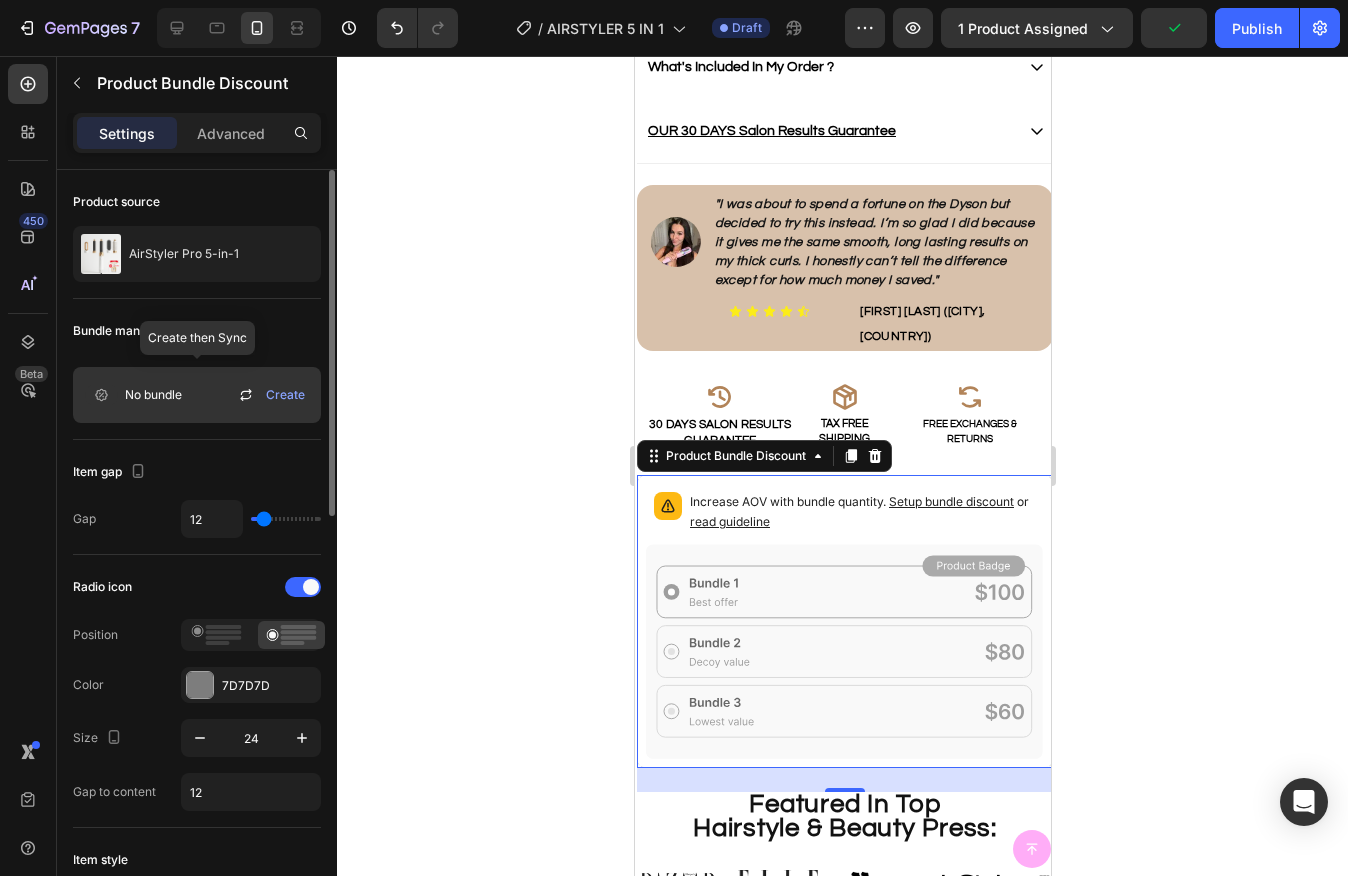 drag, startPoint x: 207, startPoint y: 398, endPoint x: 217, endPoint y: 397, distance: 10.049875 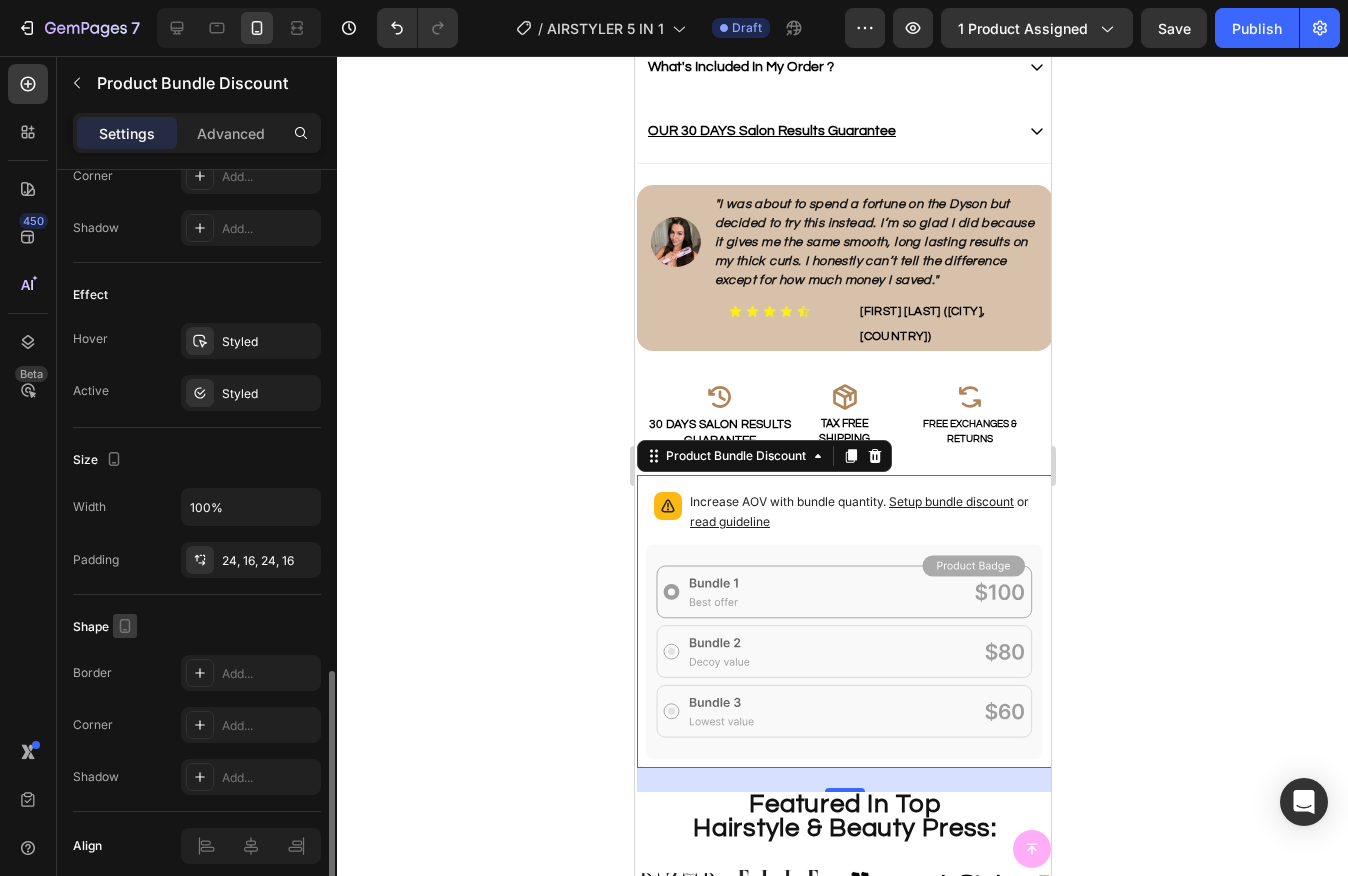 scroll, scrollTop: 918, scrollLeft: 0, axis: vertical 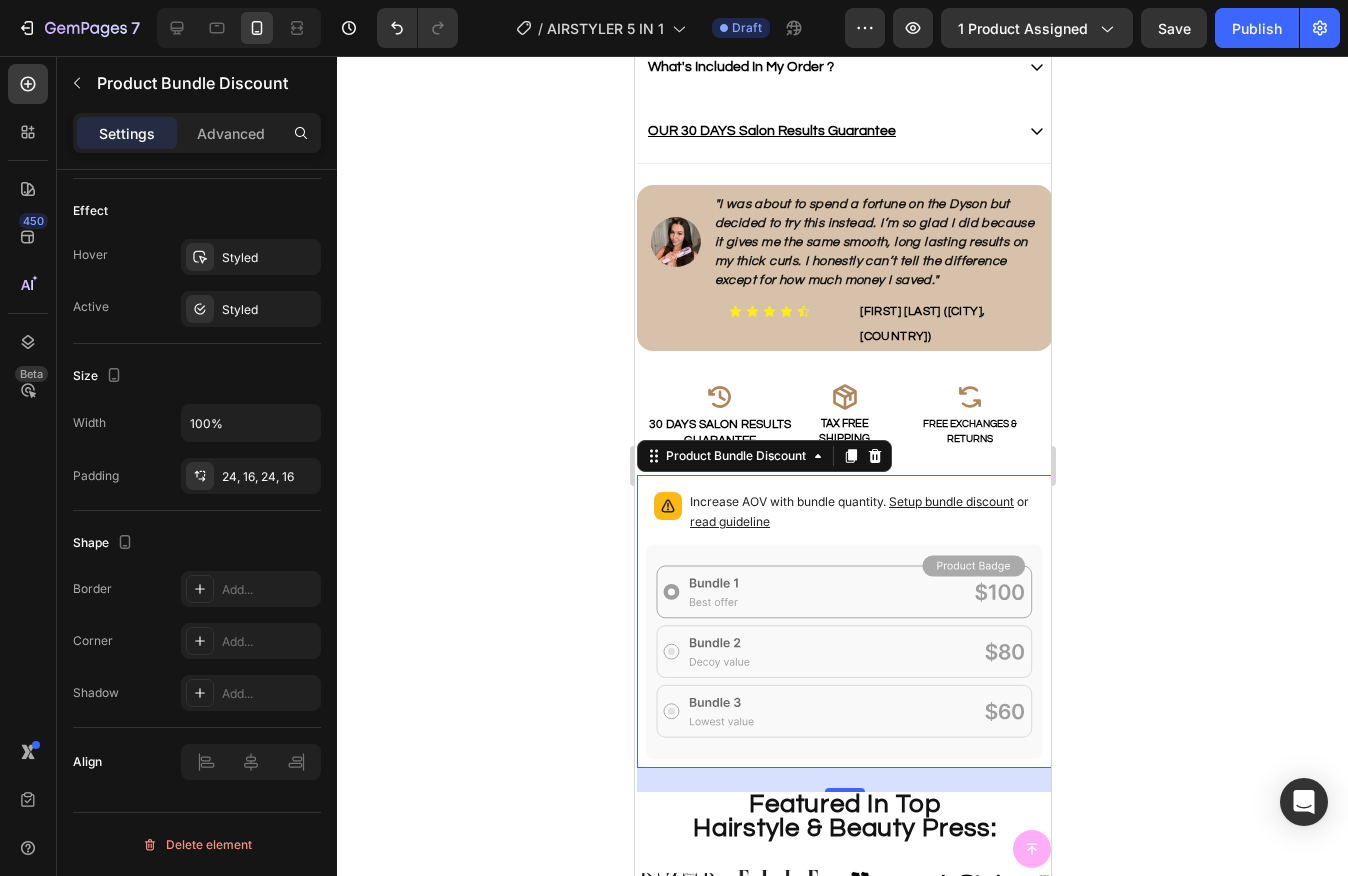 click 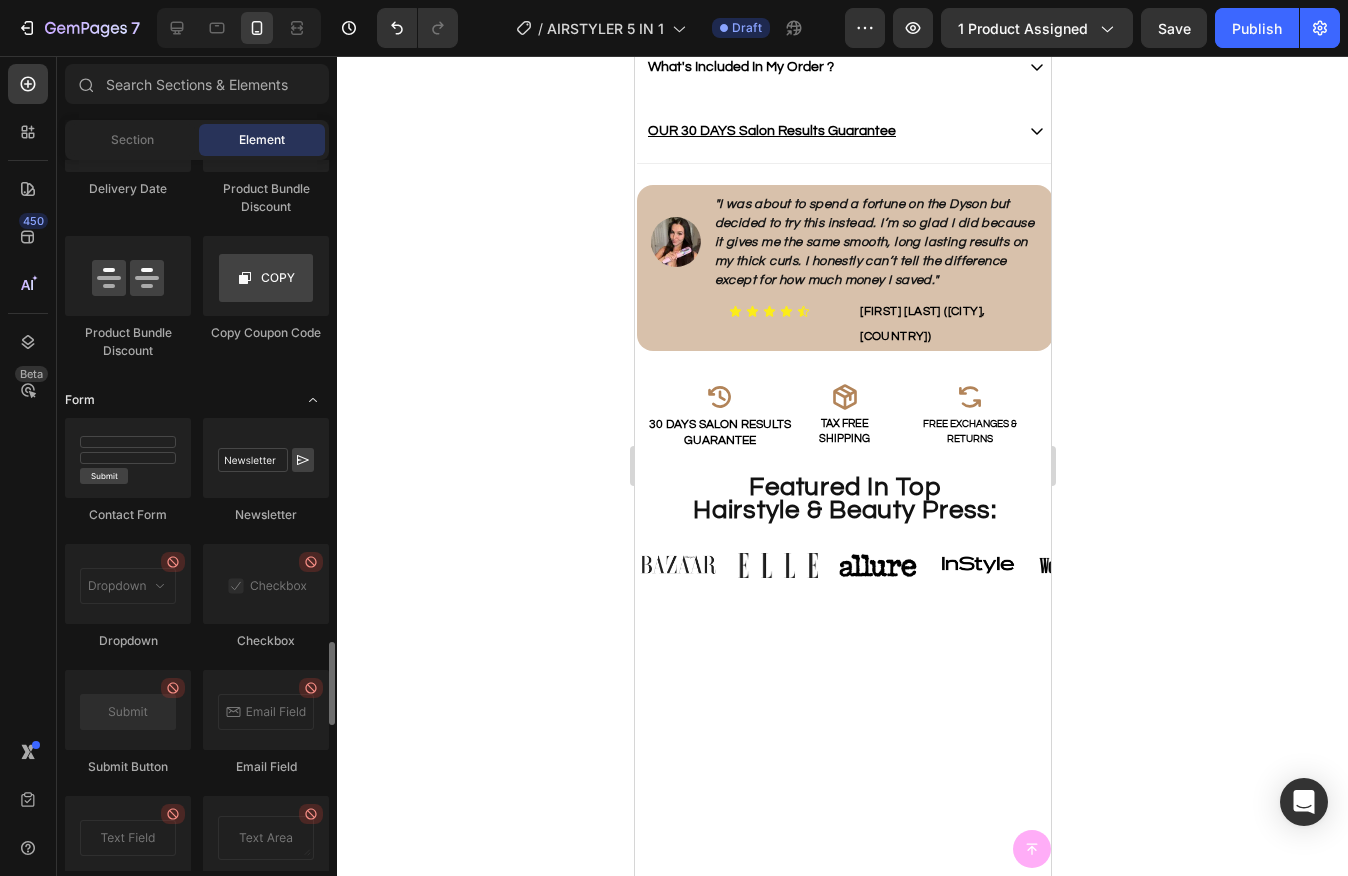 scroll, scrollTop: 4429, scrollLeft: 0, axis: vertical 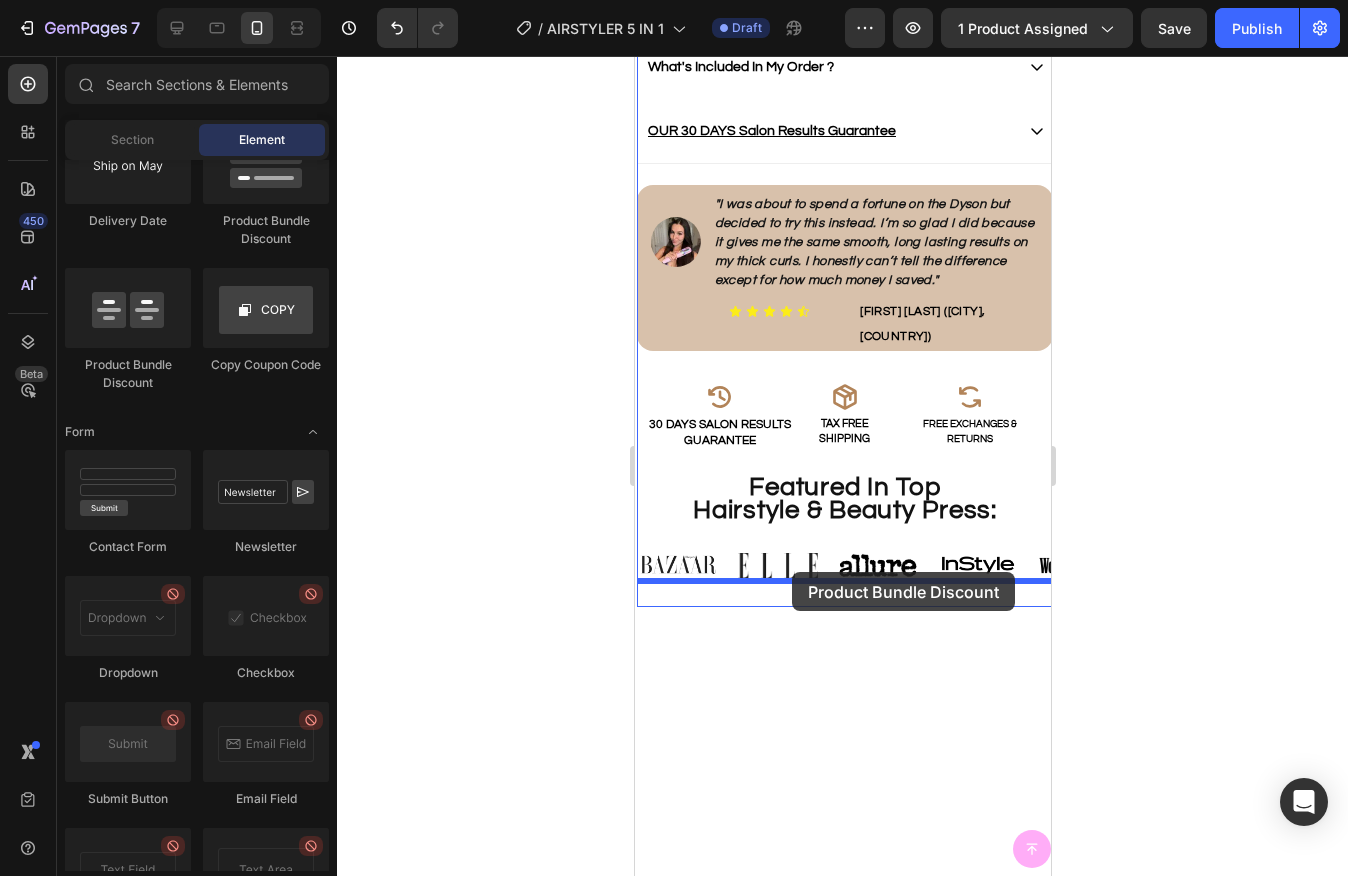 drag, startPoint x: 759, startPoint y: 382, endPoint x: 792, endPoint y: 570, distance: 190.8743 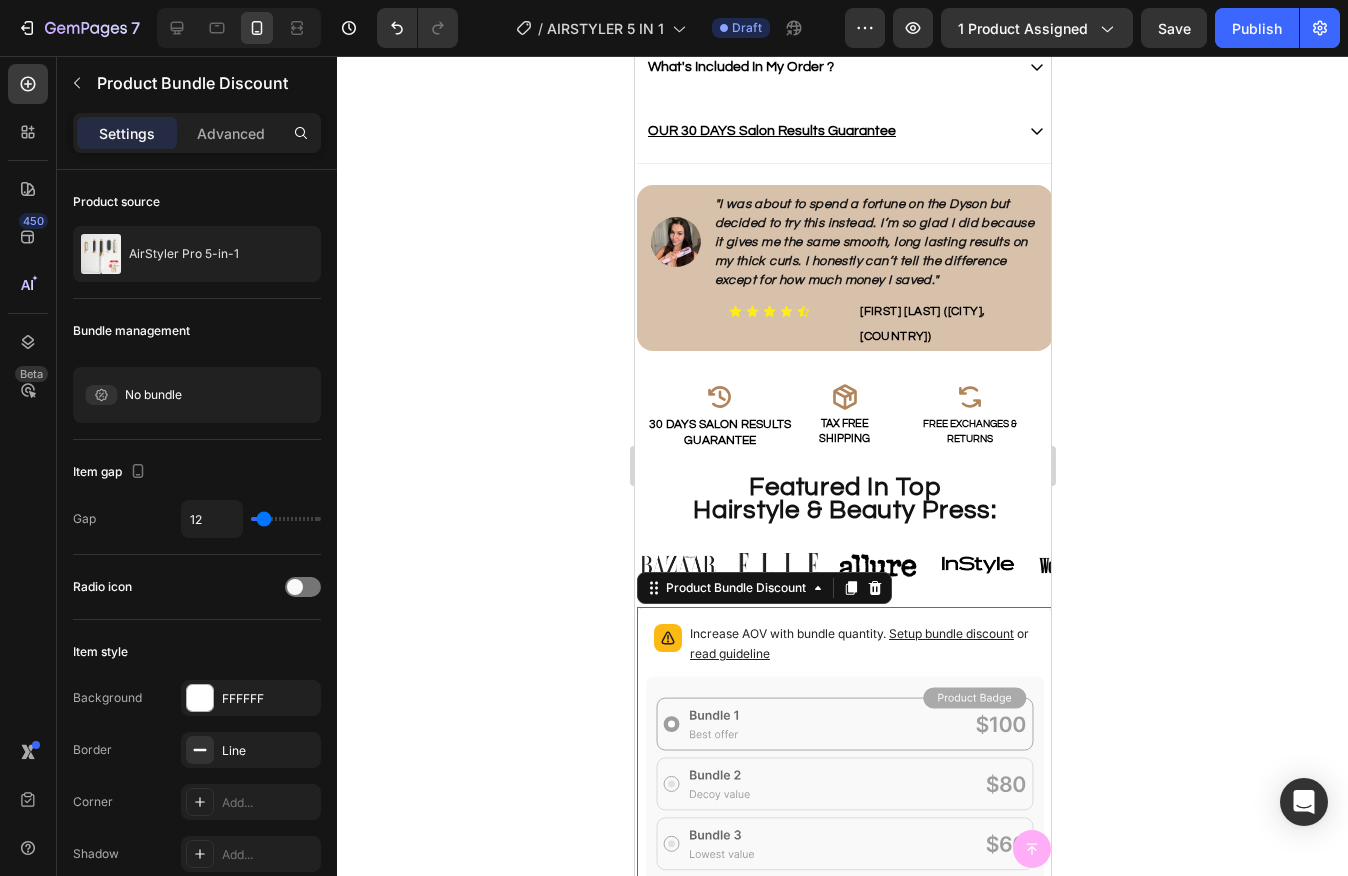 click 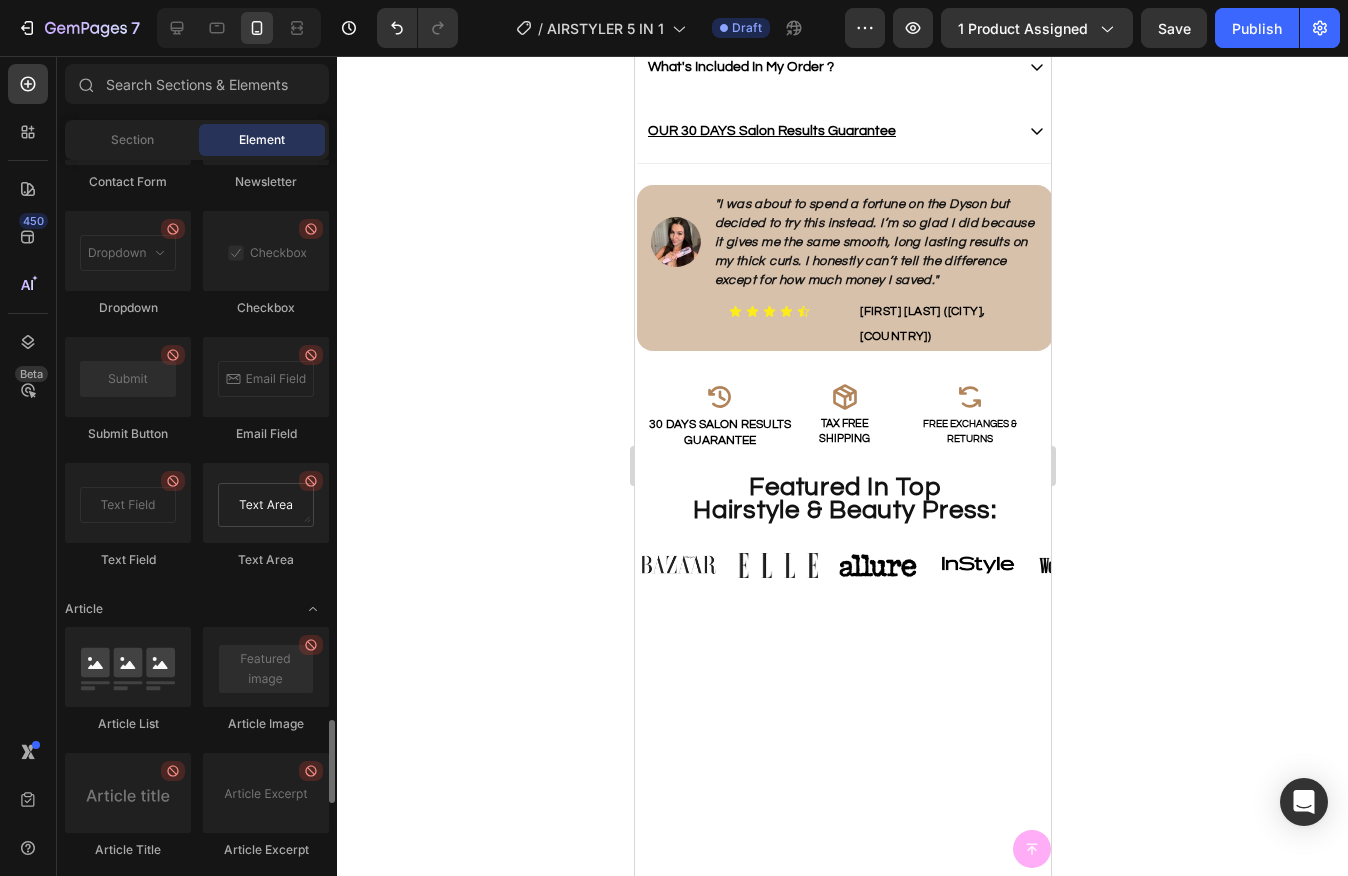 scroll, scrollTop: 4805, scrollLeft: 0, axis: vertical 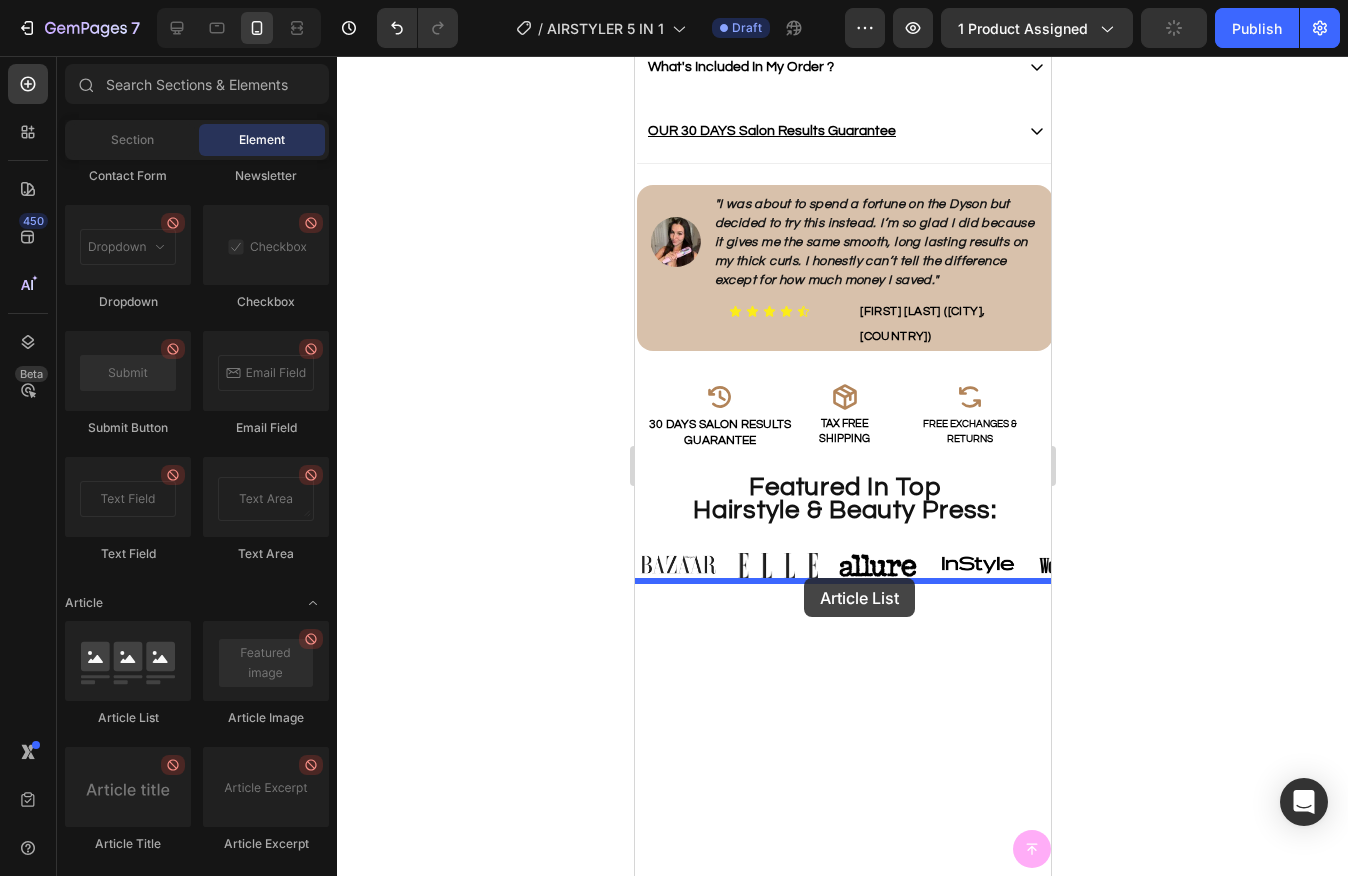 drag, startPoint x: 823, startPoint y: 721, endPoint x: 803, endPoint y: 578, distance: 144.39183 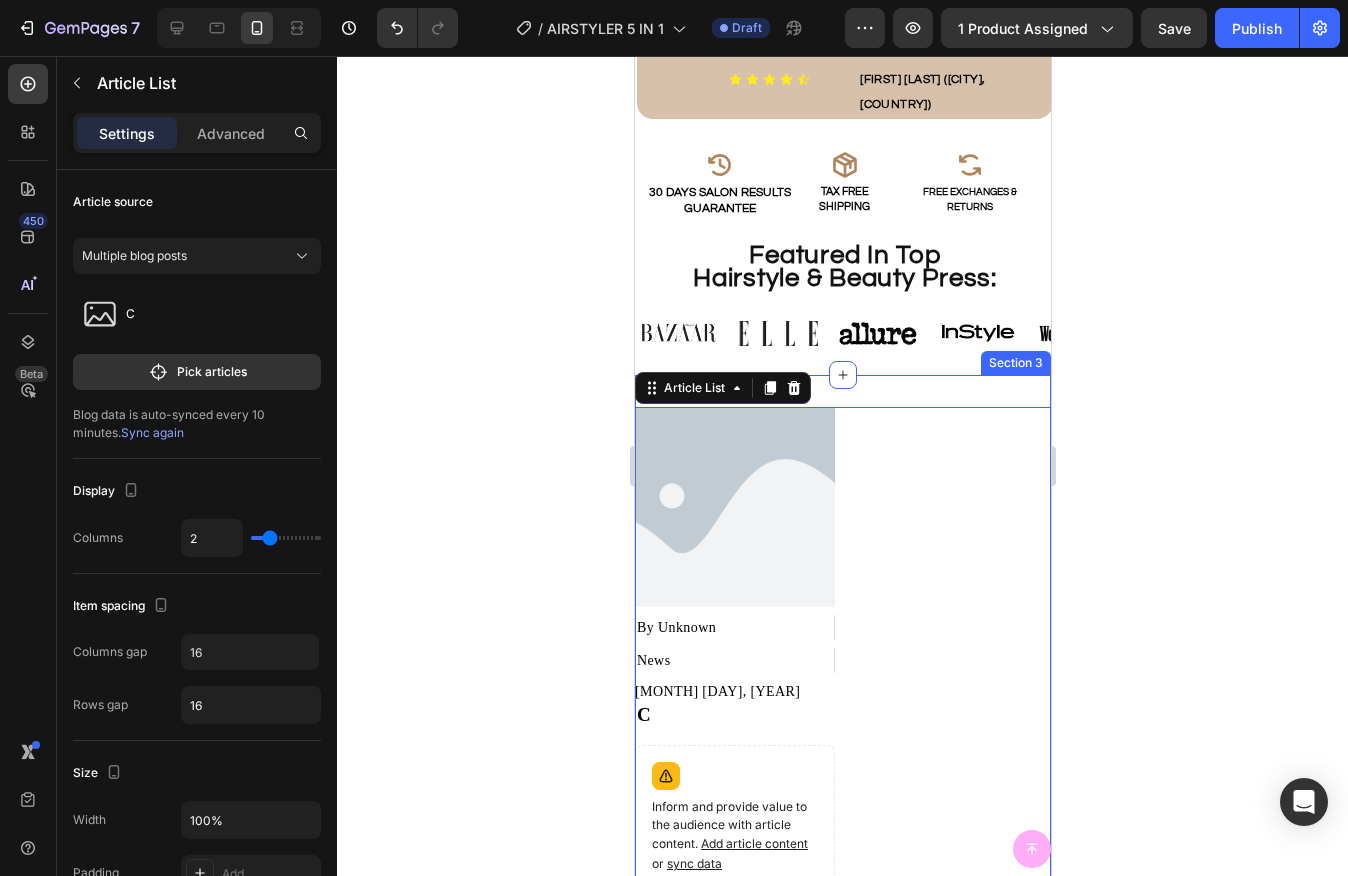 scroll, scrollTop: 1488, scrollLeft: 0, axis: vertical 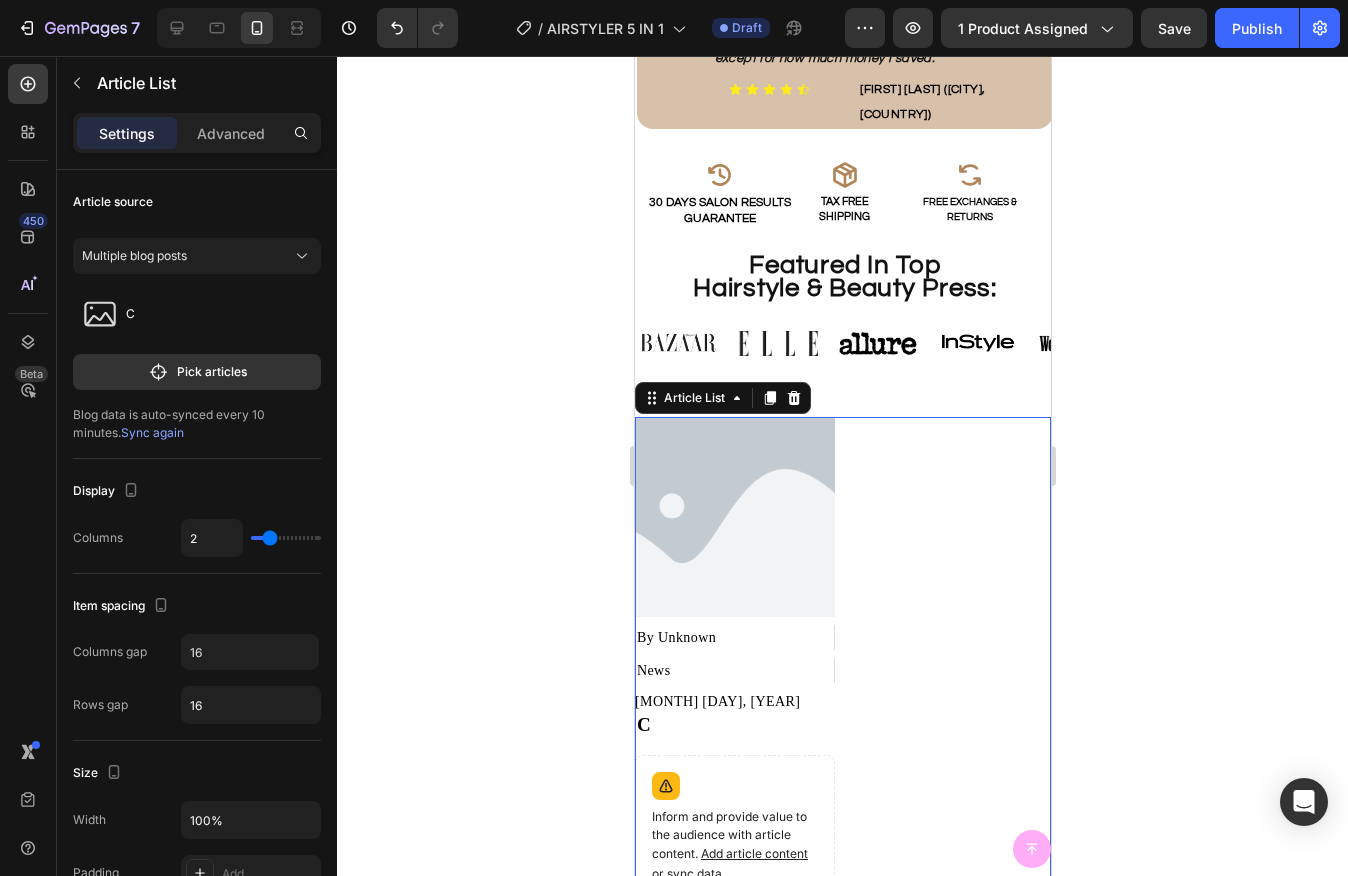 click 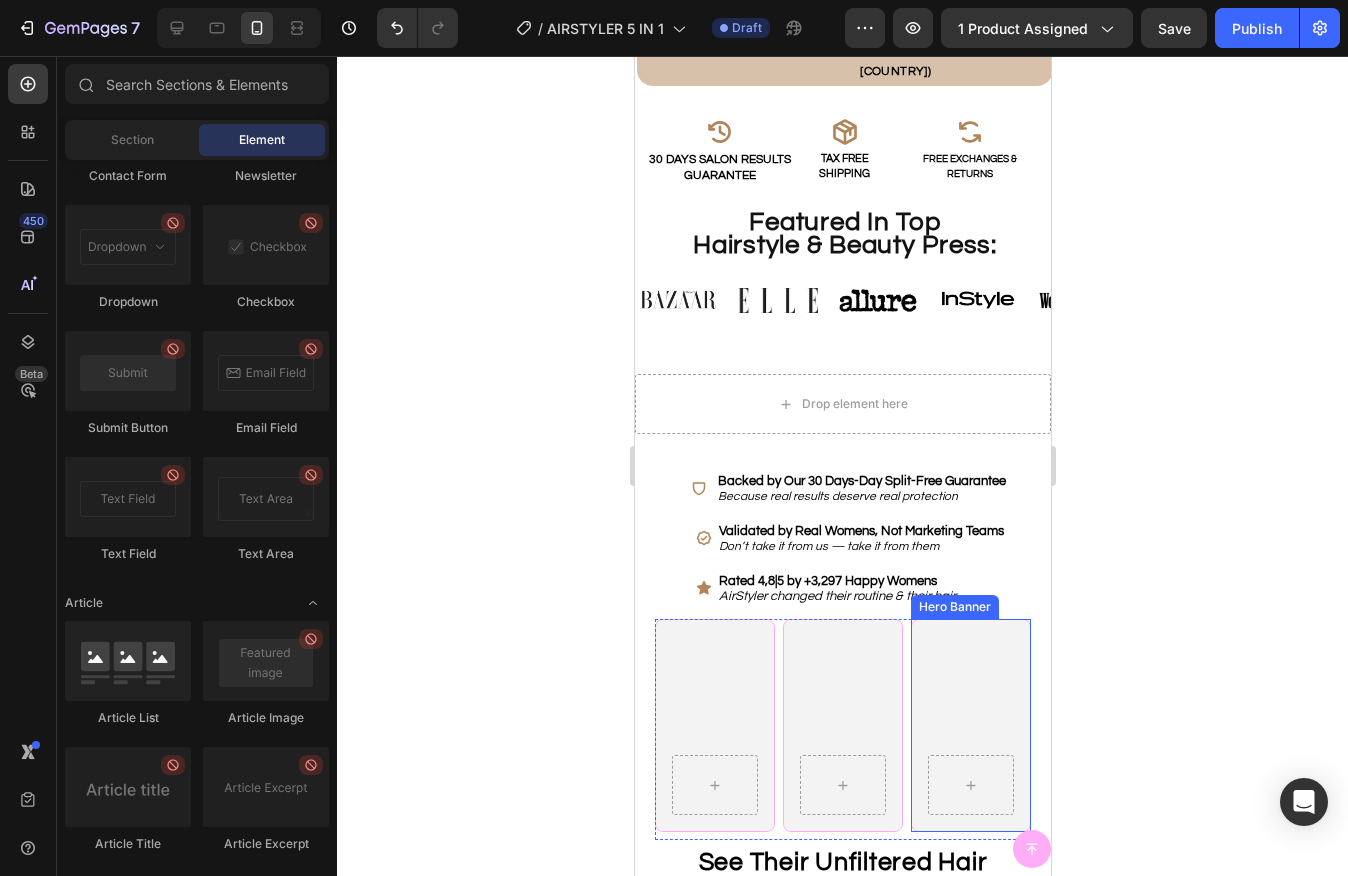 scroll, scrollTop: 1510, scrollLeft: 0, axis: vertical 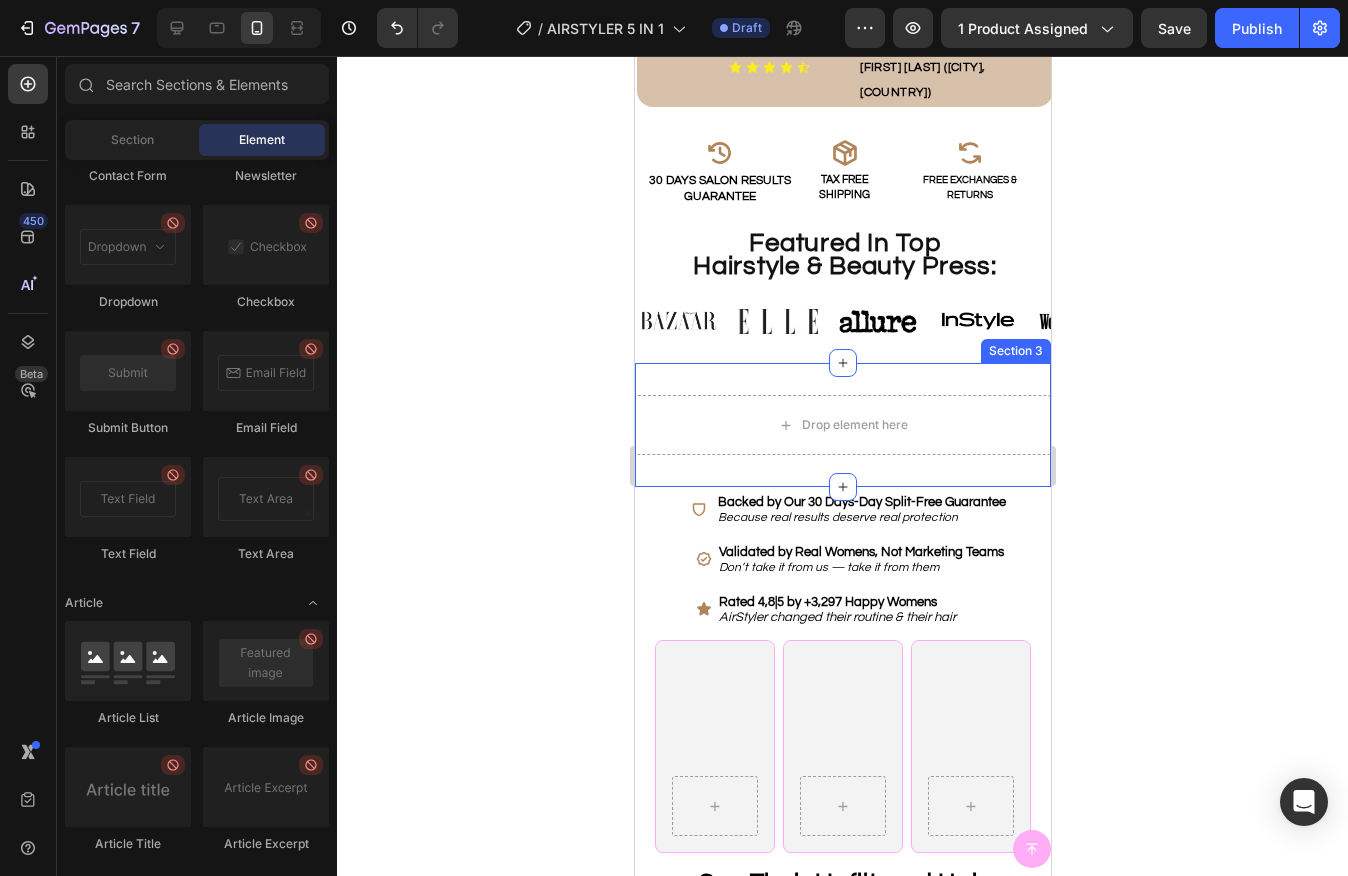 click on "Drop element here Section 3" at bounding box center [842, 425] 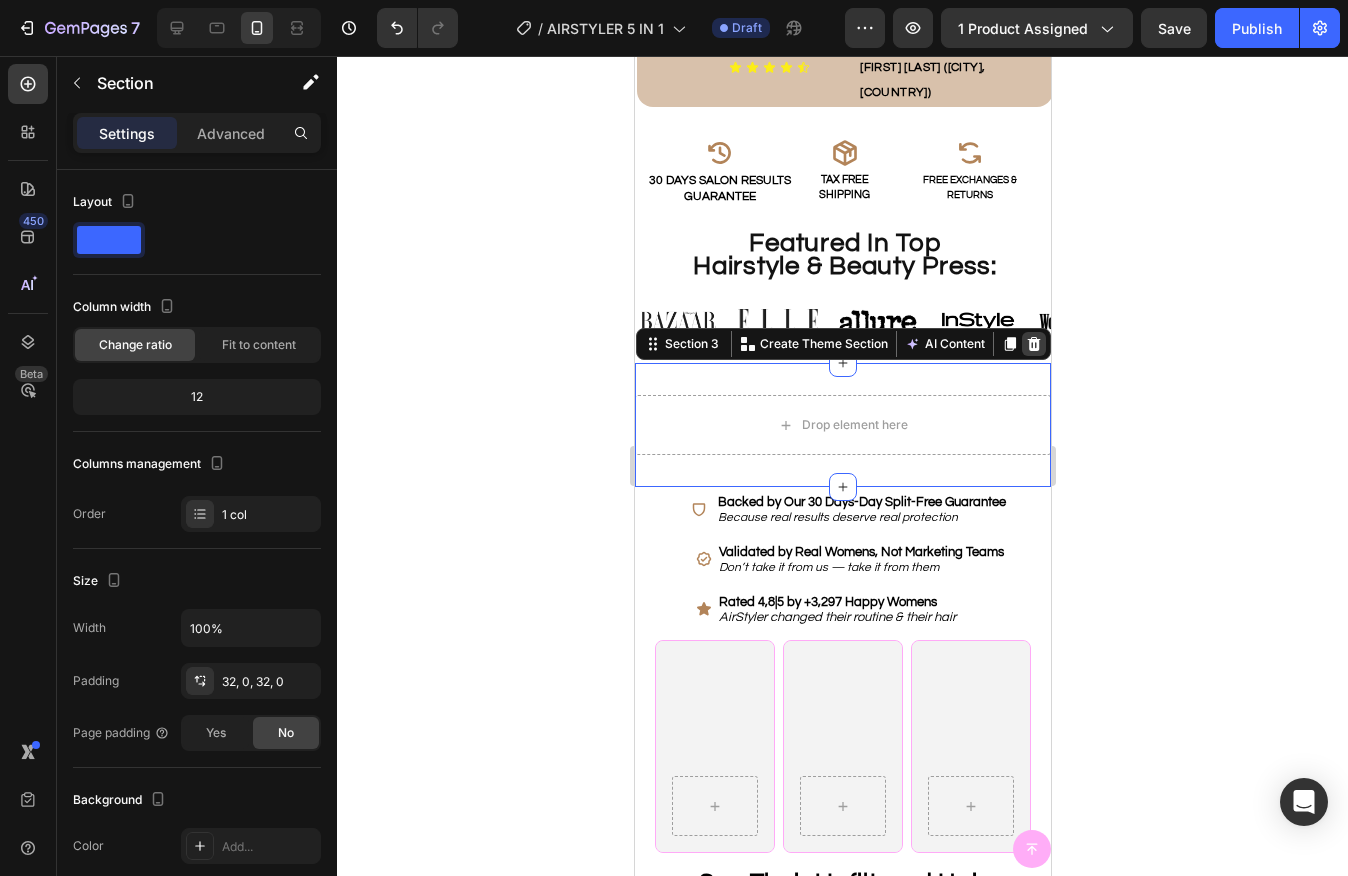 click 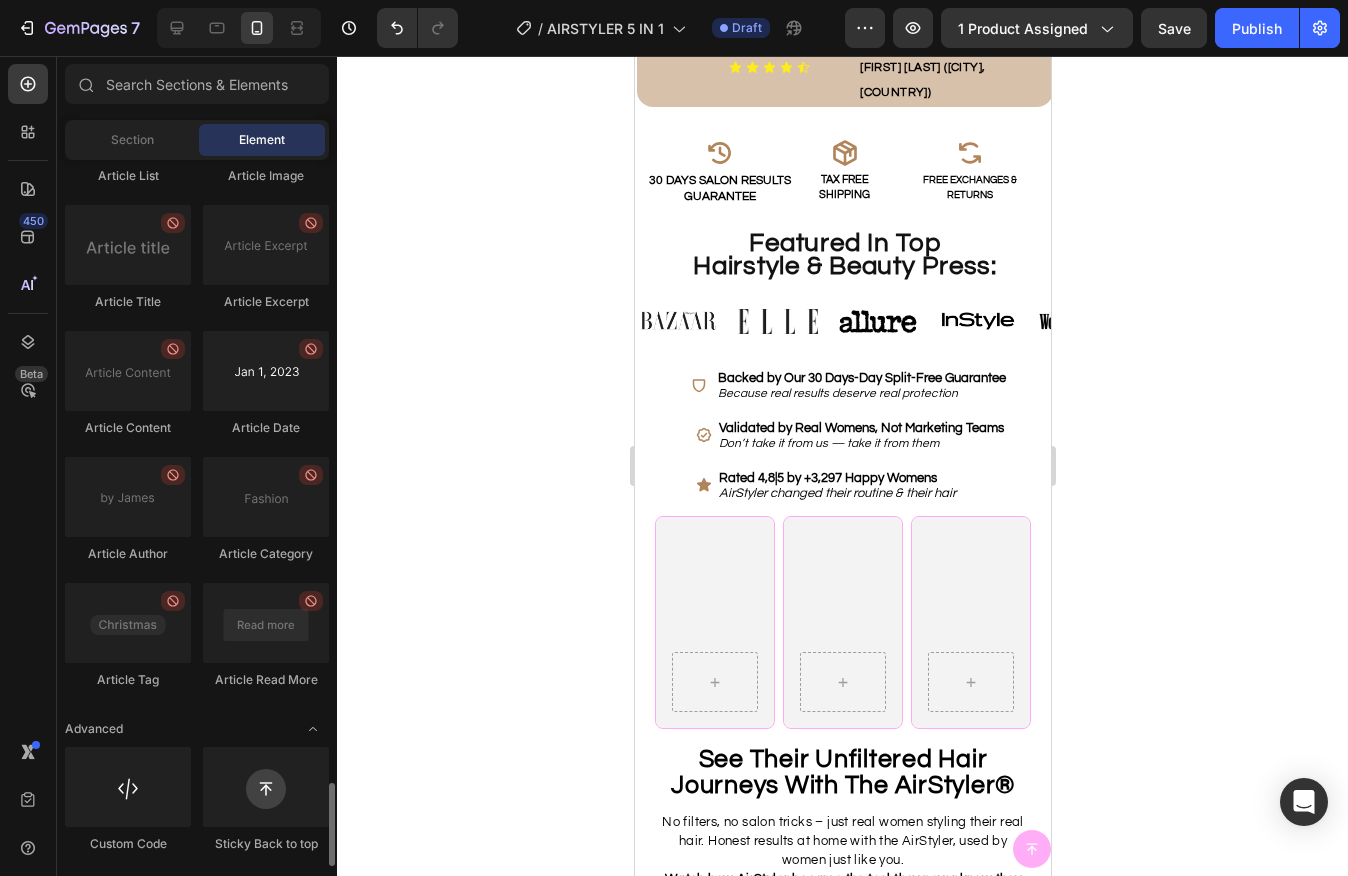 scroll, scrollTop: 5313, scrollLeft: 0, axis: vertical 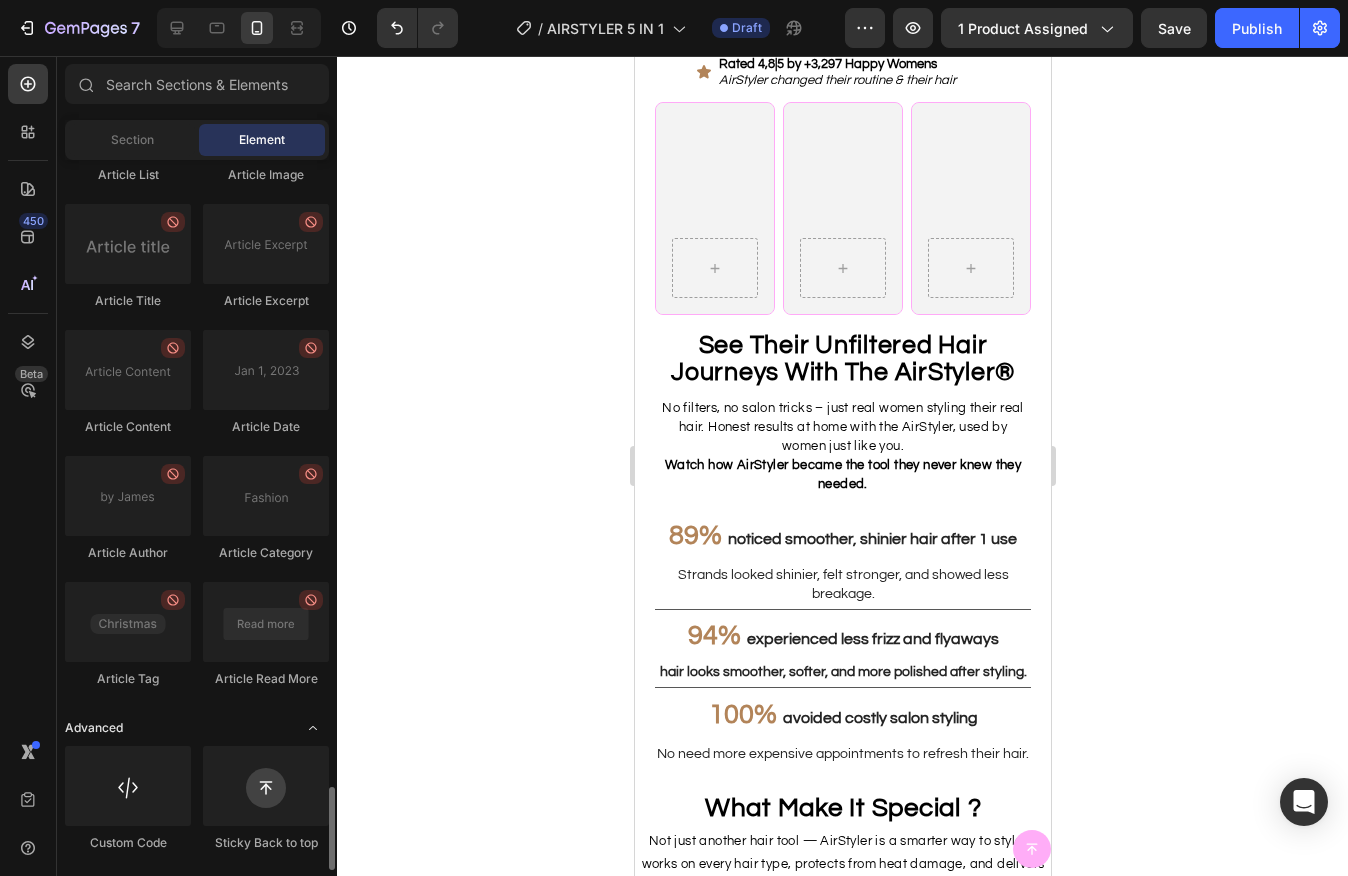 click 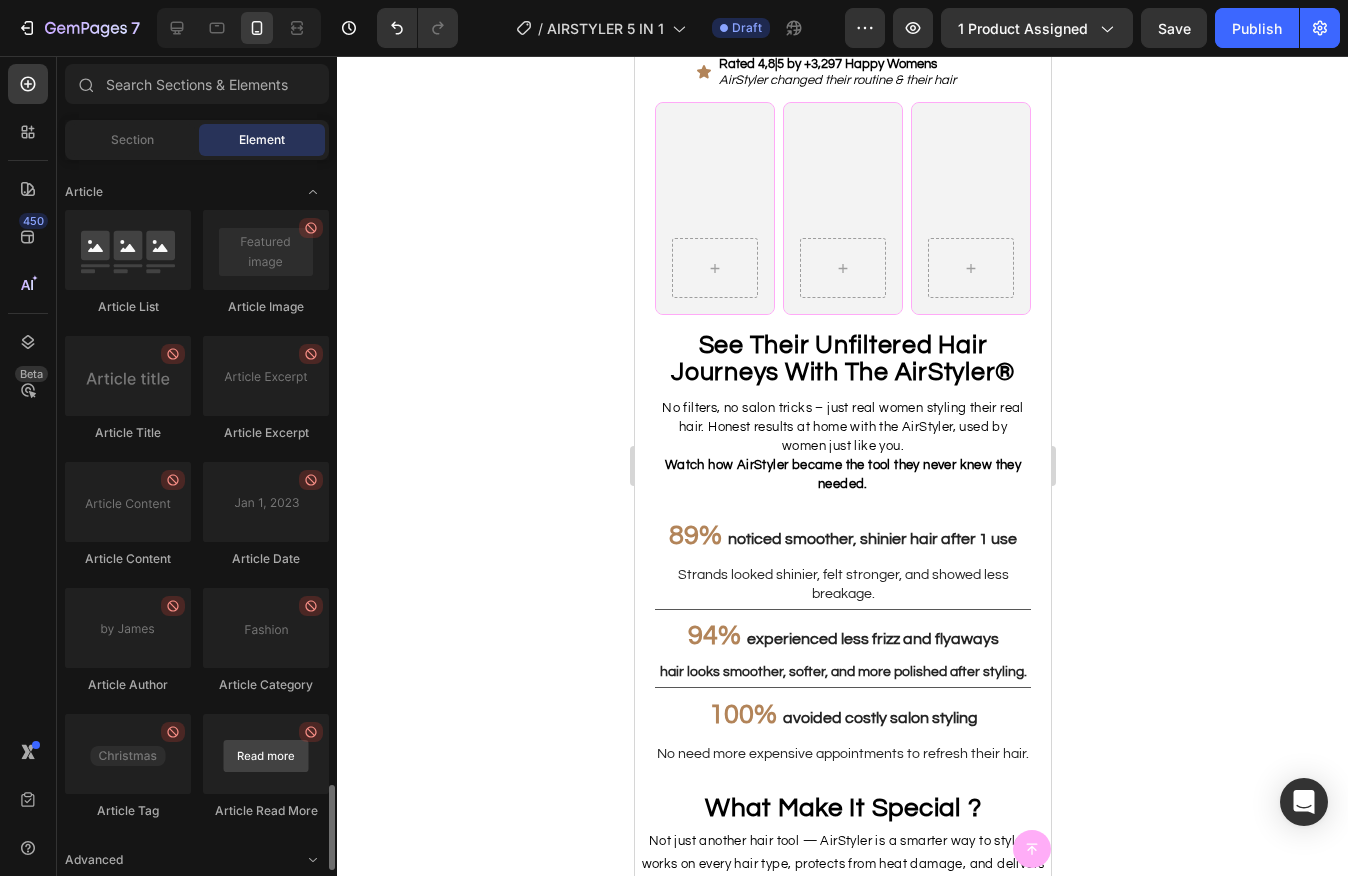 scroll, scrollTop: 5216, scrollLeft: 0, axis: vertical 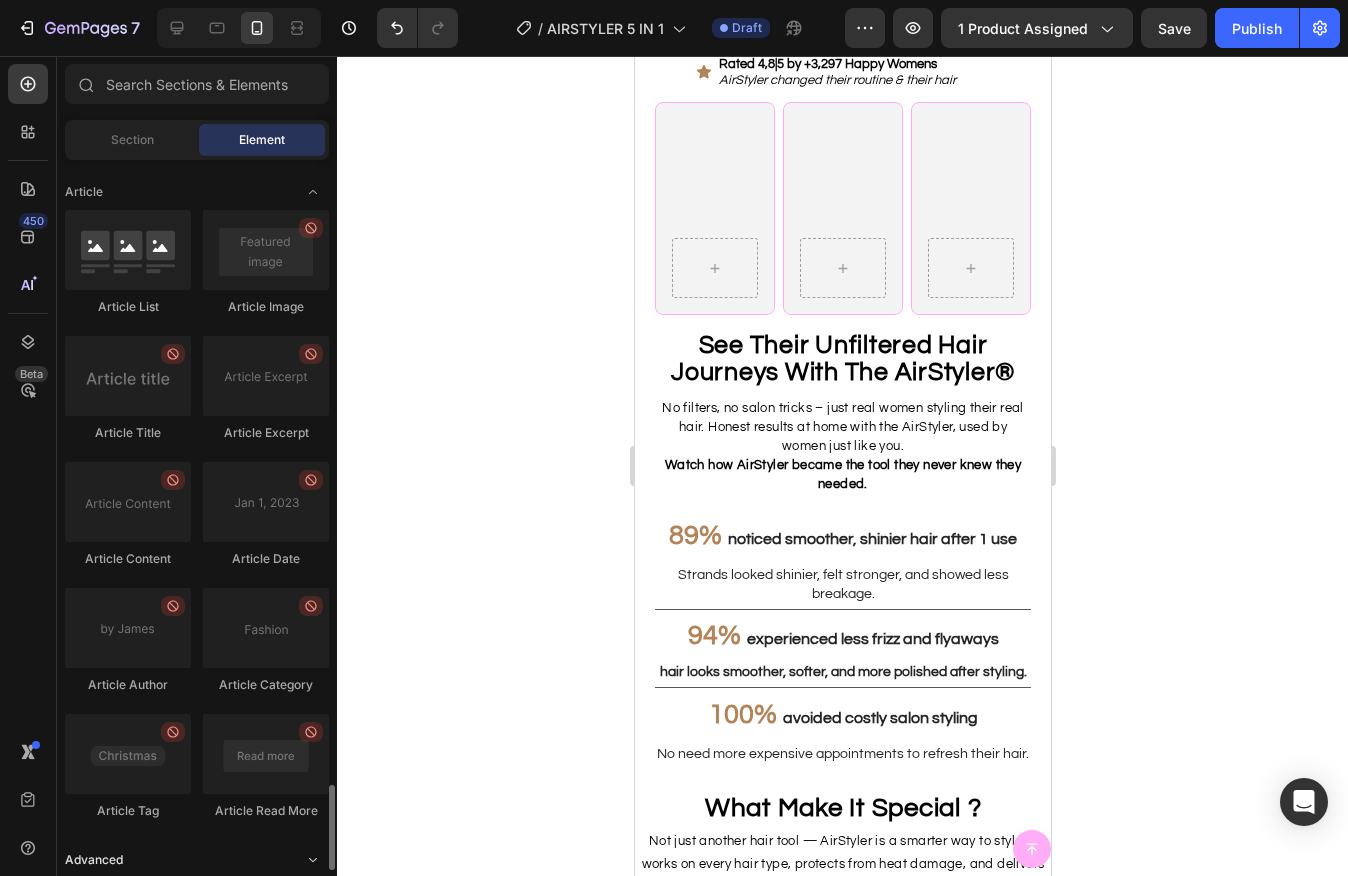 click on "Advanced" 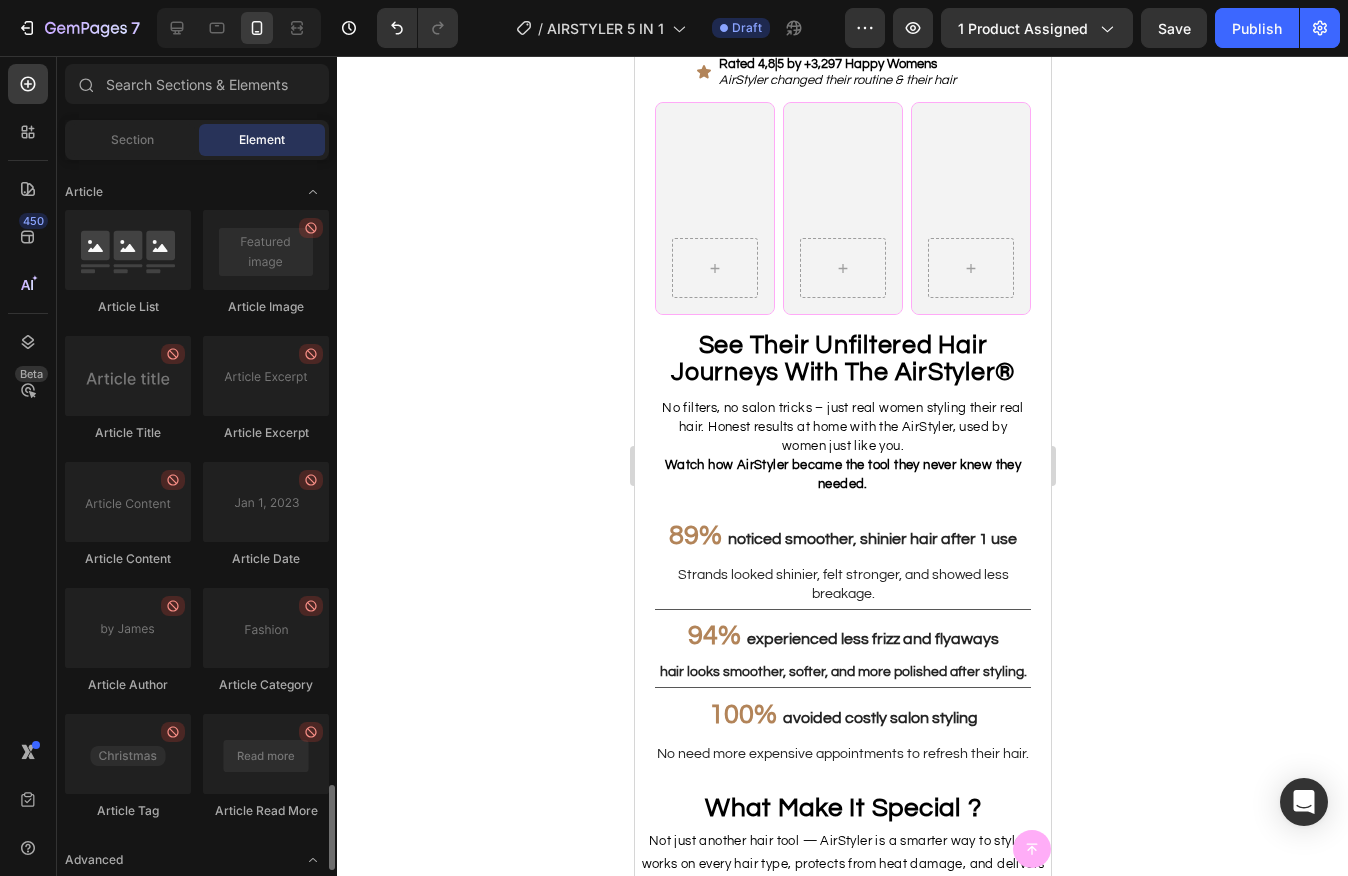scroll, scrollTop: 5348, scrollLeft: 0, axis: vertical 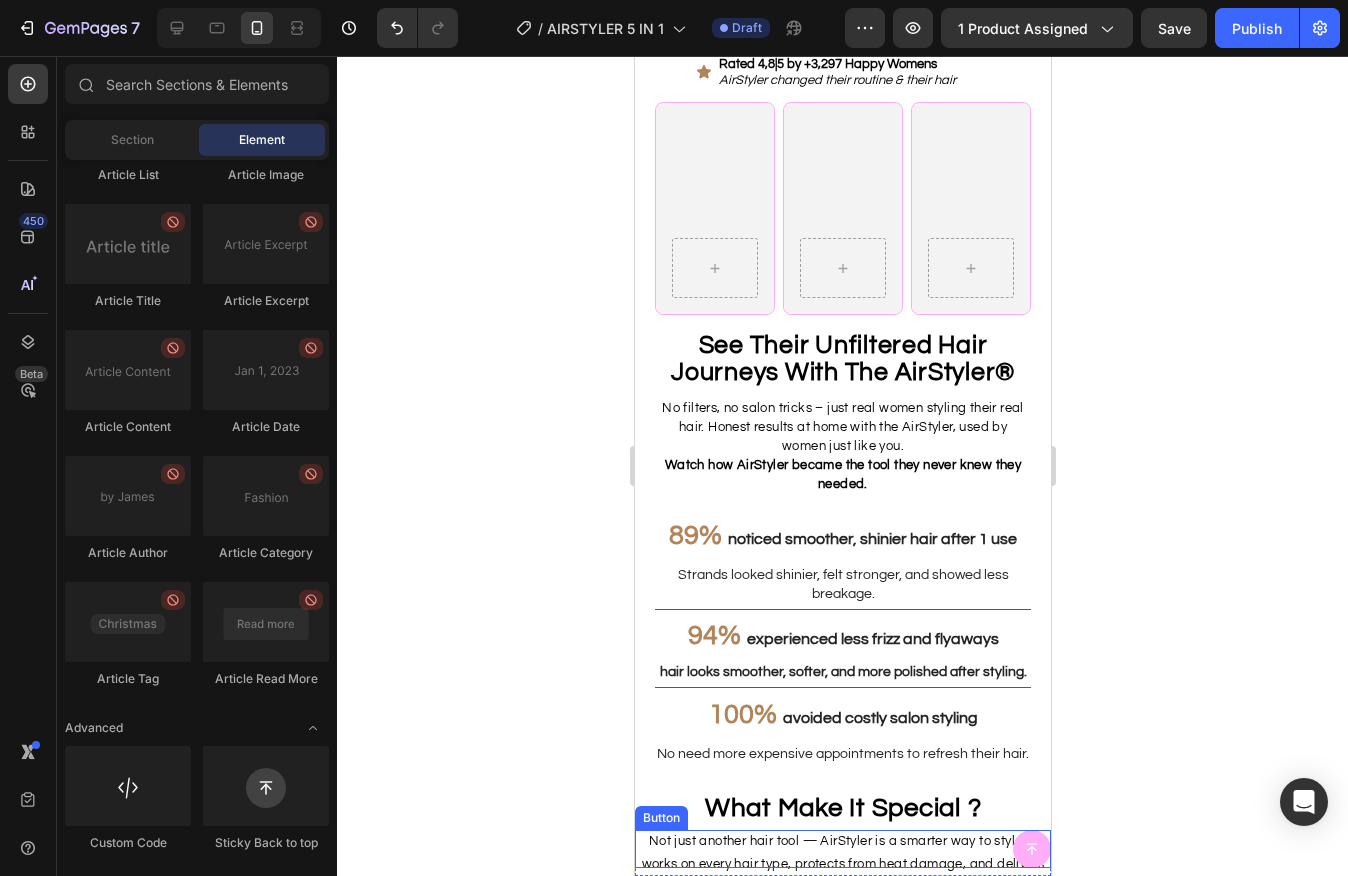 click on "Button" at bounding box center [842, 849] 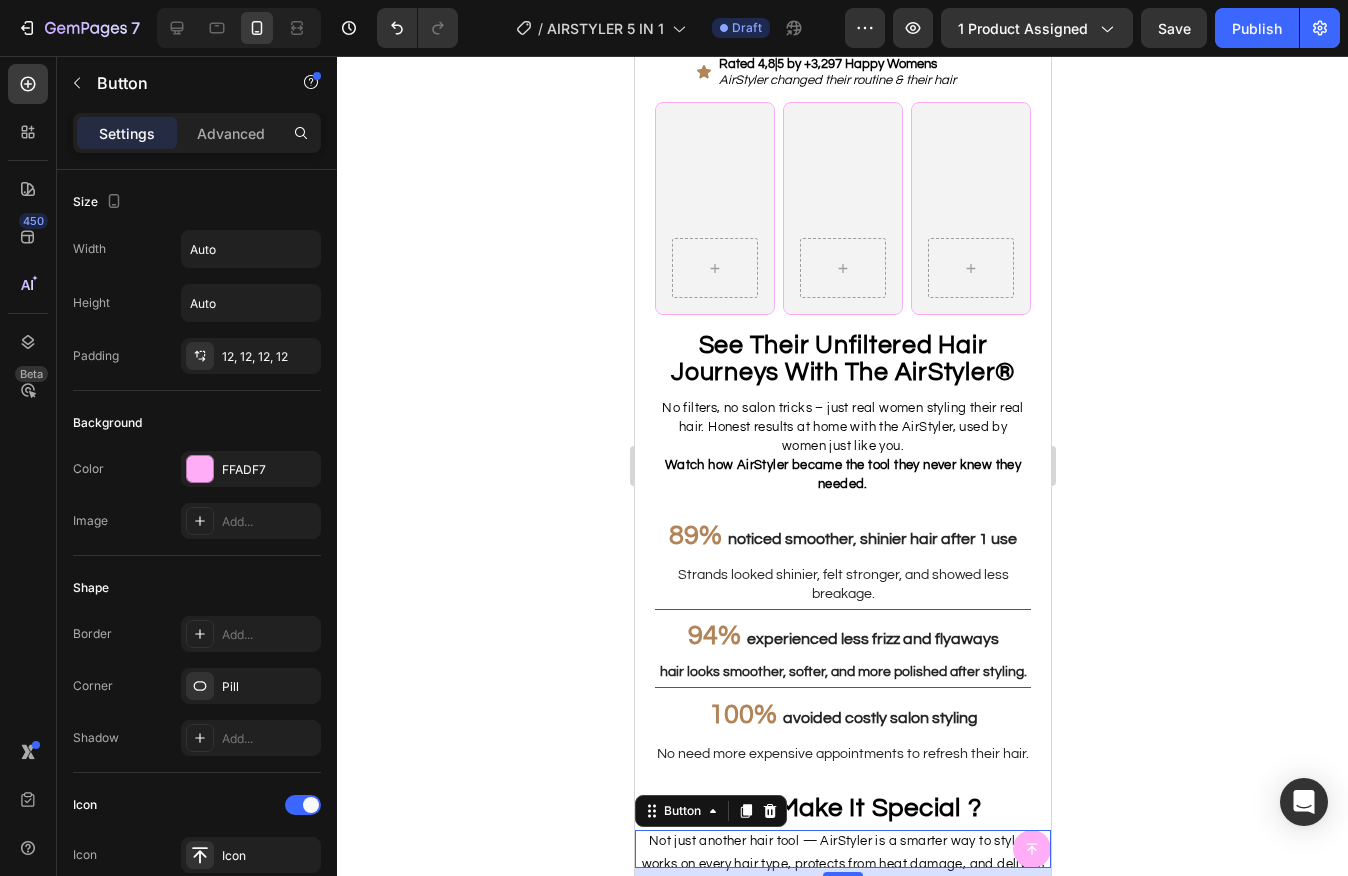 click at bounding box center (769, 811) 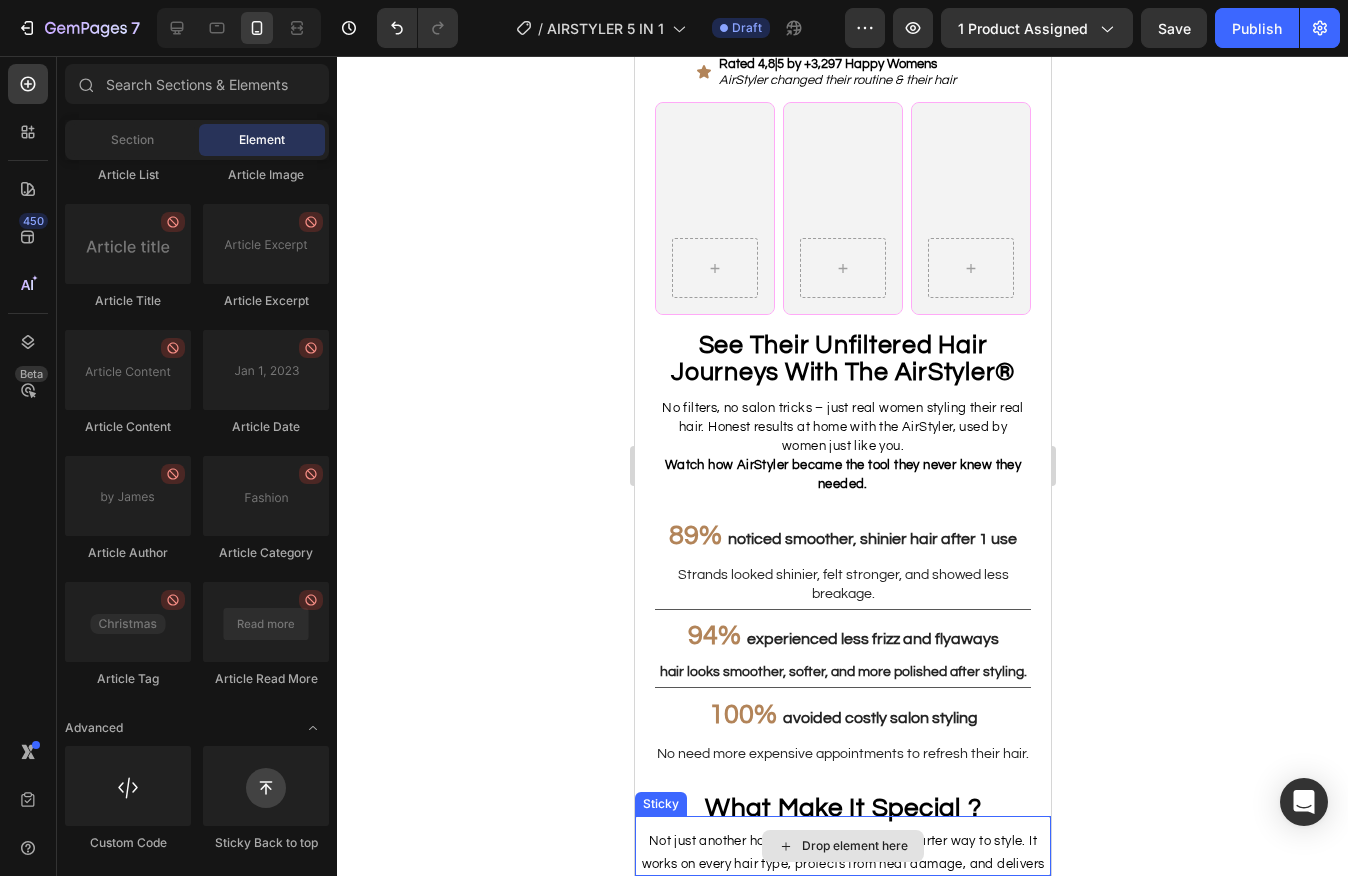 click on "Drop element here" at bounding box center (842, 846) 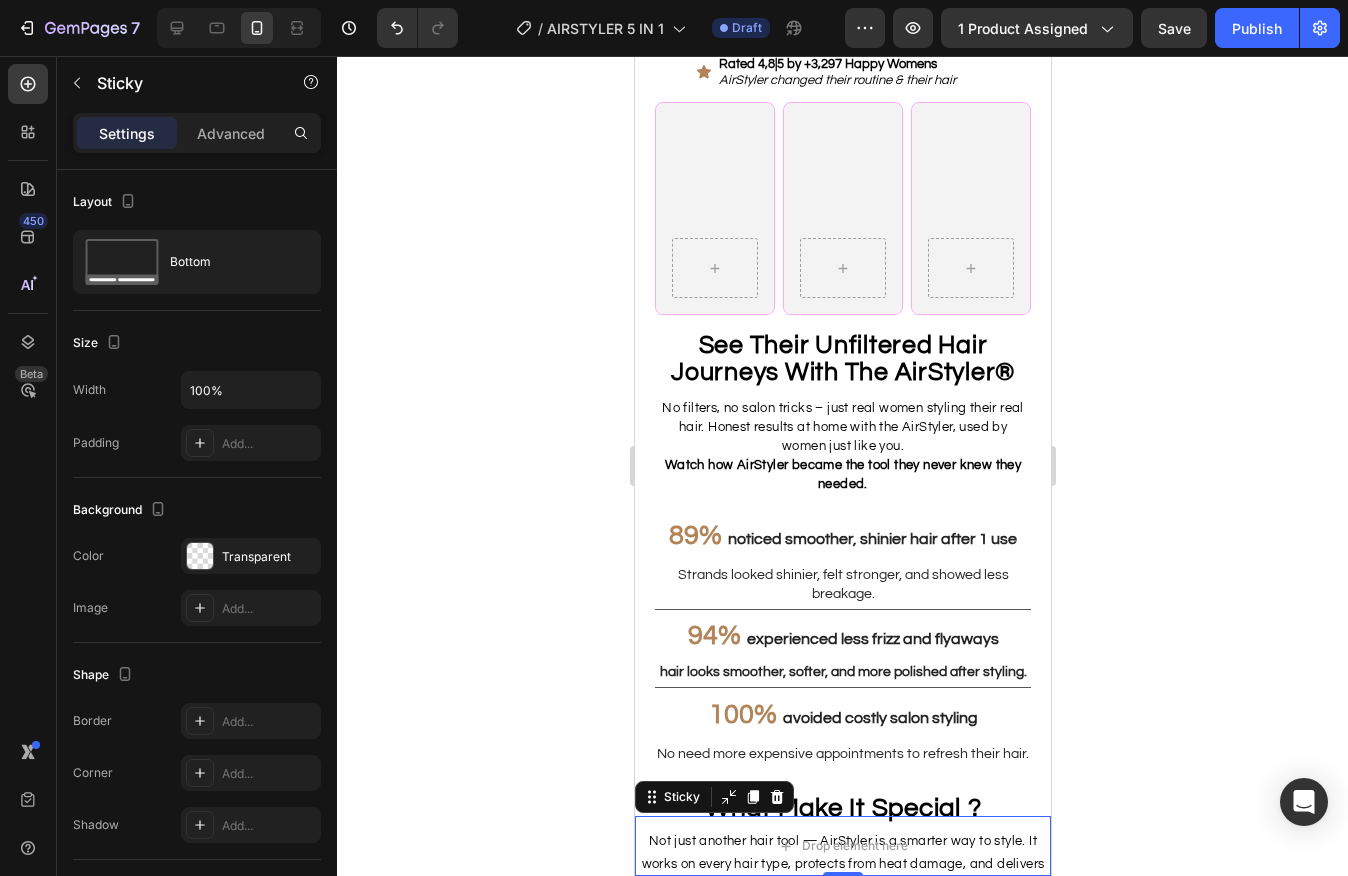 click 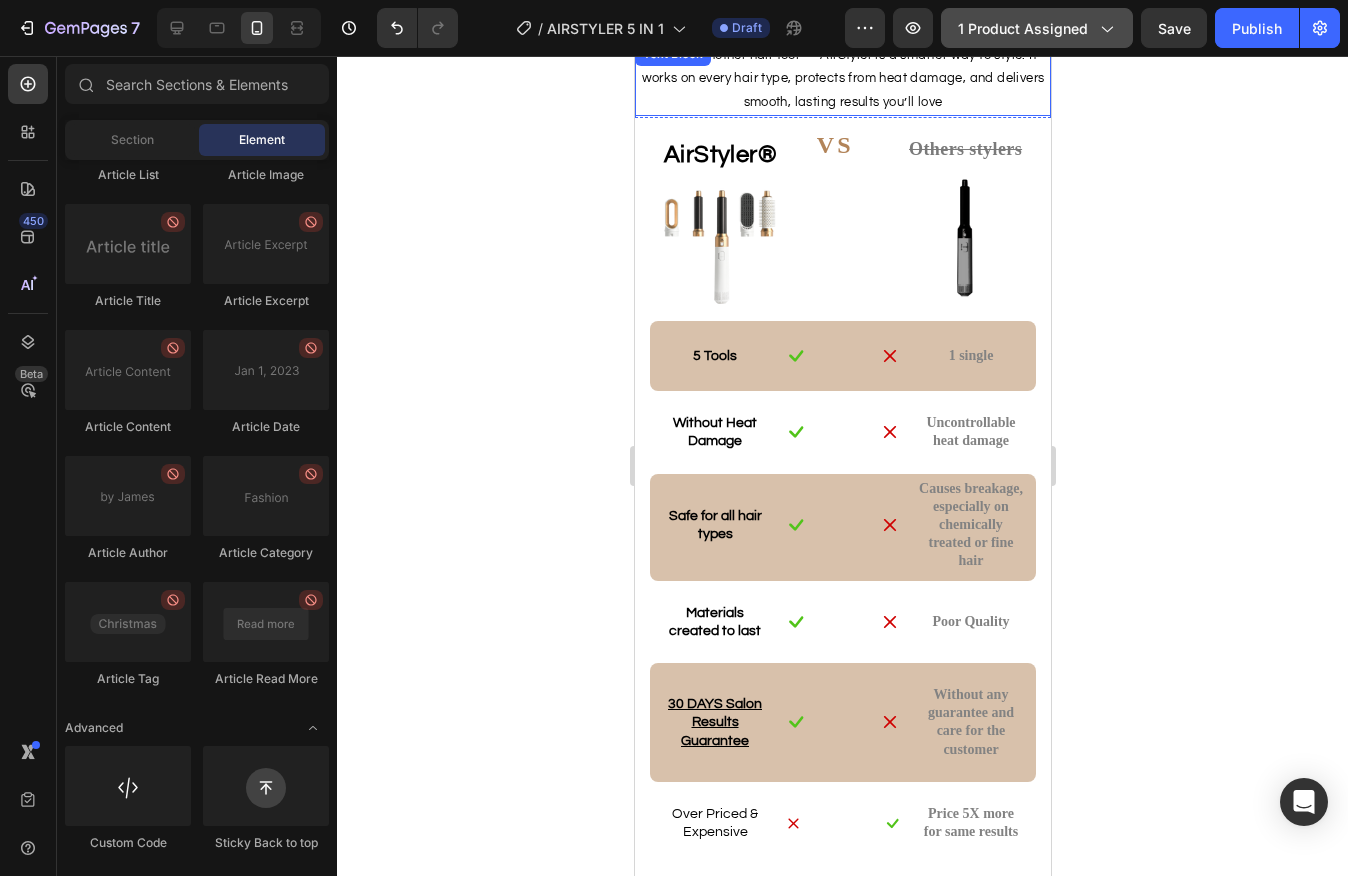 scroll, scrollTop: 2572, scrollLeft: 0, axis: vertical 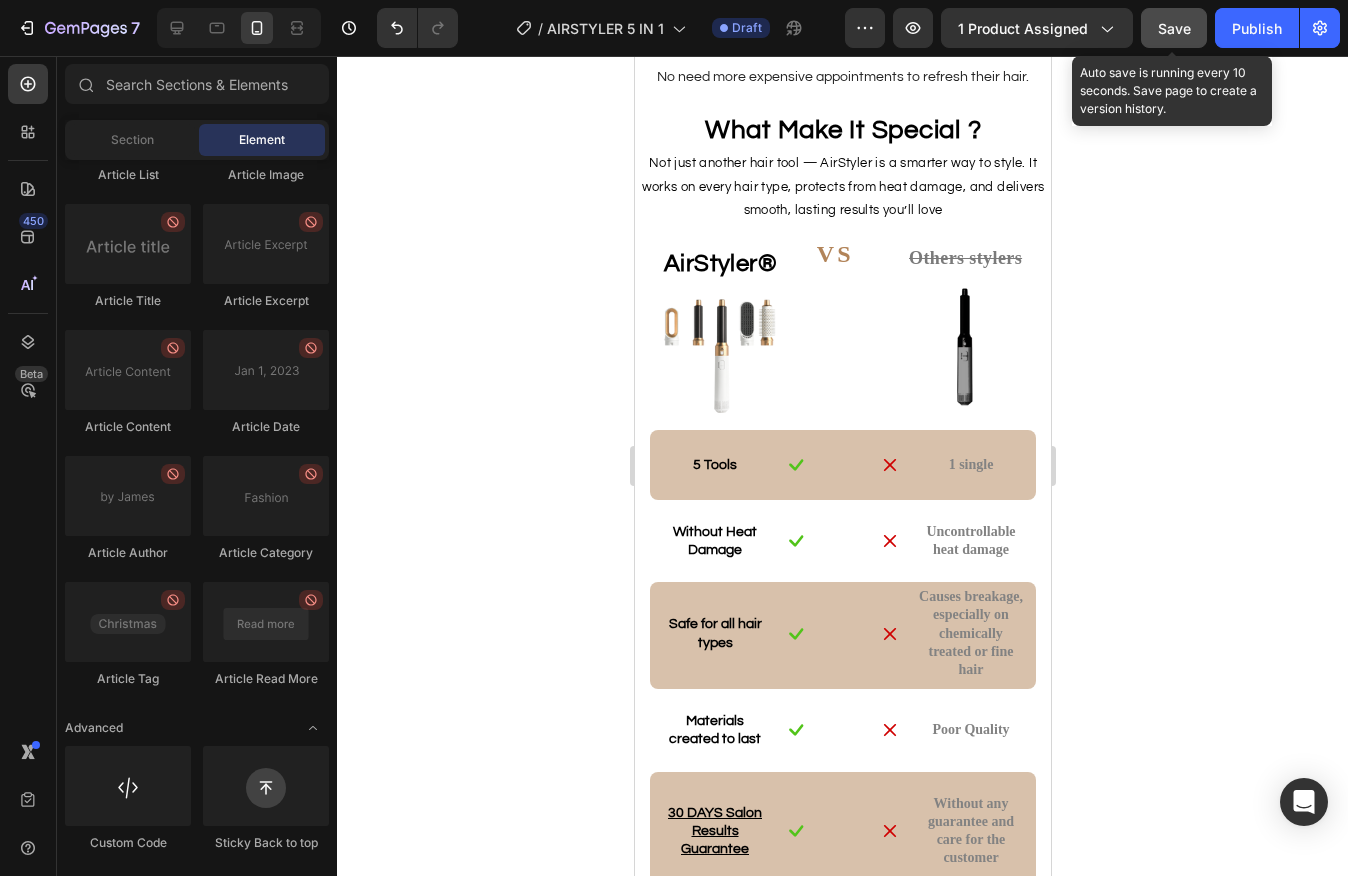 click on "Save" at bounding box center (1174, 28) 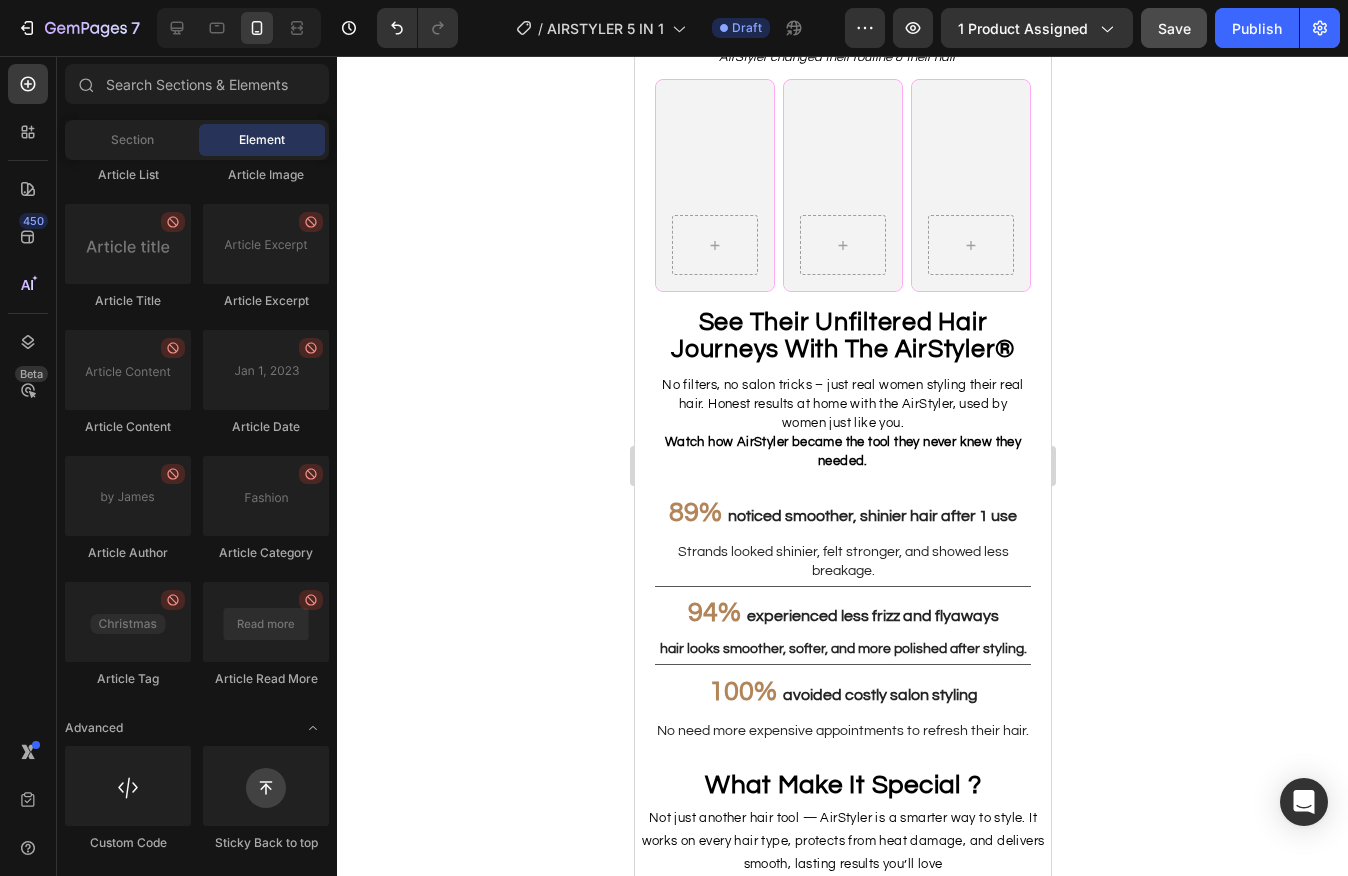 scroll, scrollTop: 1919, scrollLeft: 0, axis: vertical 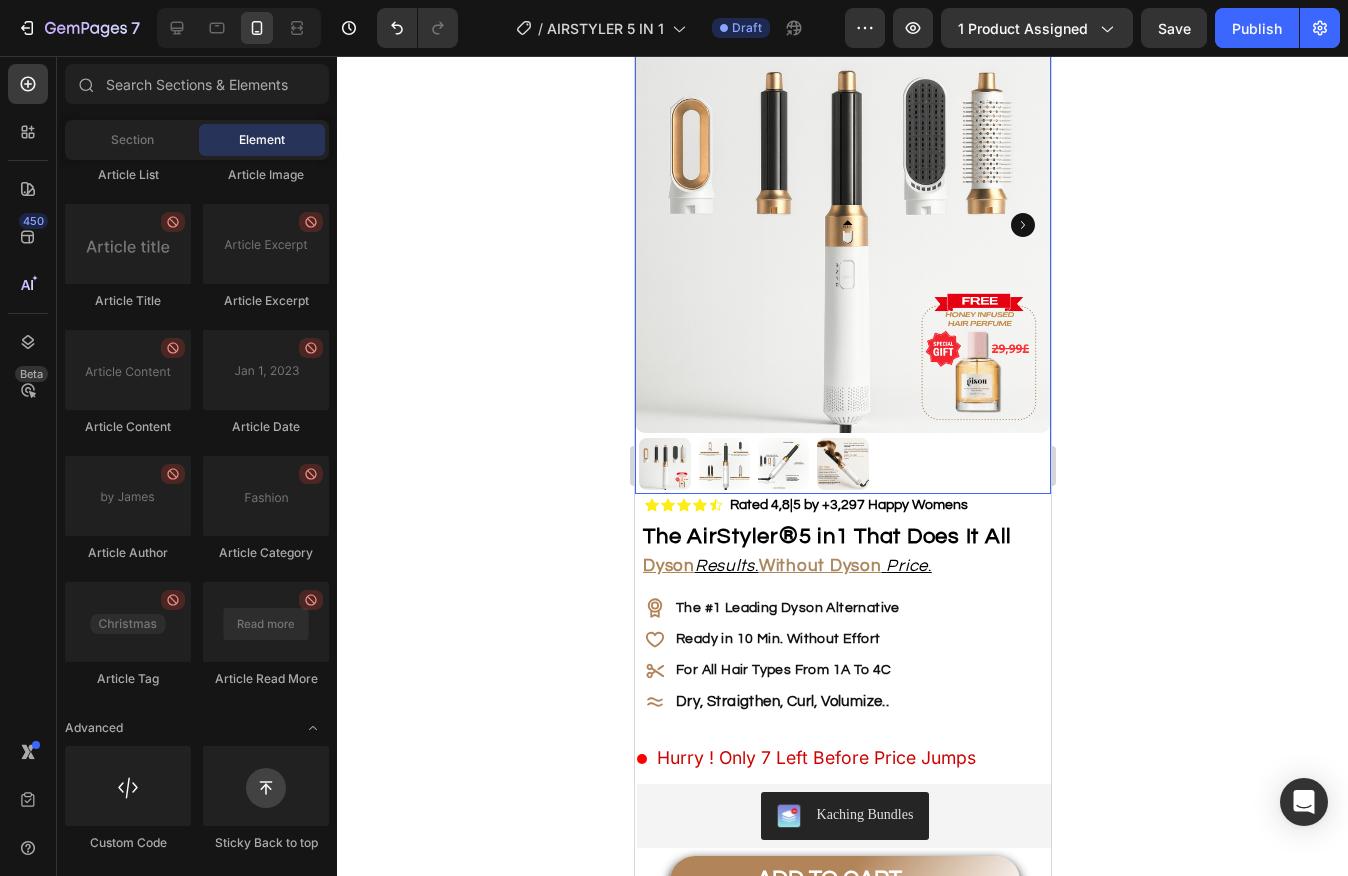 click at bounding box center (723, 463) 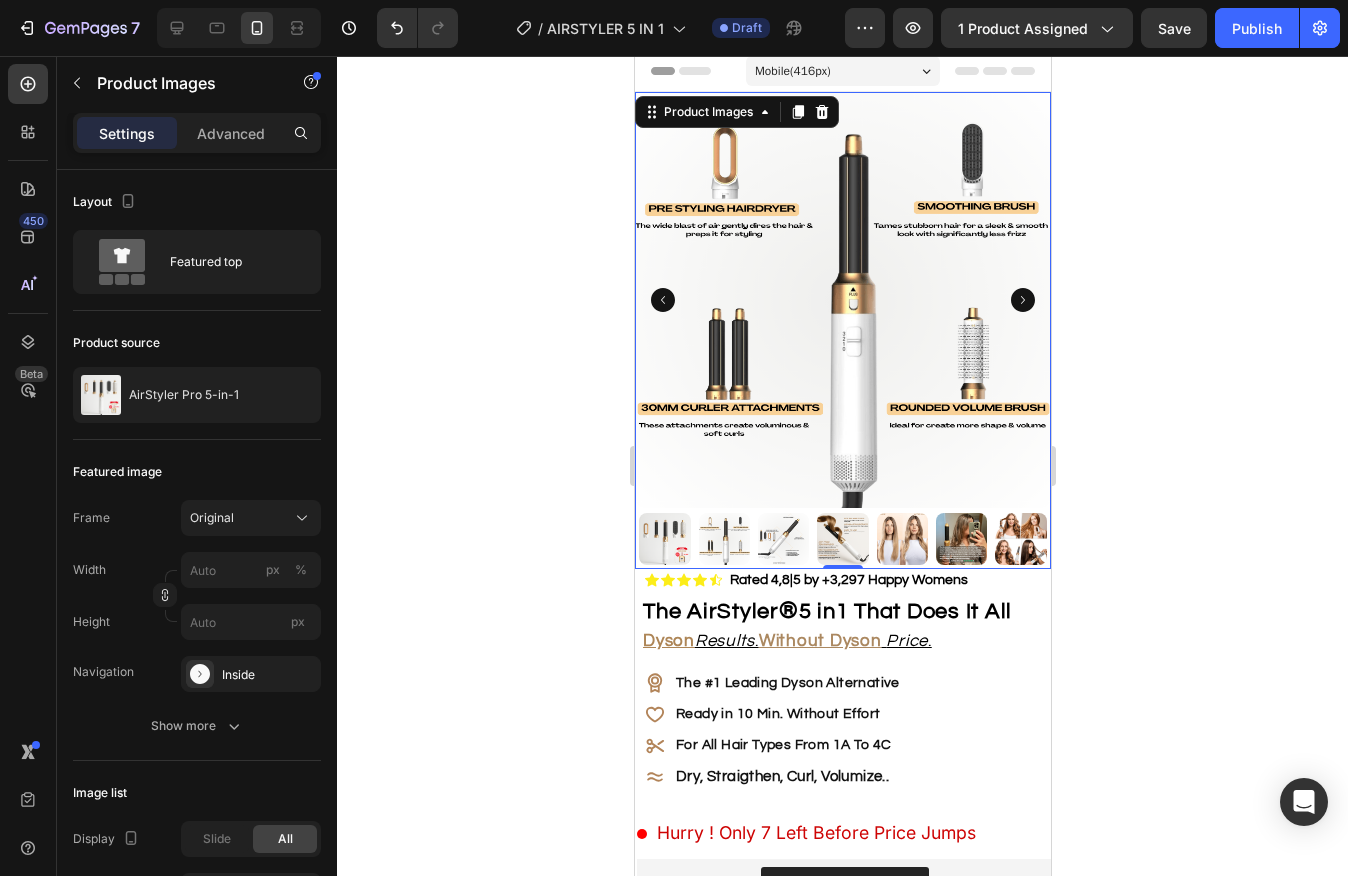 scroll, scrollTop: 1, scrollLeft: 0, axis: vertical 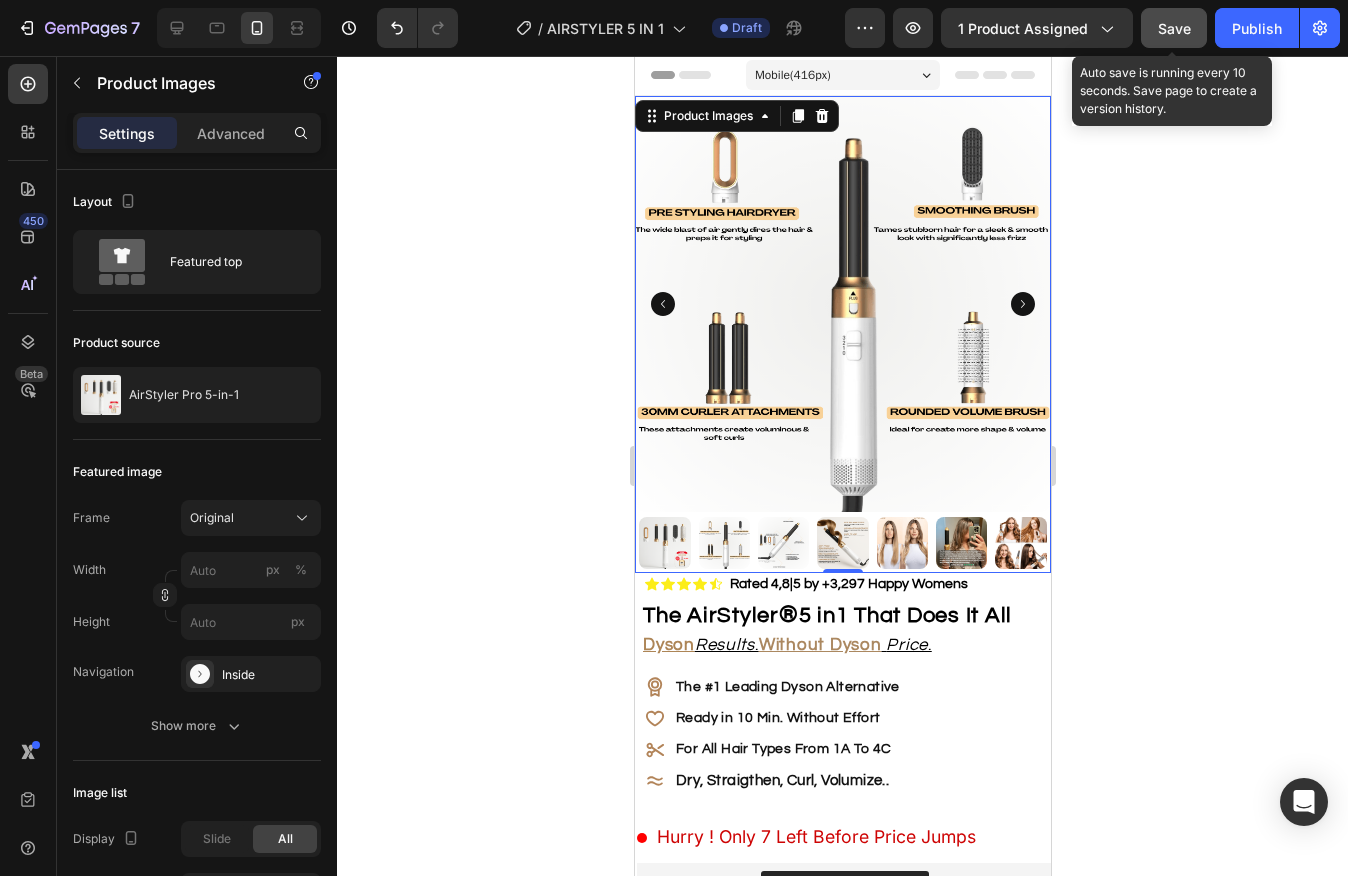 click on "Save" at bounding box center (1174, 28) 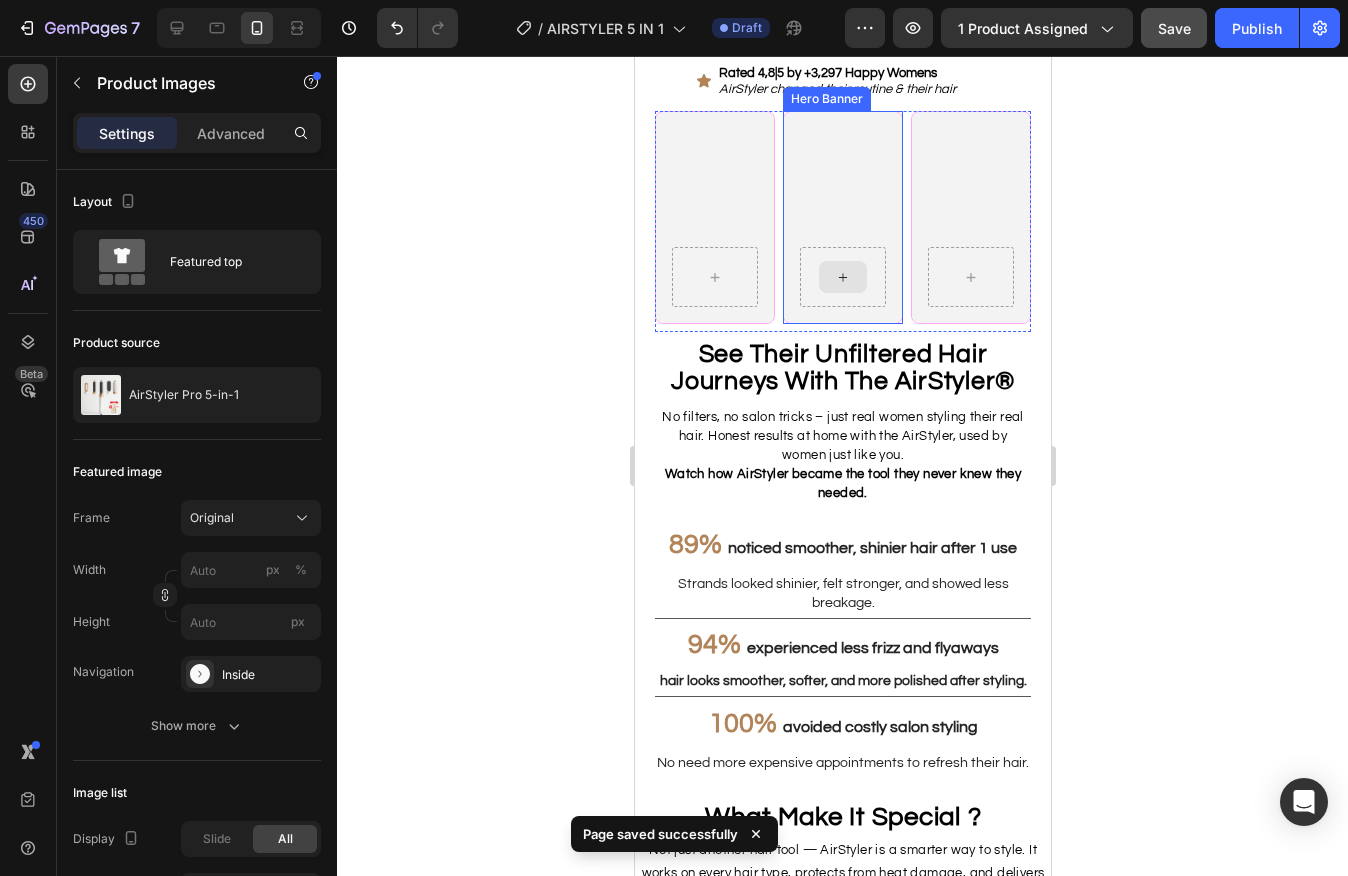 scroll, scrollTop: 1889, scrollLeft: 0, axis: vertical 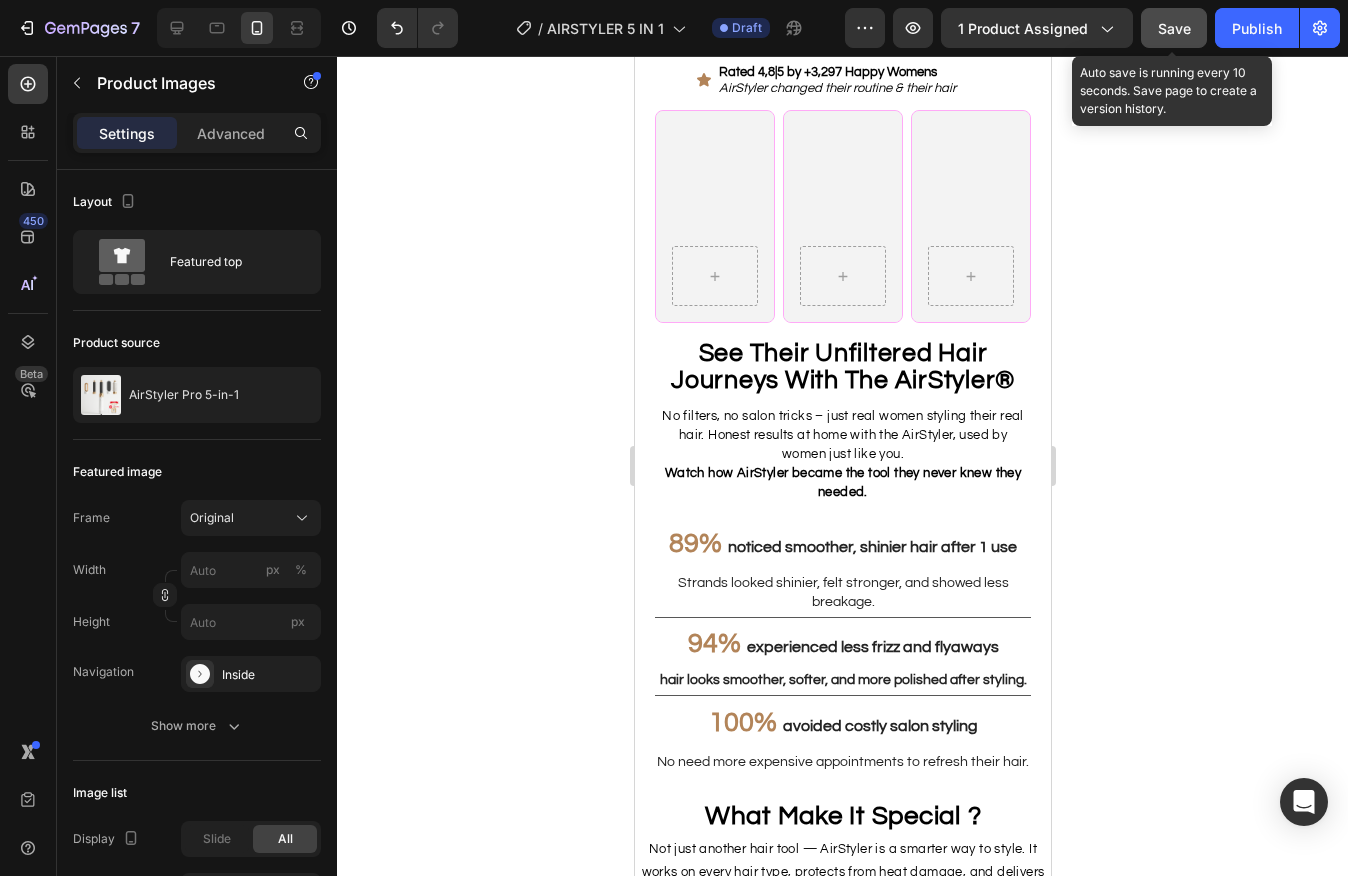 click on "Save" at bounding box center (1174, 28) 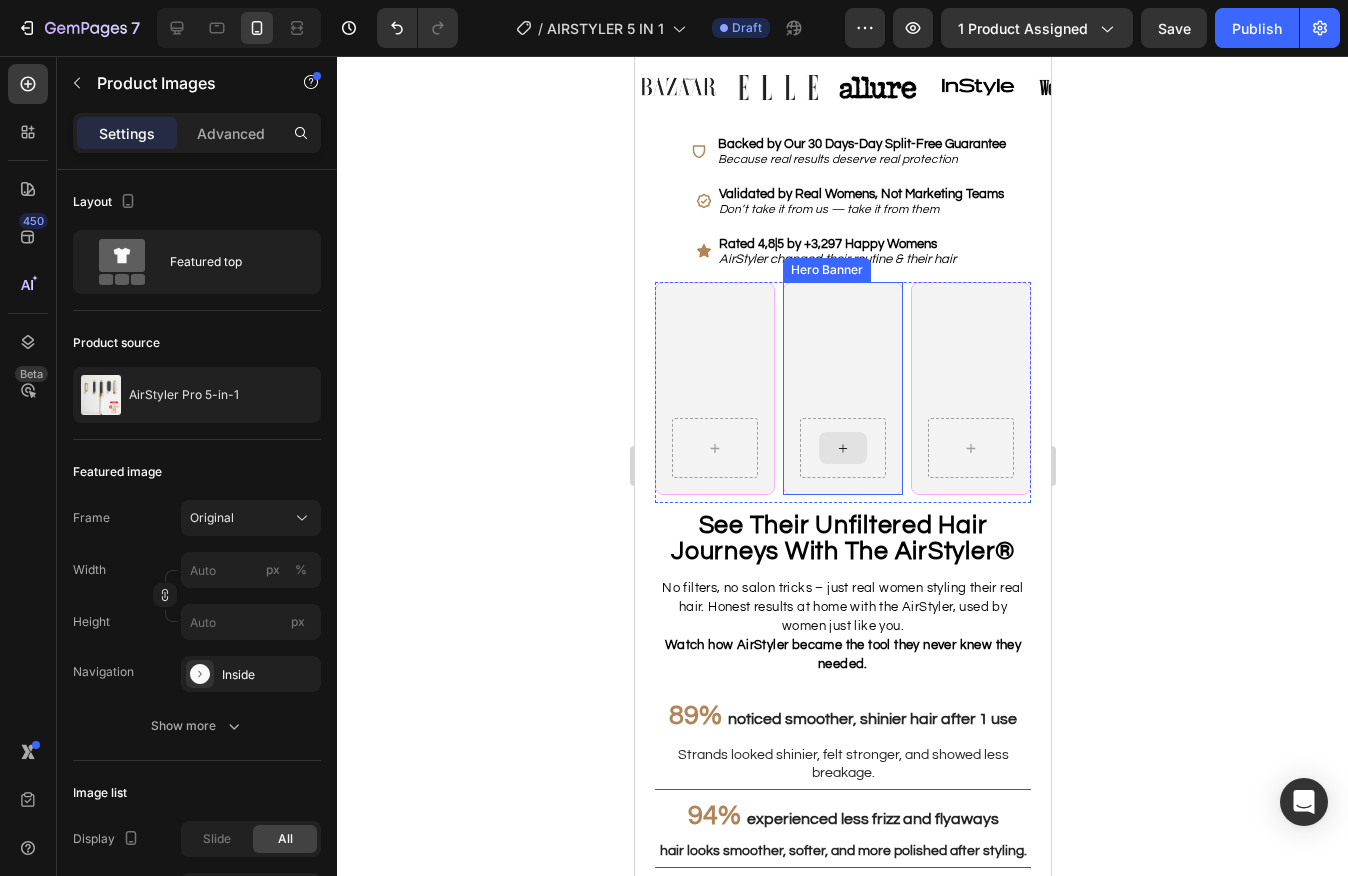 scroll, scrollTop: 1726, scrollLeft: 0, axis: vertical 